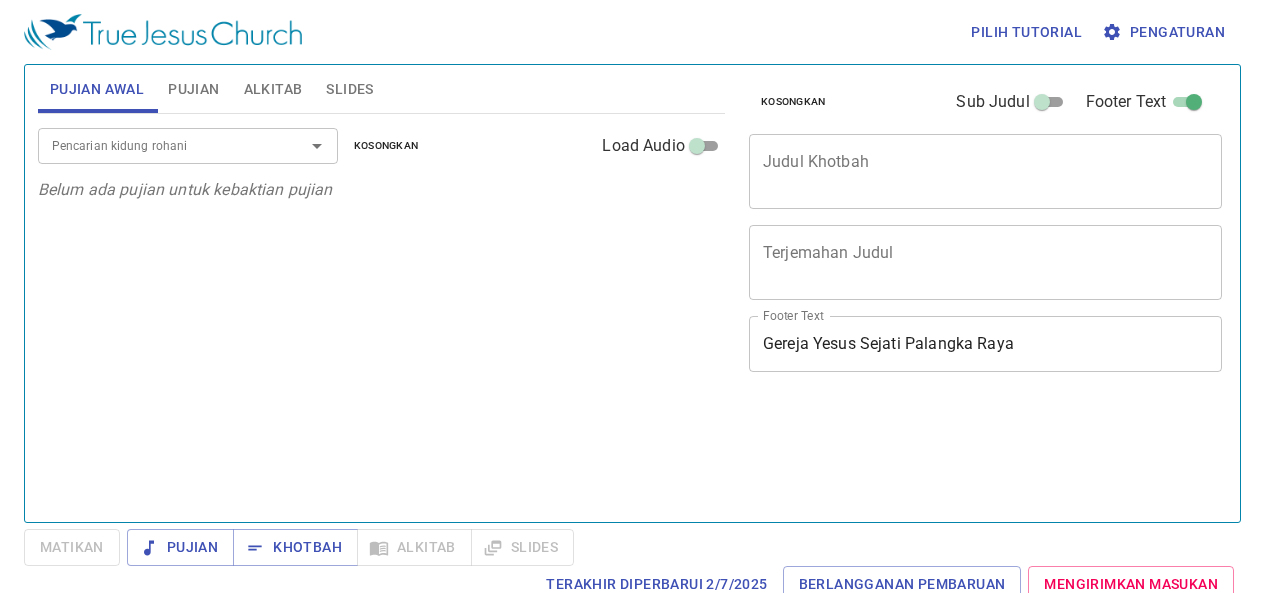 scroll, scrollTop: 0, scrollLeft: 0, axis: both 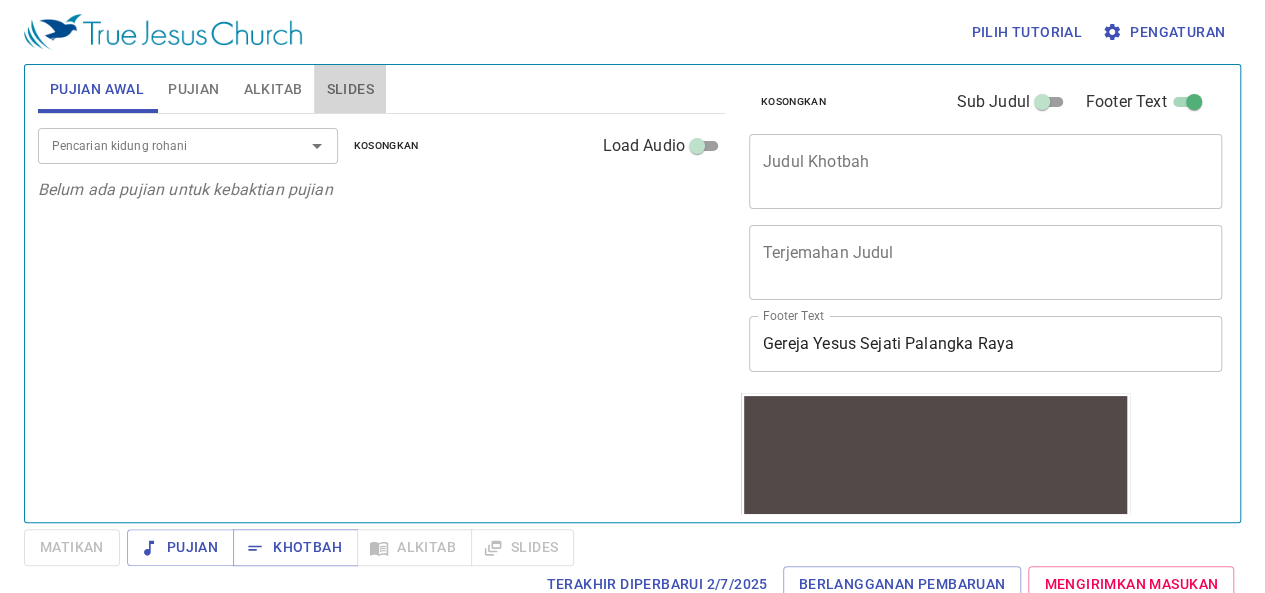 click on "Slides" at bounding box center (349, 89) 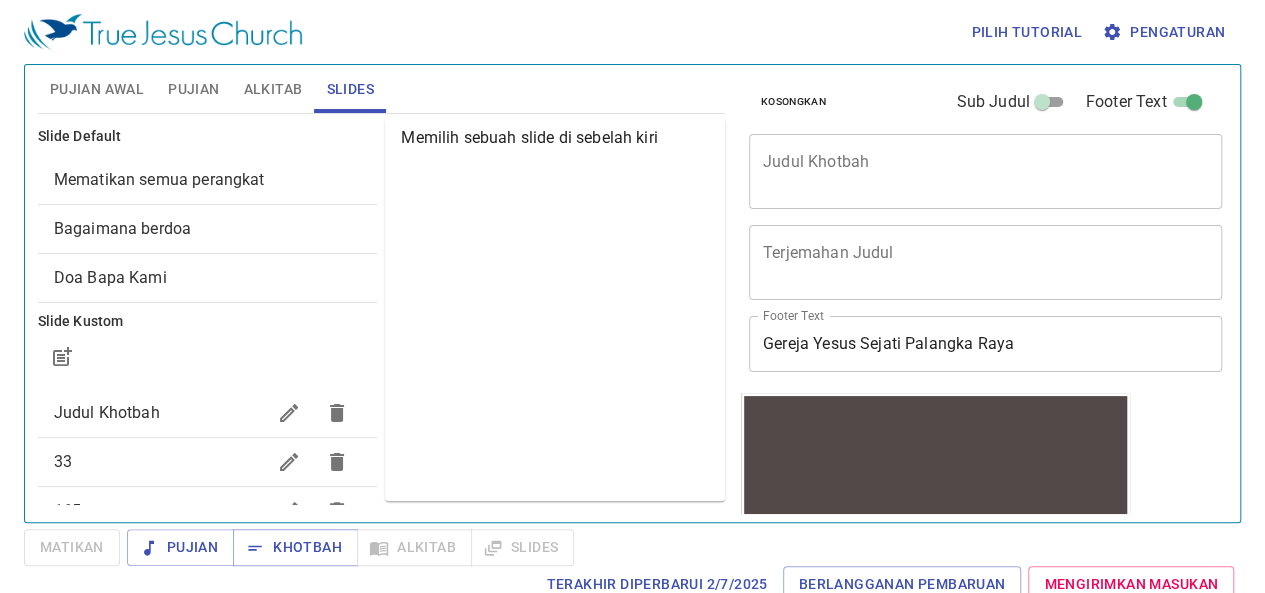 scroll, scrollTop: 270, scrollLeft: 0, axis: vertical 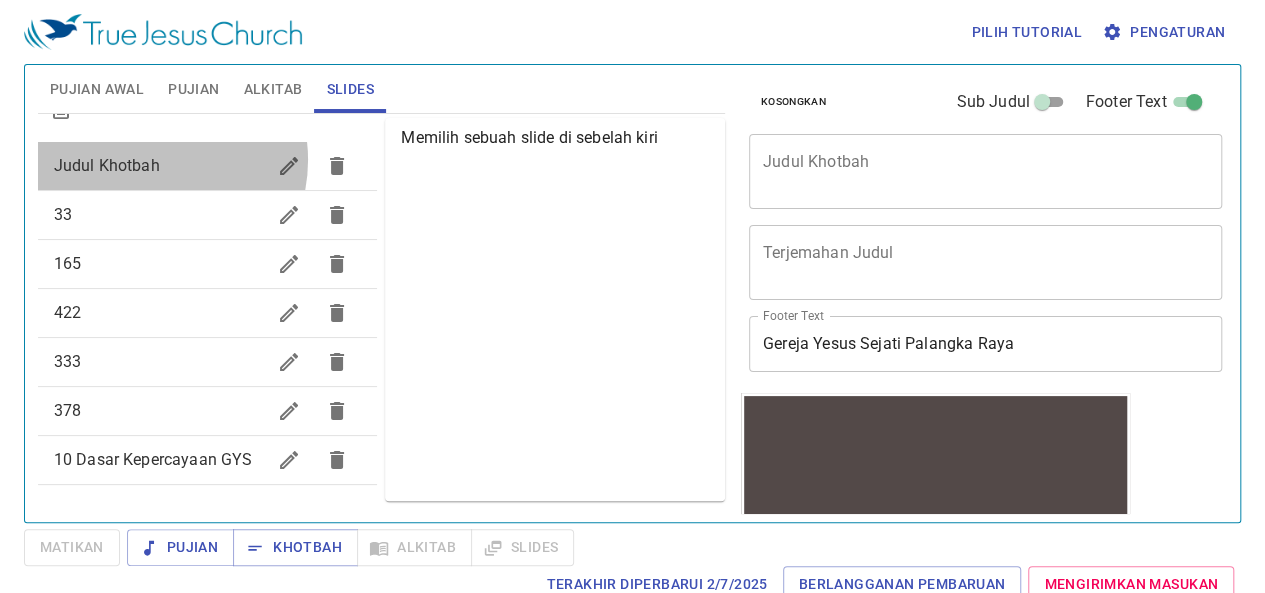 click on "Judul Khotbah" at bounding box center [107, 165] 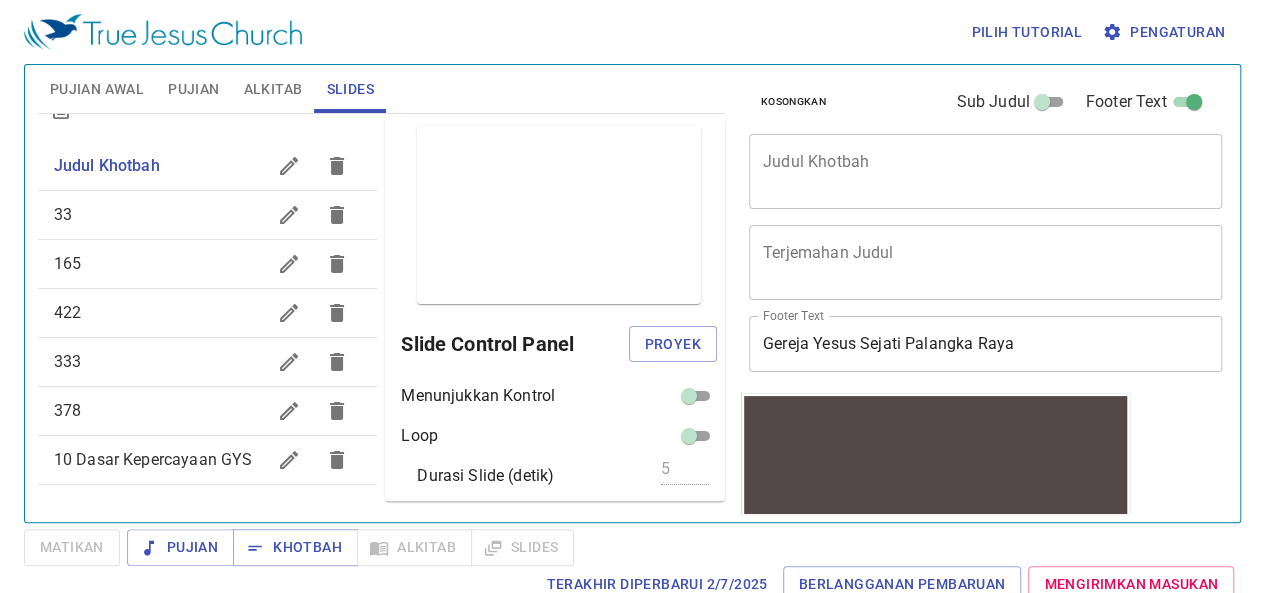 click on "Pilih tutorial Pengaturan" at bounding box center [628, 32] 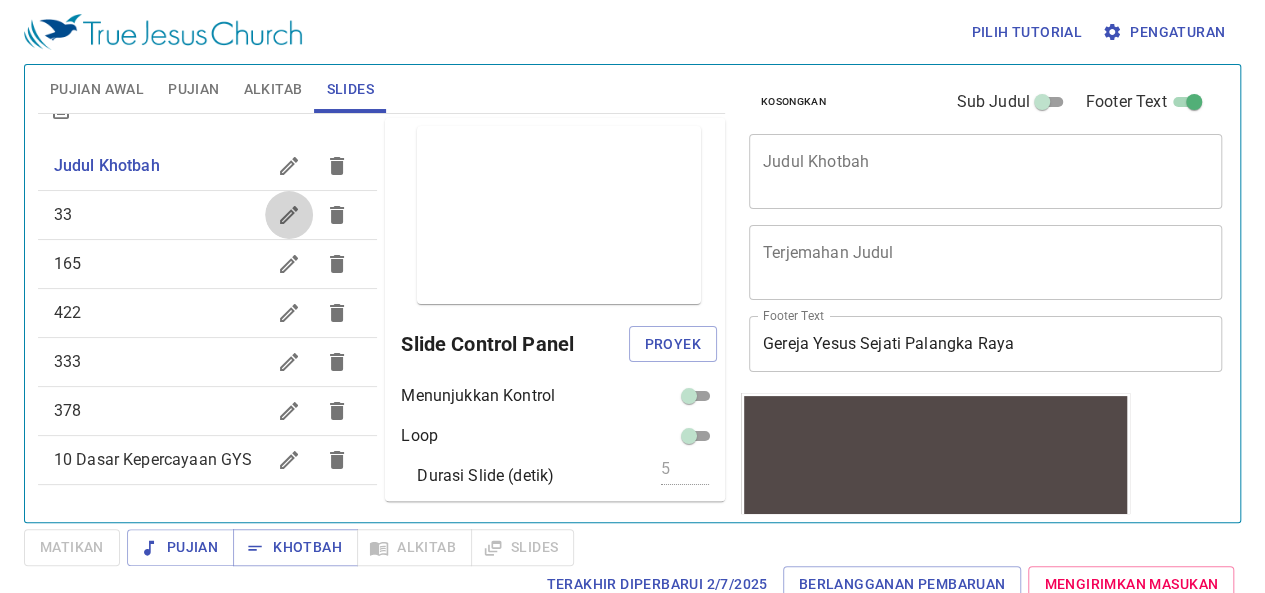 click 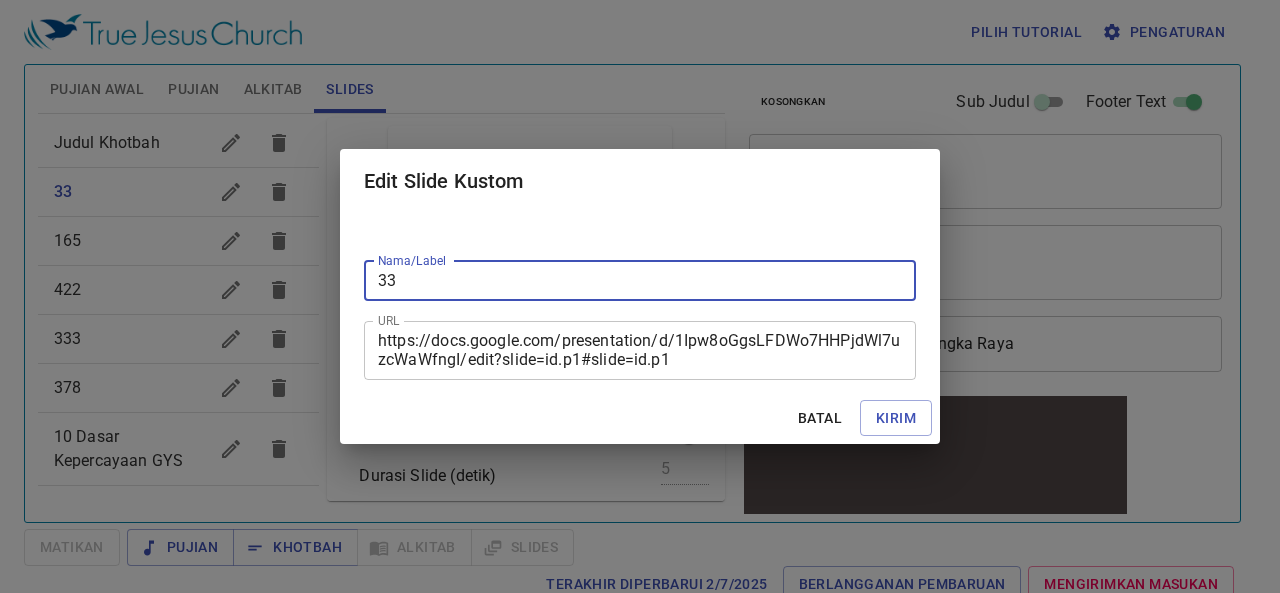 type on "3" 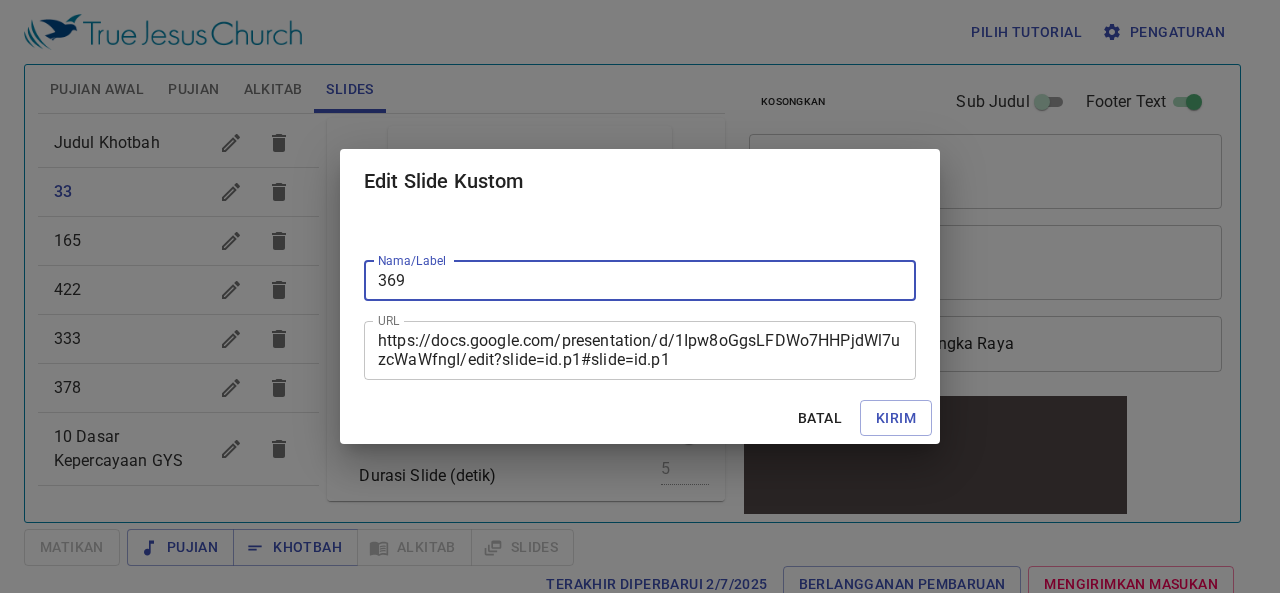 type on "369" 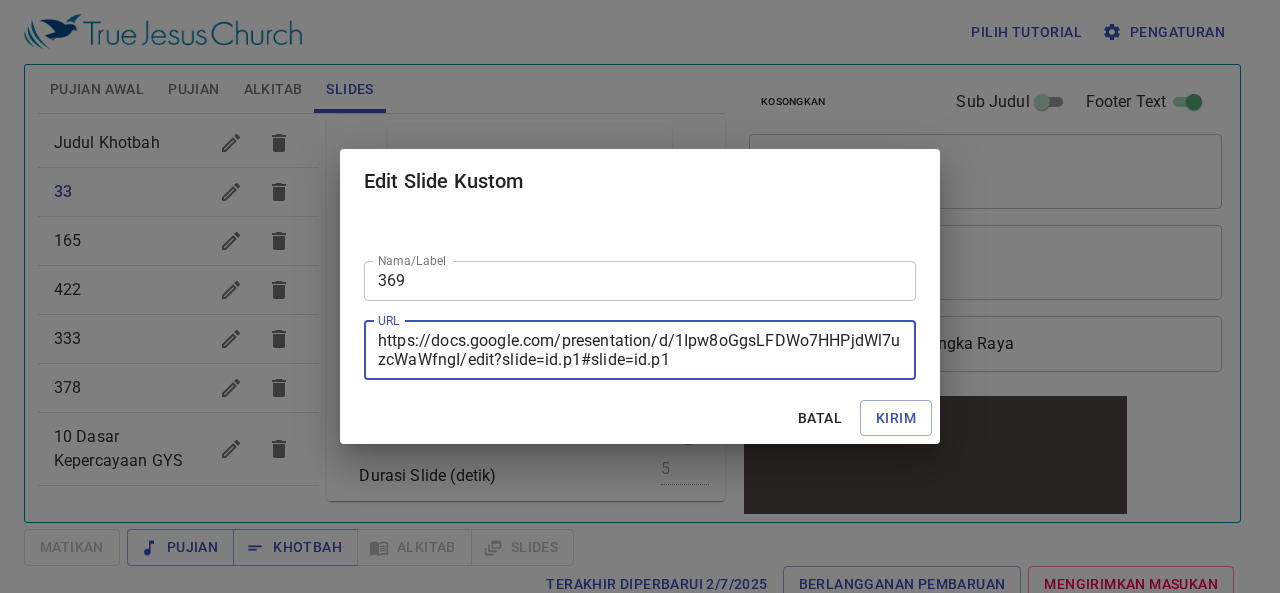 drag, startPoint x: 680, startPoint y: 357, endPoint x: 355, endPoint y: 314, distance: 327.83228 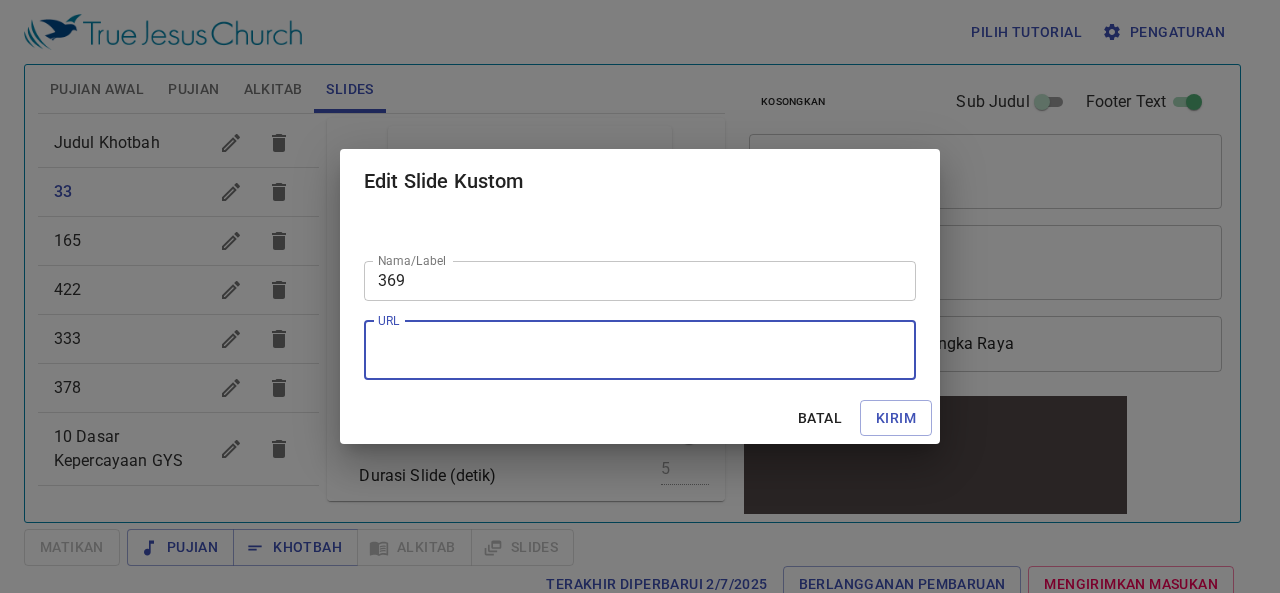 paste on "https://docs.google.com/presentation/d/1BKLhCChdtO6PVrOXwp_rLuzYnrRiJaY9/edit?slide=id.p1#slide=id.p1" 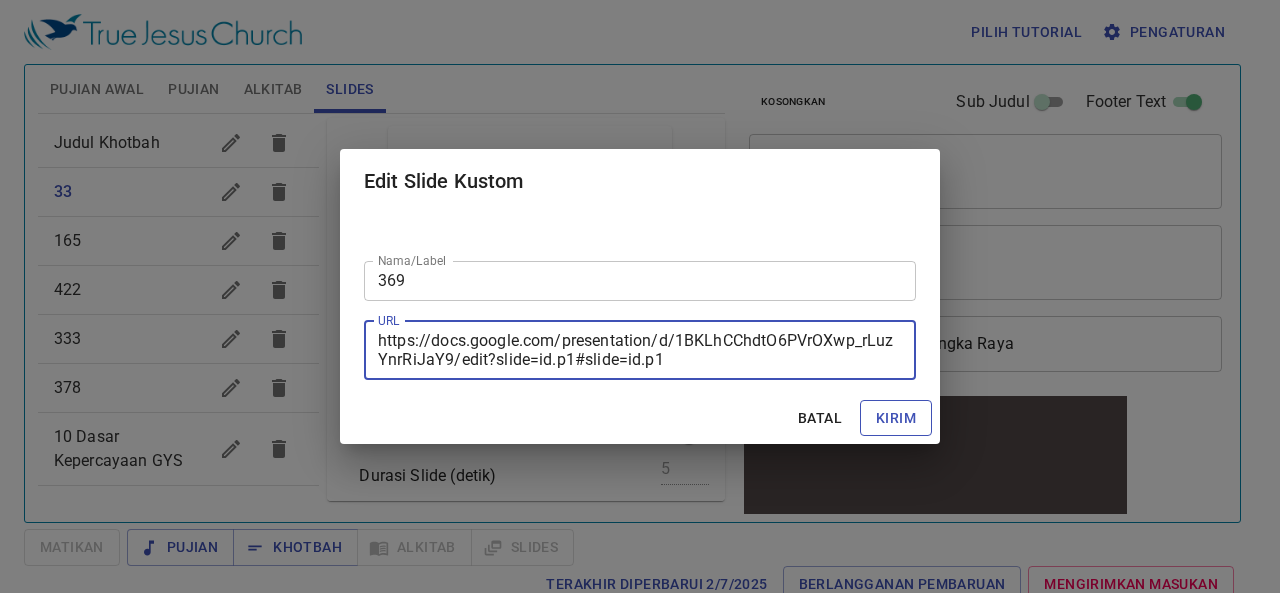 type on "https://docs.google.com/presentation/d/1BKLhCChdtO6PVrOXwp_rLuzYnrRiJaY9/edit?slide=id.p1#slide=id.p1" 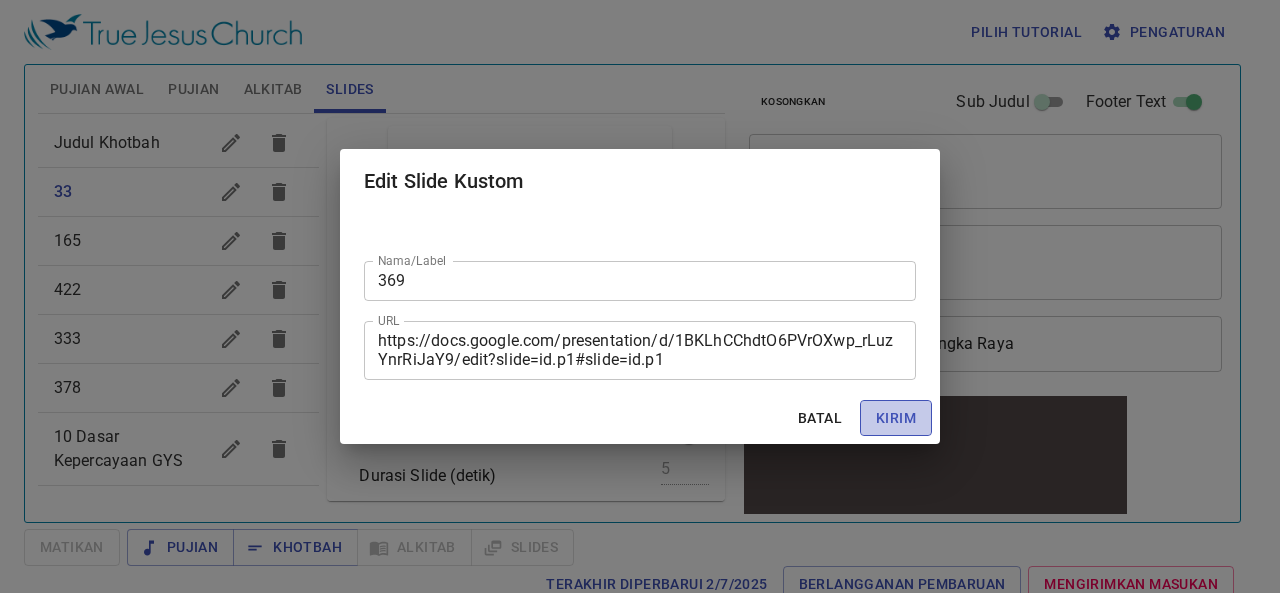 click on "Kirim" at bounding box center [896, 418] 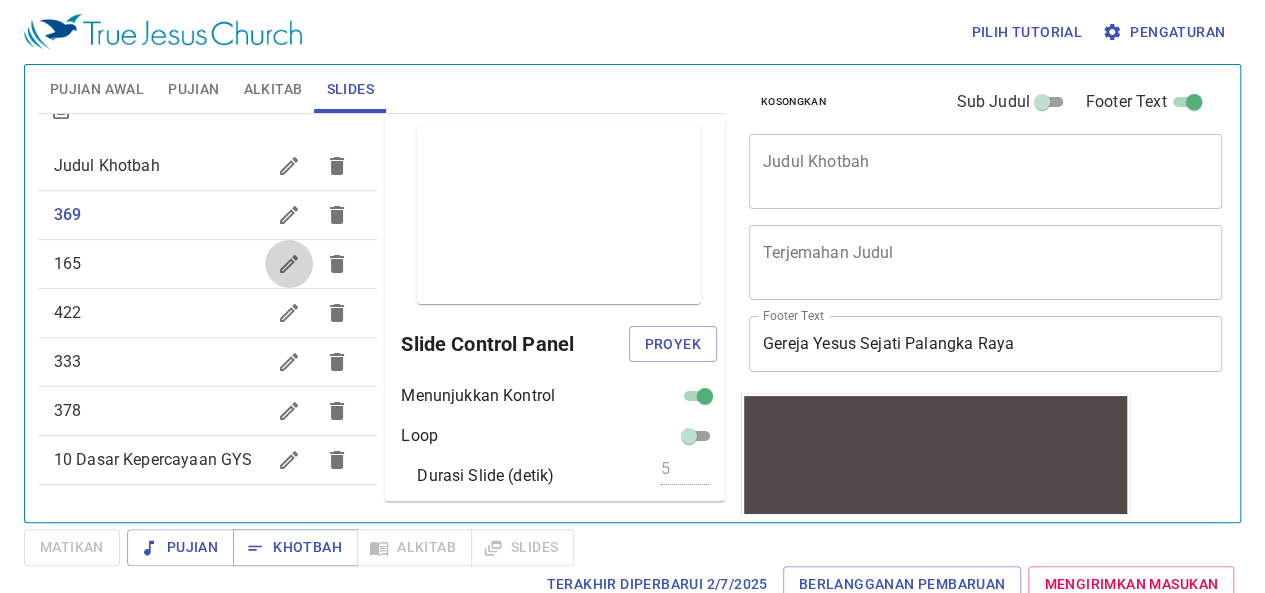 click 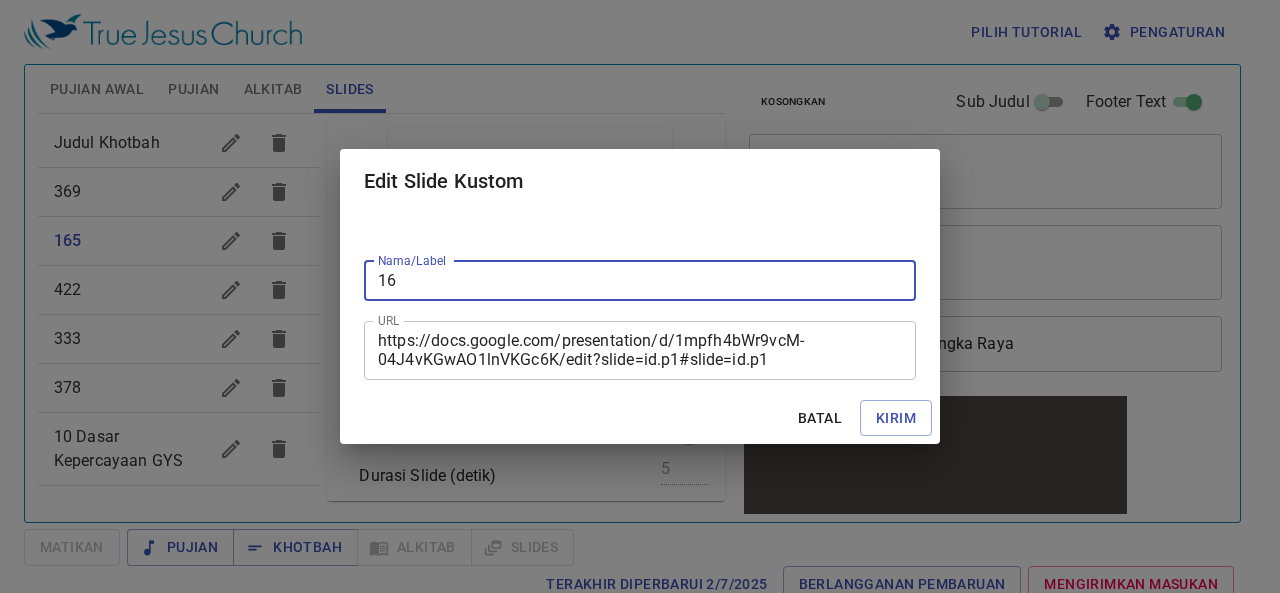 type on "1" 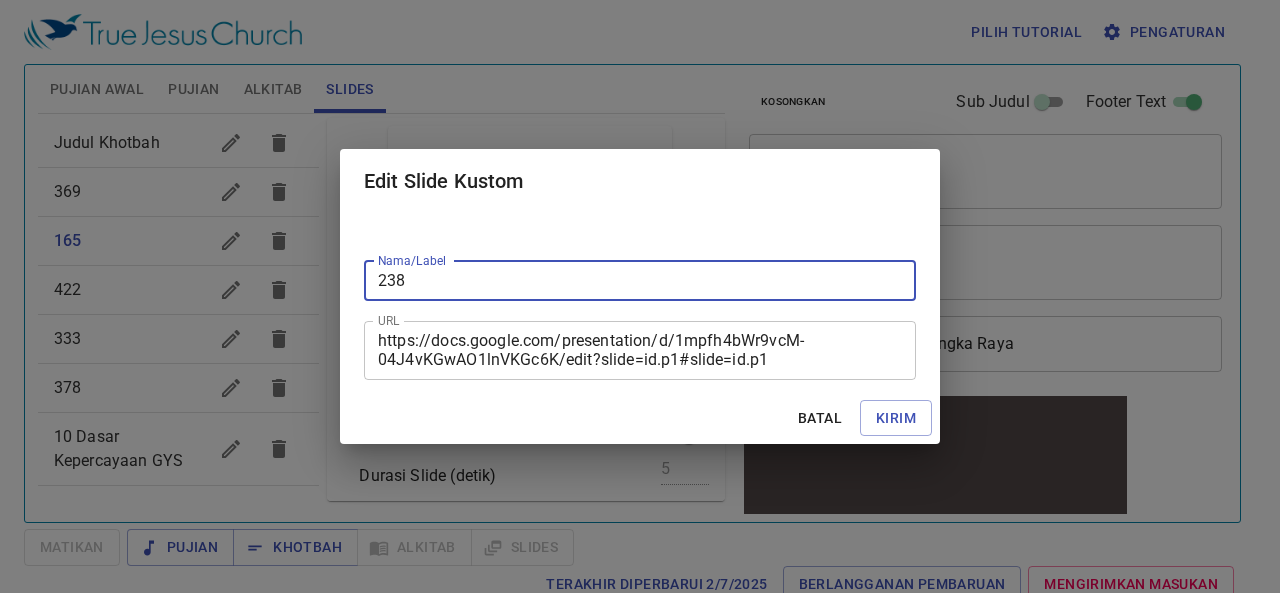 type on "238" 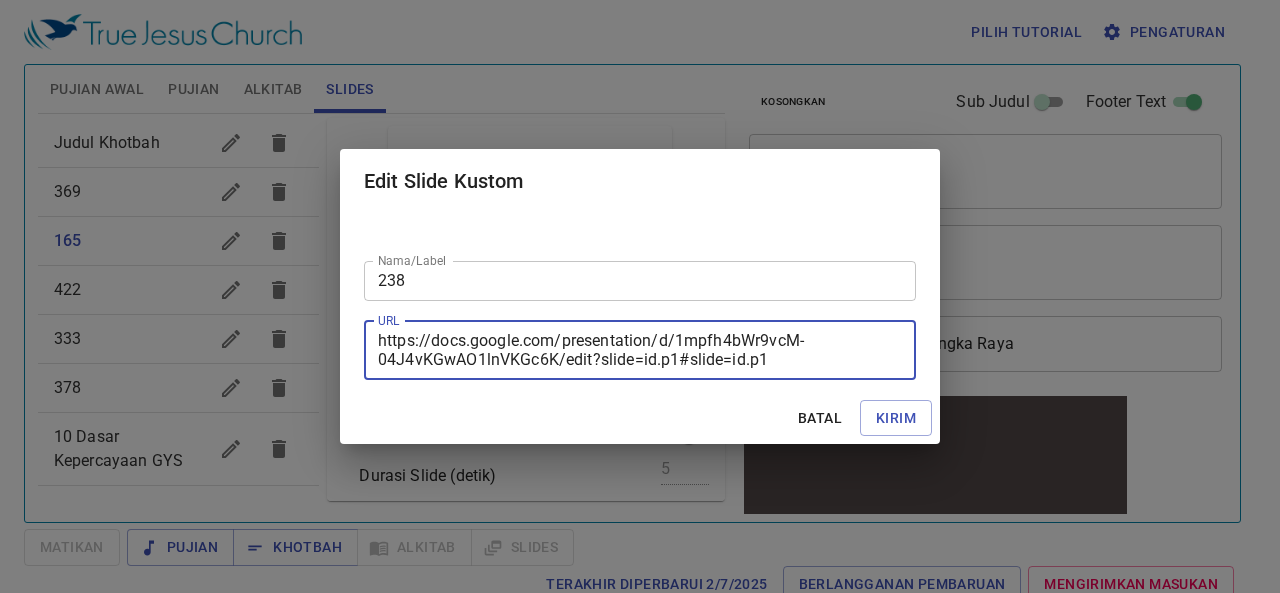 drag, startPoint x: 767, startPoint y: 361, endPoint x: 354, endPoint y: 313, distance: 415.78 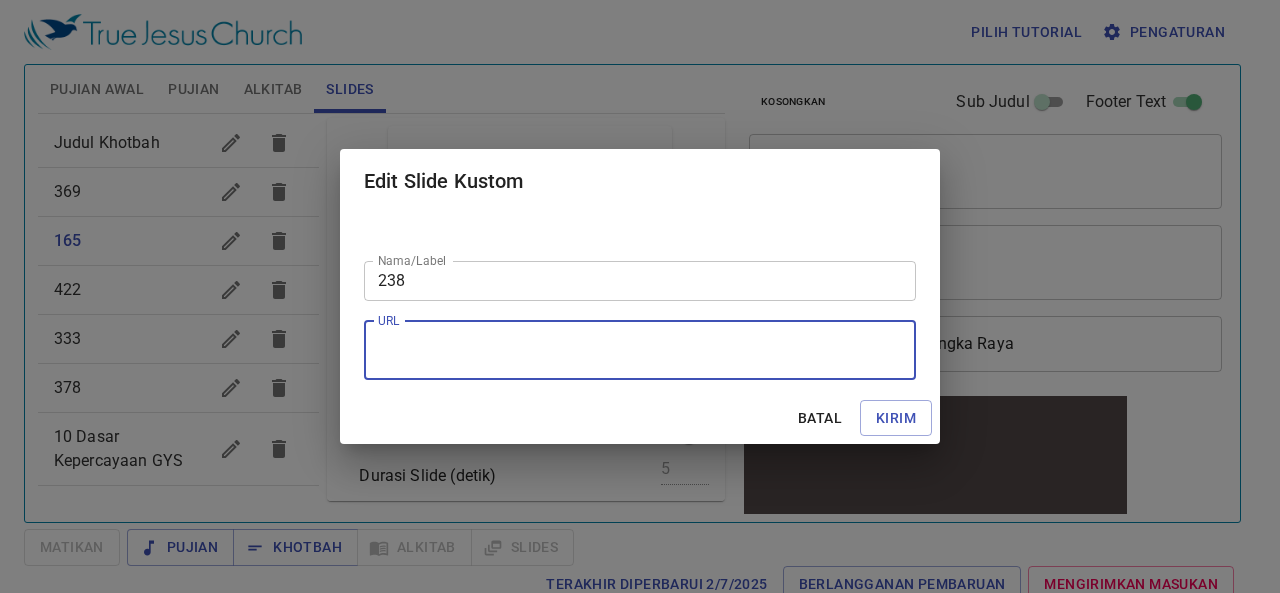 paste on "https://docs.google.com/presentation/d/1ArSYi0ggnV0xGU3xcA2xz1vO9YpDr5YW/edit?slide=id.p1#slide=id.p1" 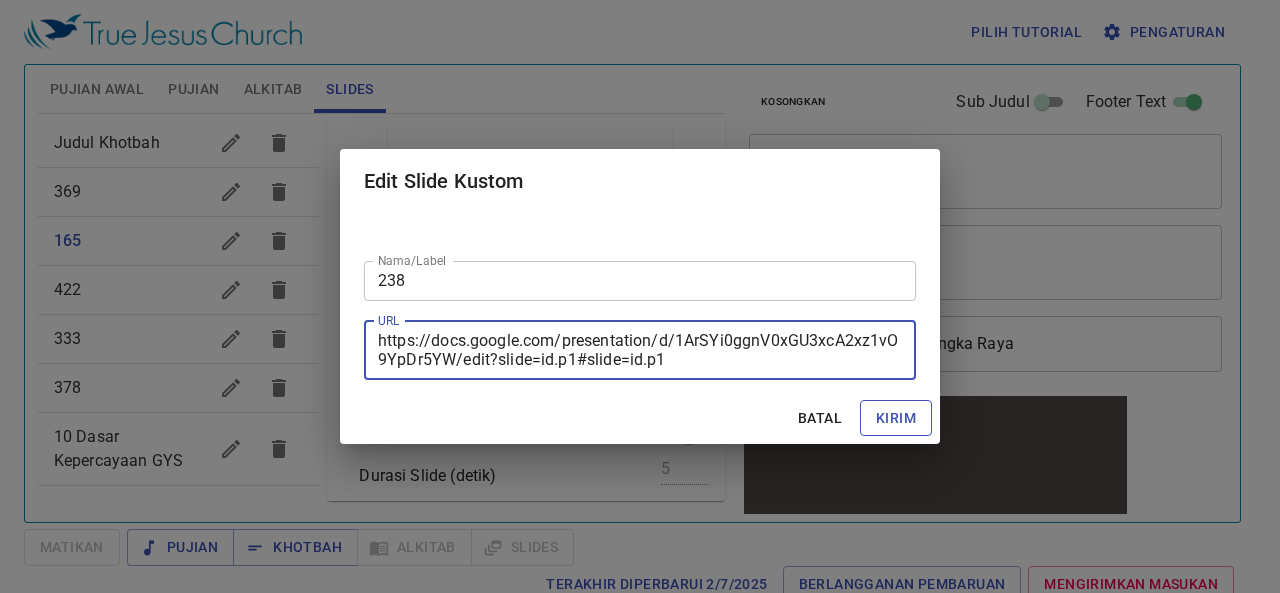type on "https://docs.google.com/presentation/d/1ArSYi0ggnV0xGU3xcA2xz1vO9YpDr5YW/edit?slide=id.p1#slide=id.p1" 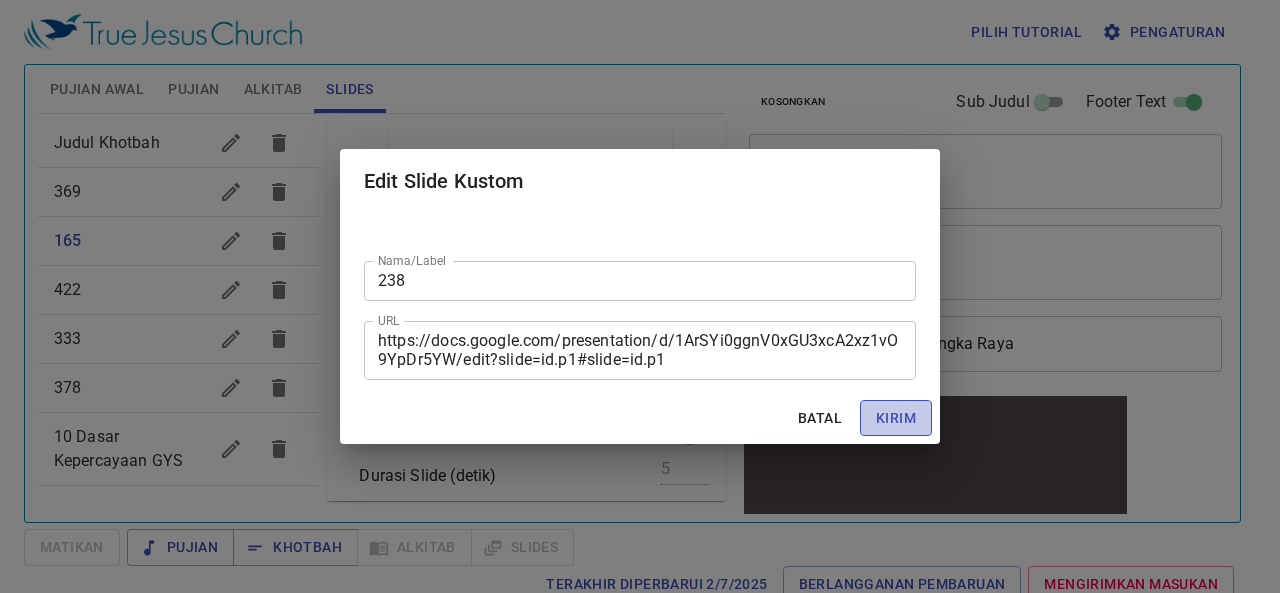 click on "Kirim" at bounding box center (896, 418) 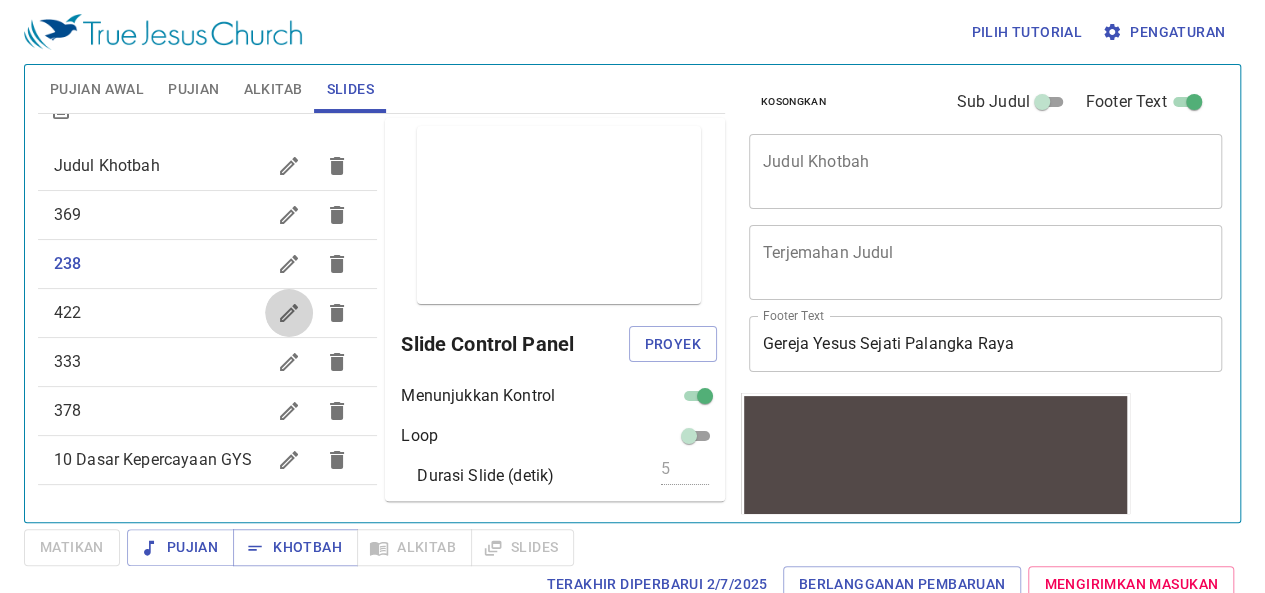 click 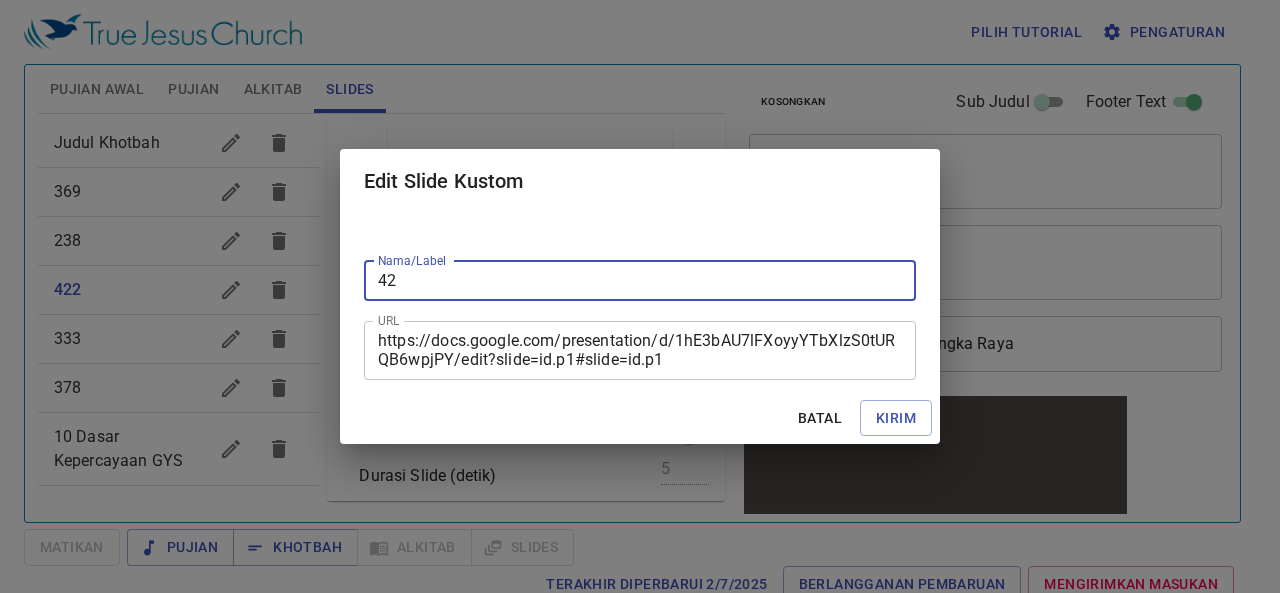 type on "4" 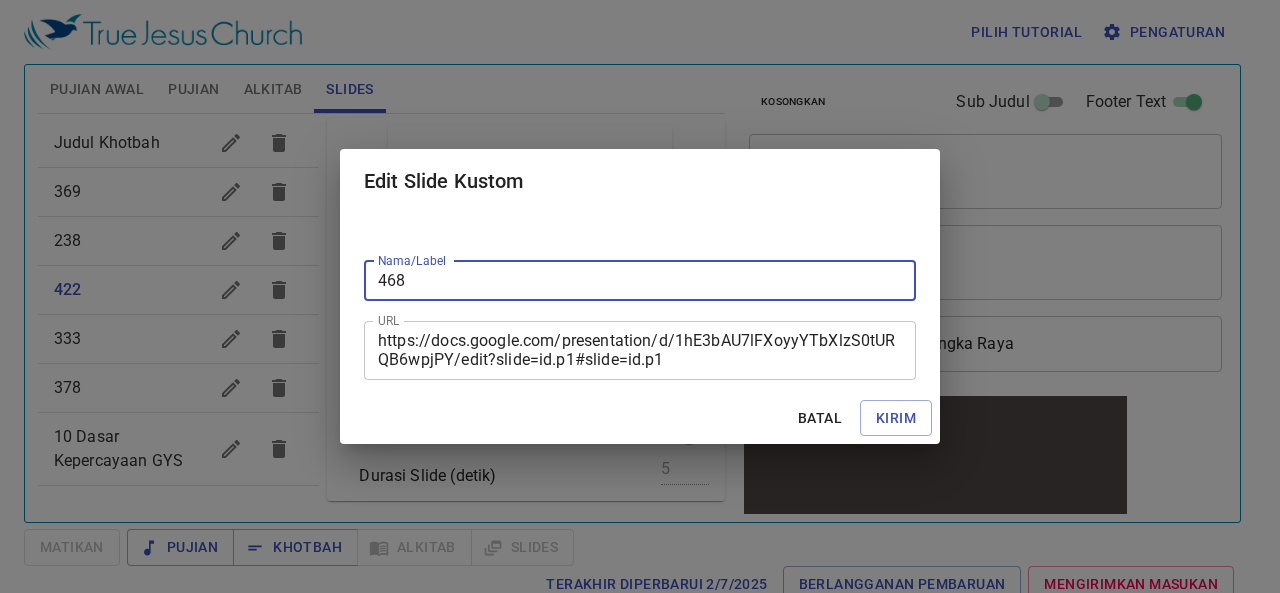 type on "468" 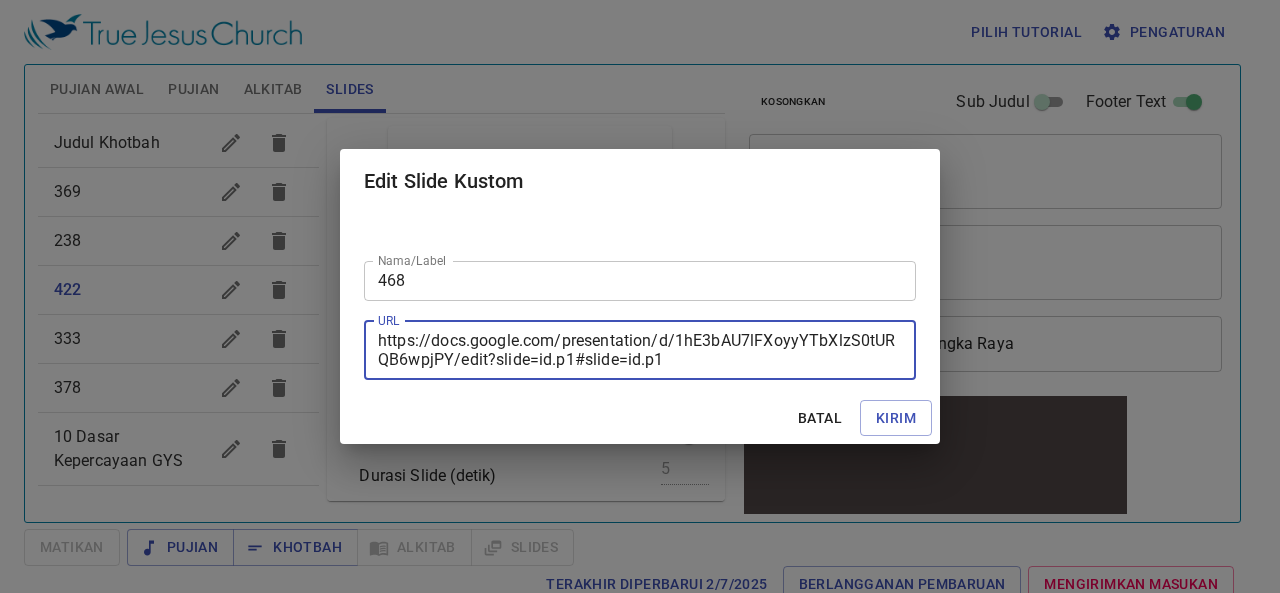 drag, startPoint x: 667, startPoint y: 363, endPoint x: 332, endPoint y: 309, distance: 339.32434 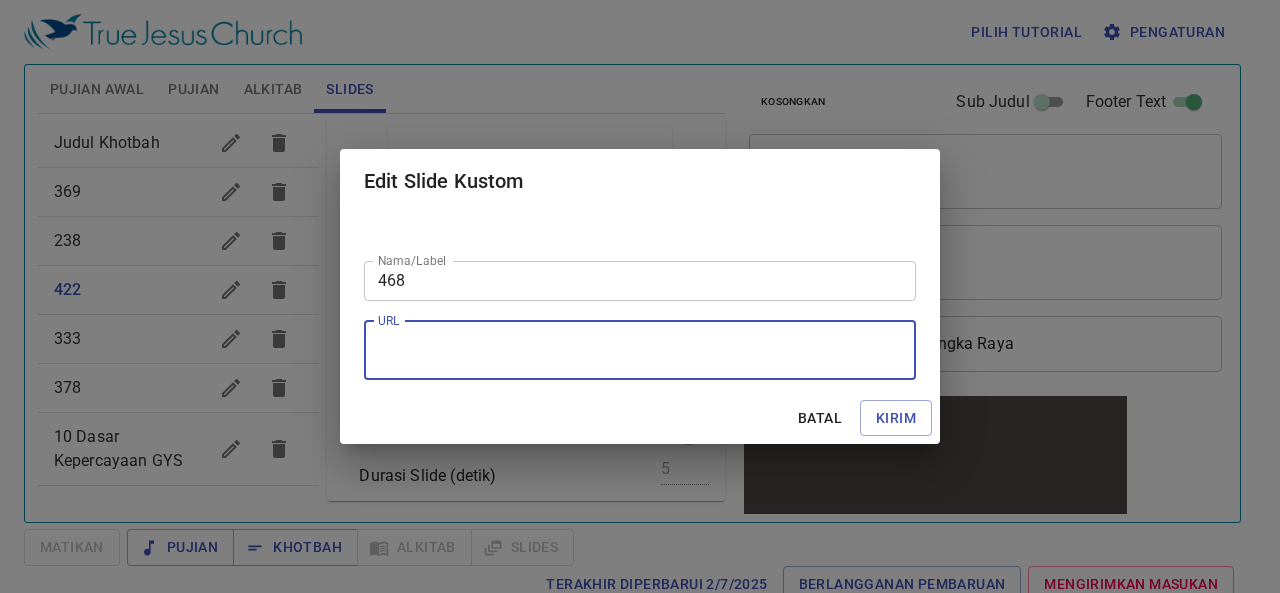 paste on "https://docs.google.com/presentation/d/1b3NZ5SYZiqwTZt-yVtmVeItiu6edIG4Y/edit?slide=id.p1#slide=id.p1" 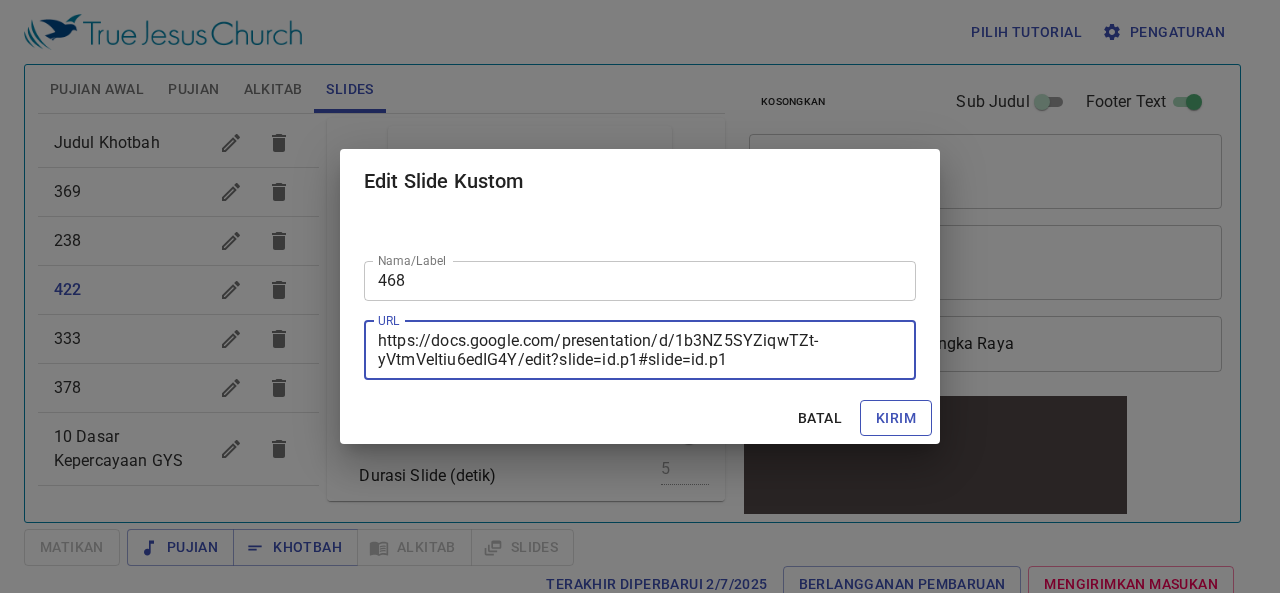 type on "https://docs.google.com/presentation/d/1b3NZ5SYZiqwTZt-yVtmVeItiu6edIG4Y/edit?slide=id.p1#slide=id.p1" 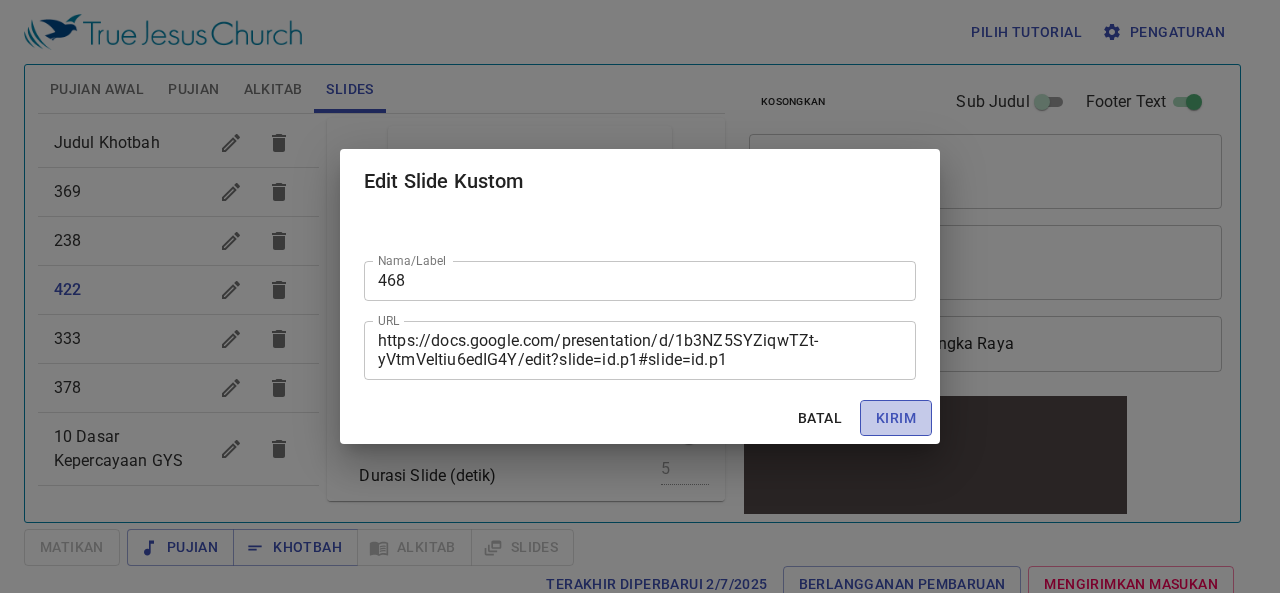click on "Kirim" at bounding box center (896, 418) 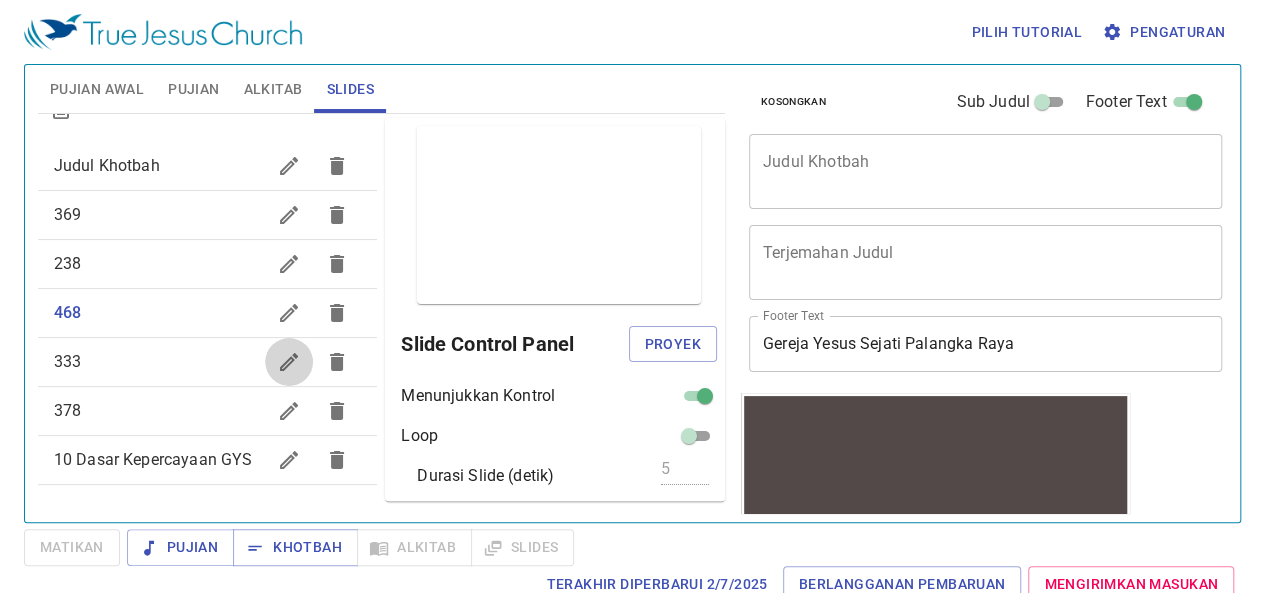 click 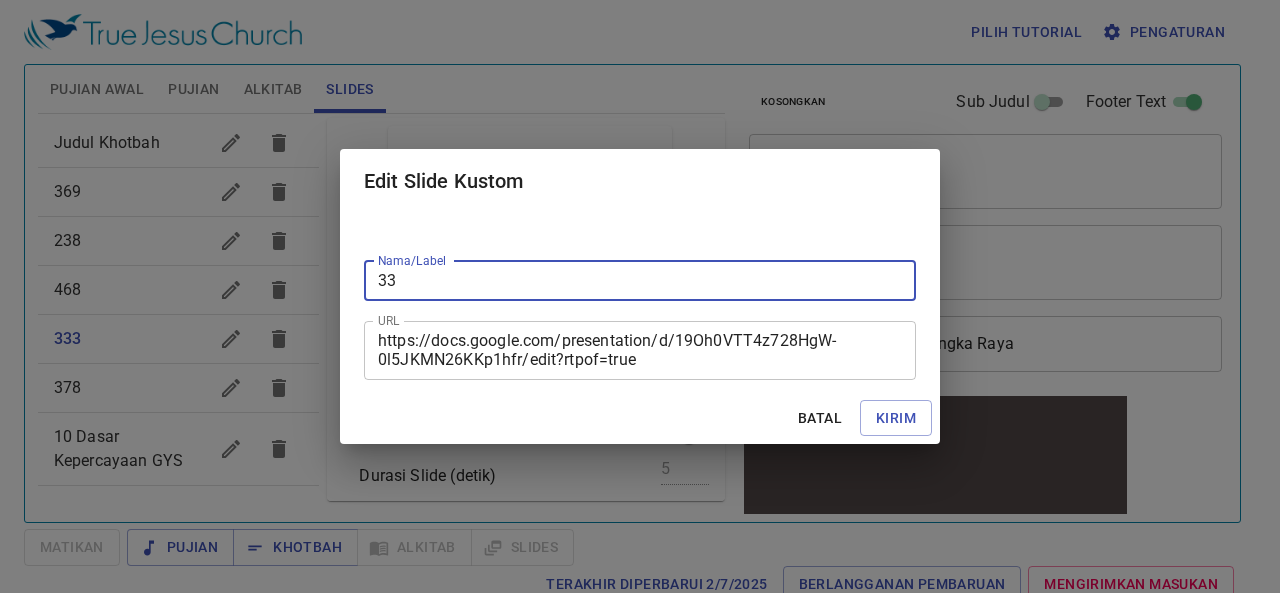 type on "3" 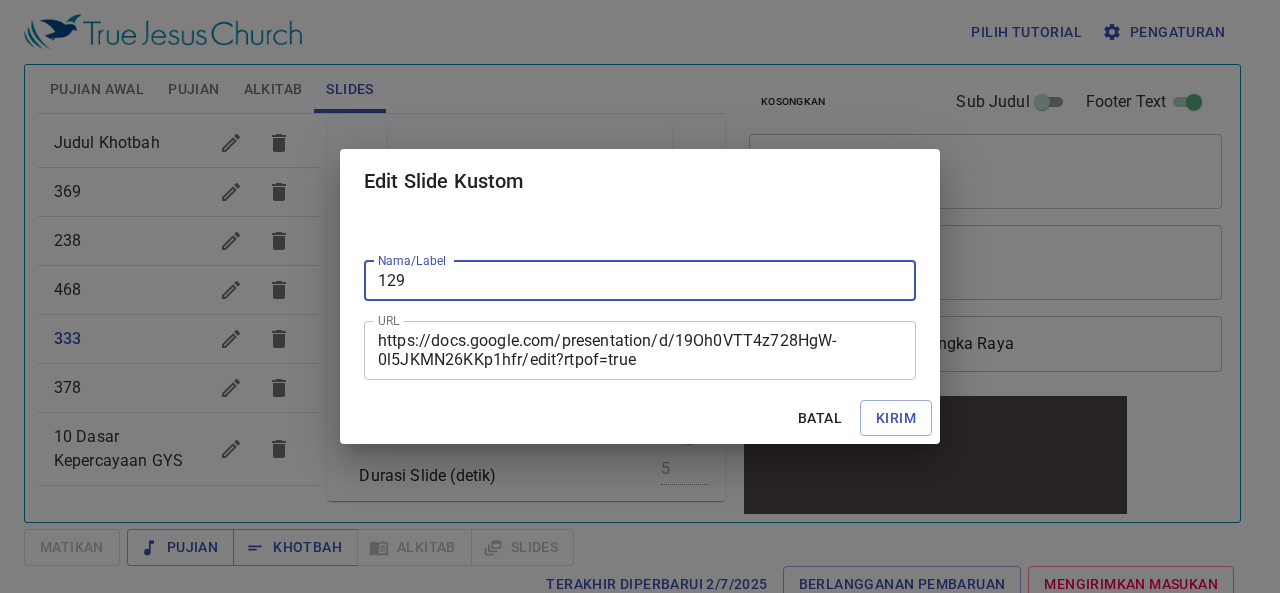 type on "129" 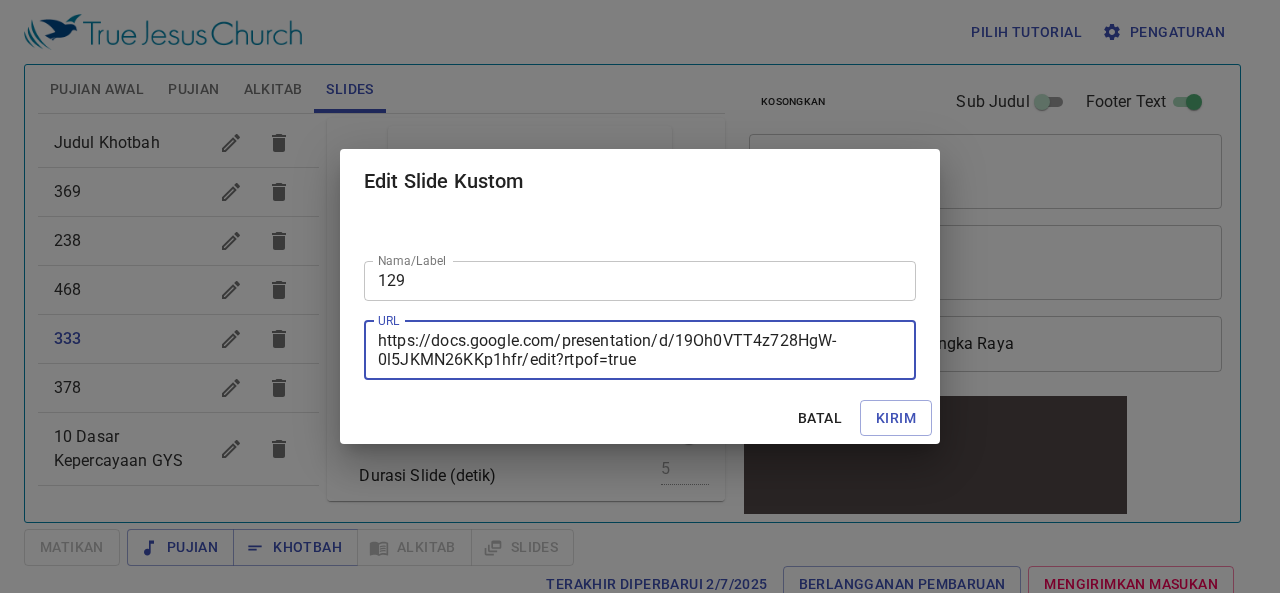 drag, startPoint x: 639, startPoint y: 359, endPoint x: 244, endPoint y: 283, distance: 402.24496 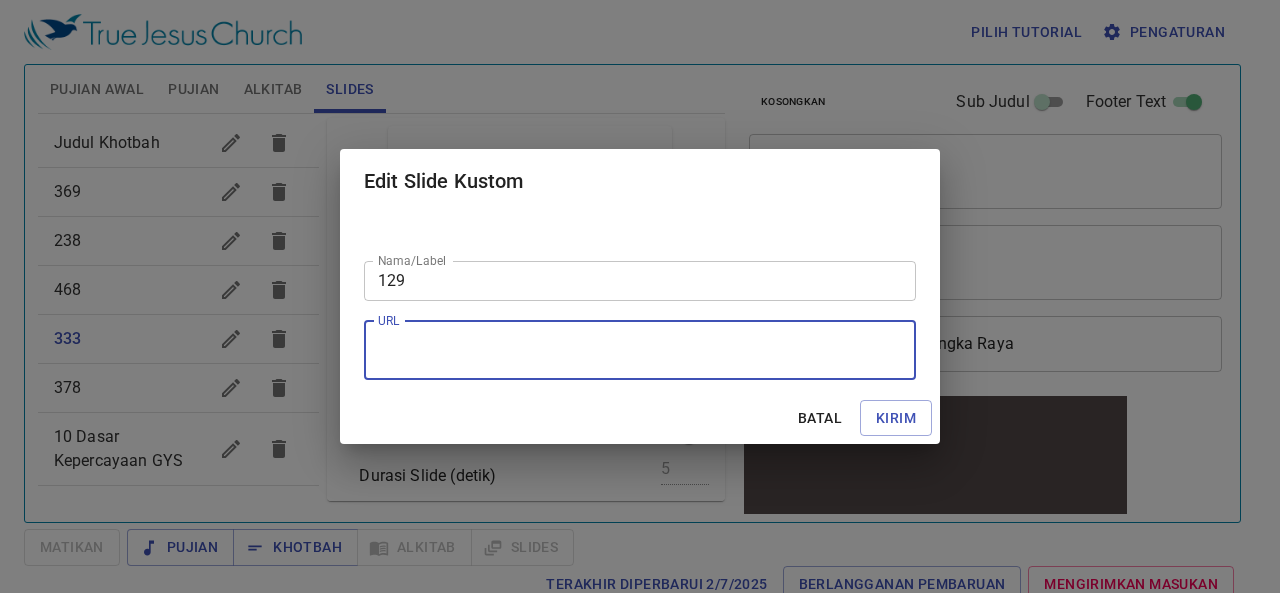 paste on "https://docs.google.com/presentation/d/1kDiYi8T5LunZXF7uDthPhmoyt3YclQtZ/edit?slide=id.p1#slide=id.p1" 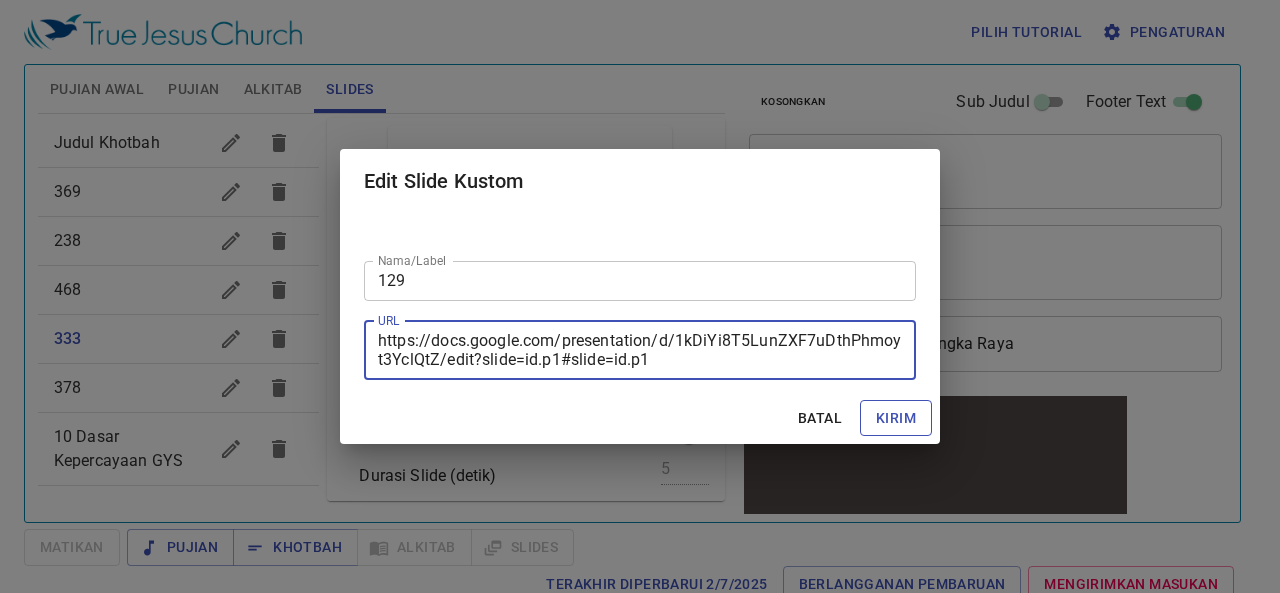 type on "https://docs.google.com/presentation/d/1kDiYi8T5LunZXF7uDthPhmoyt3YclQtZ/edit?slide=id.p1#slide=id.p1" 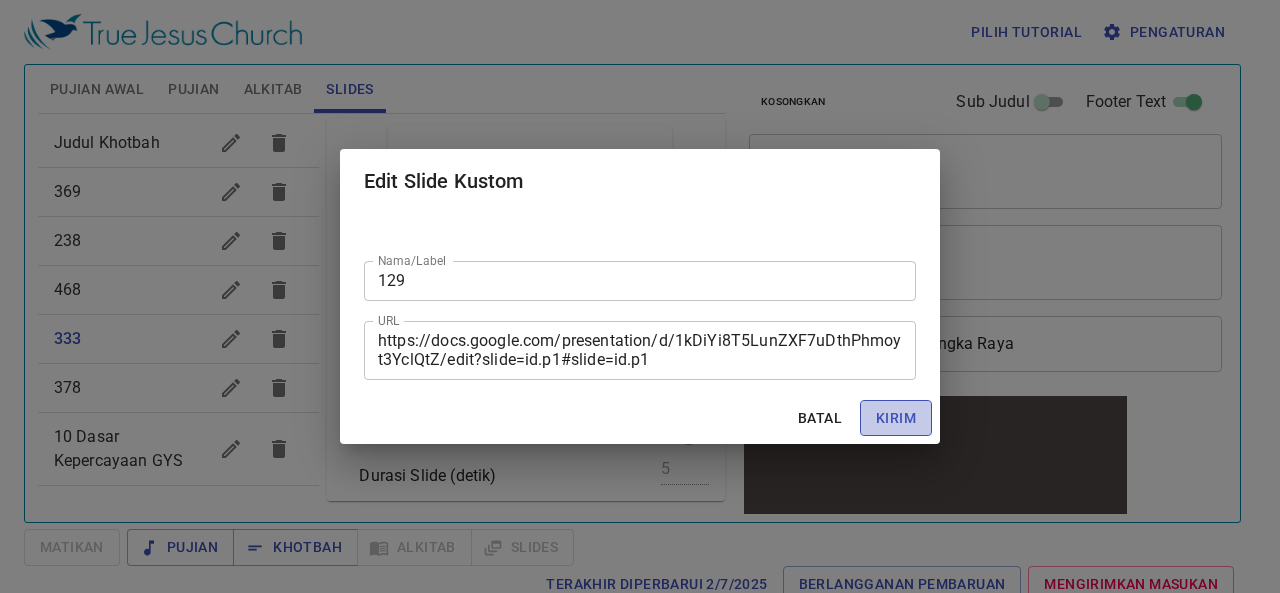click on "Kirim" at bounding box center (896, 418) 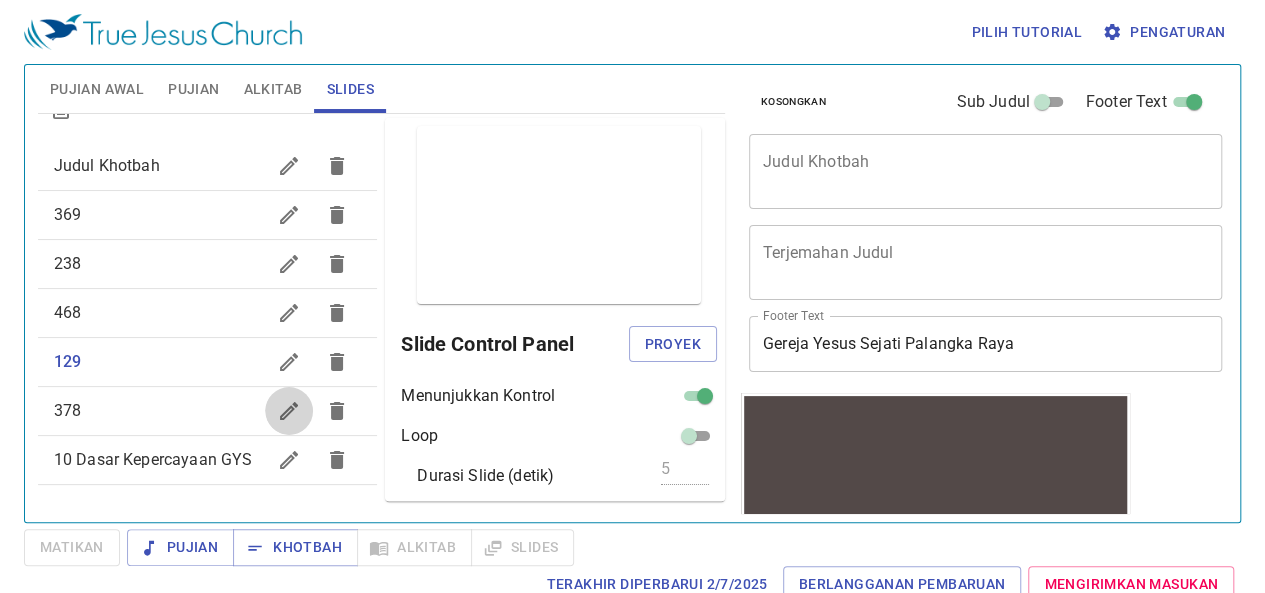 click 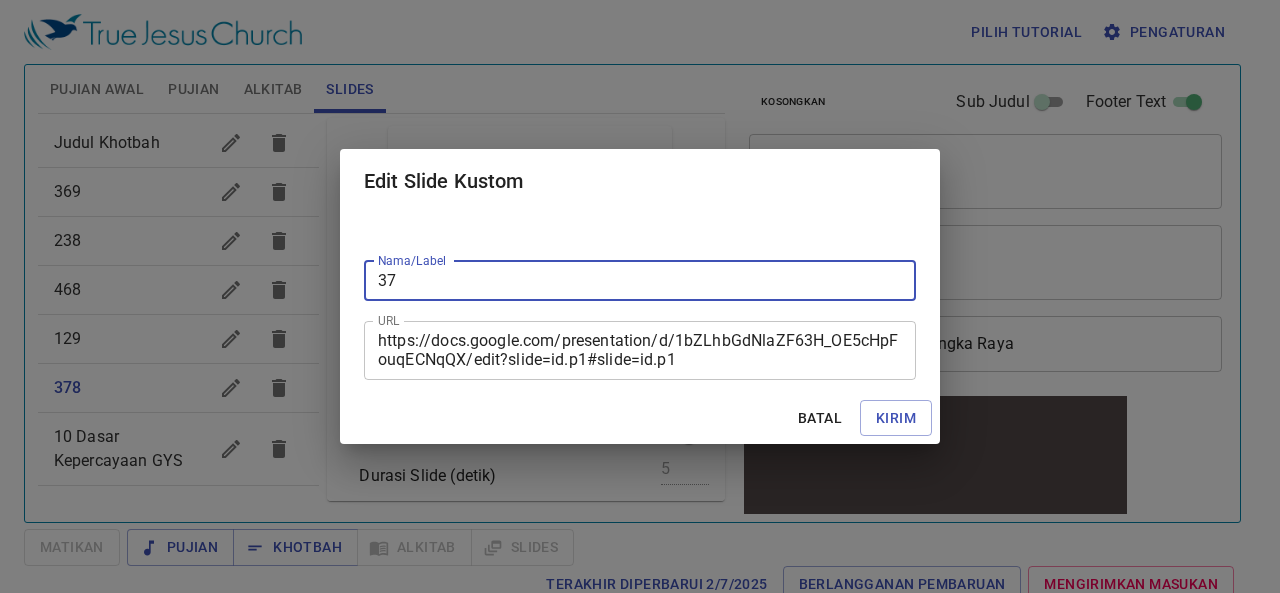 type on "3" 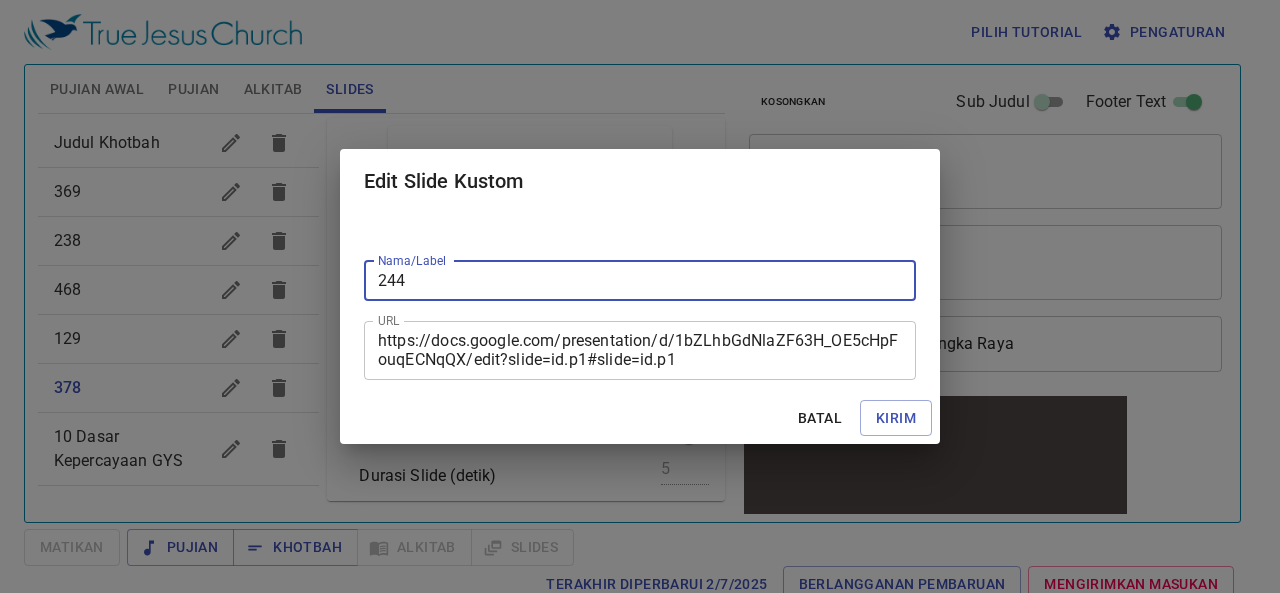 type on "244" 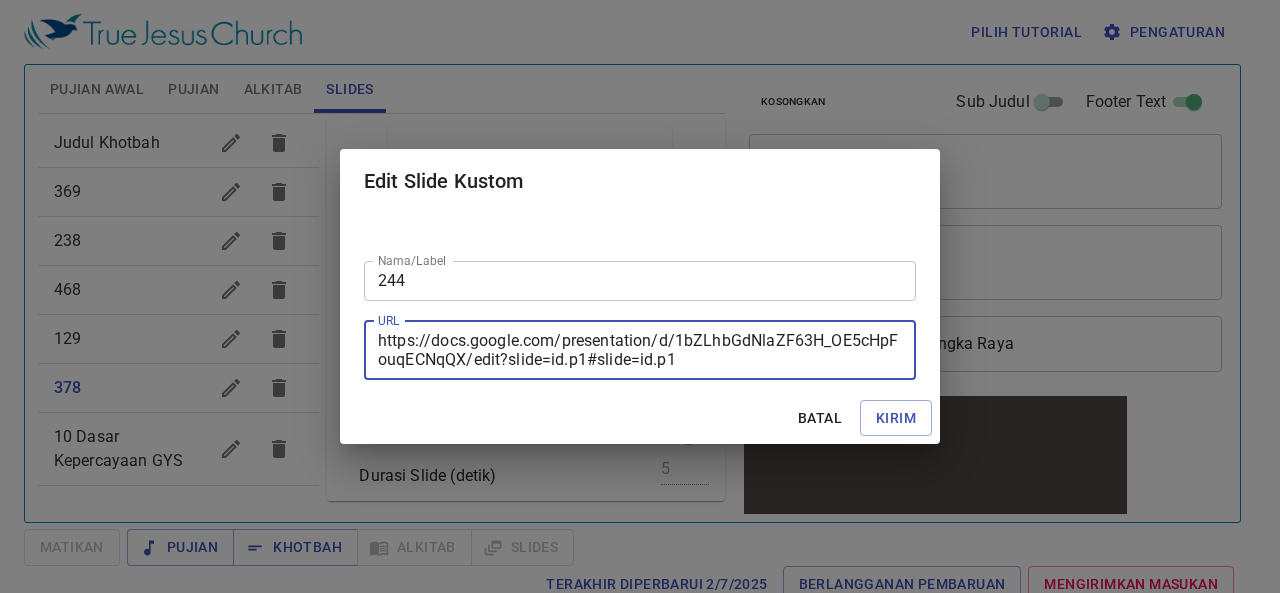 drag, startPoint x: 681, startPoint y: 358, endPoint x: 332, endPoint y: 321, distance: 350.95584 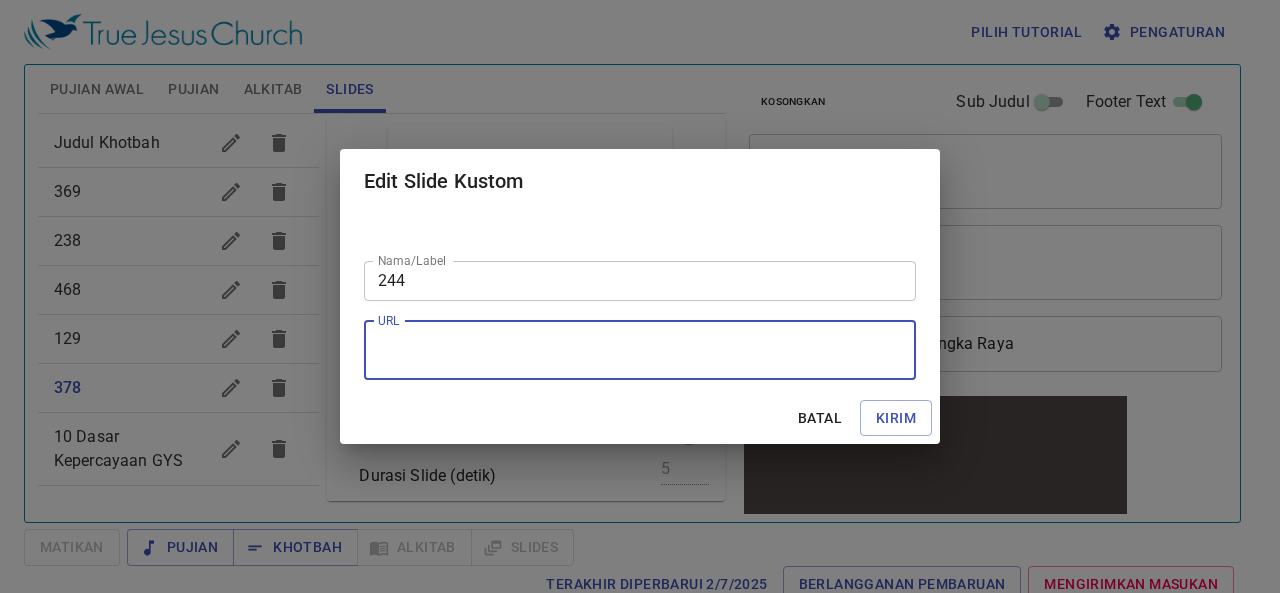 paste on "https://docs.google.com/presentation/d/16NQcK8J5fEjypa206TdXcyFtrDIqojmM/edit?slide=id.p1#slide=id.p1" 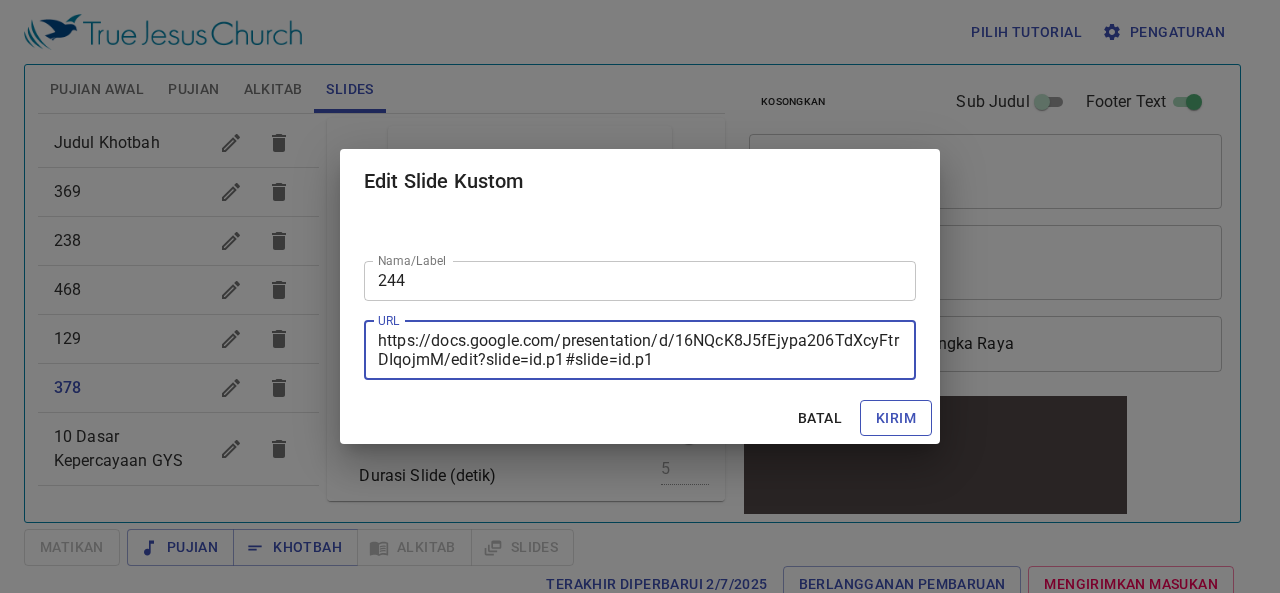 type on "https://docs.google.com/presentation/d/16NQcK8J5fEjypa206TdXcyFtrDIqojmM/edit?slide=id.p1#slide=id.p1" 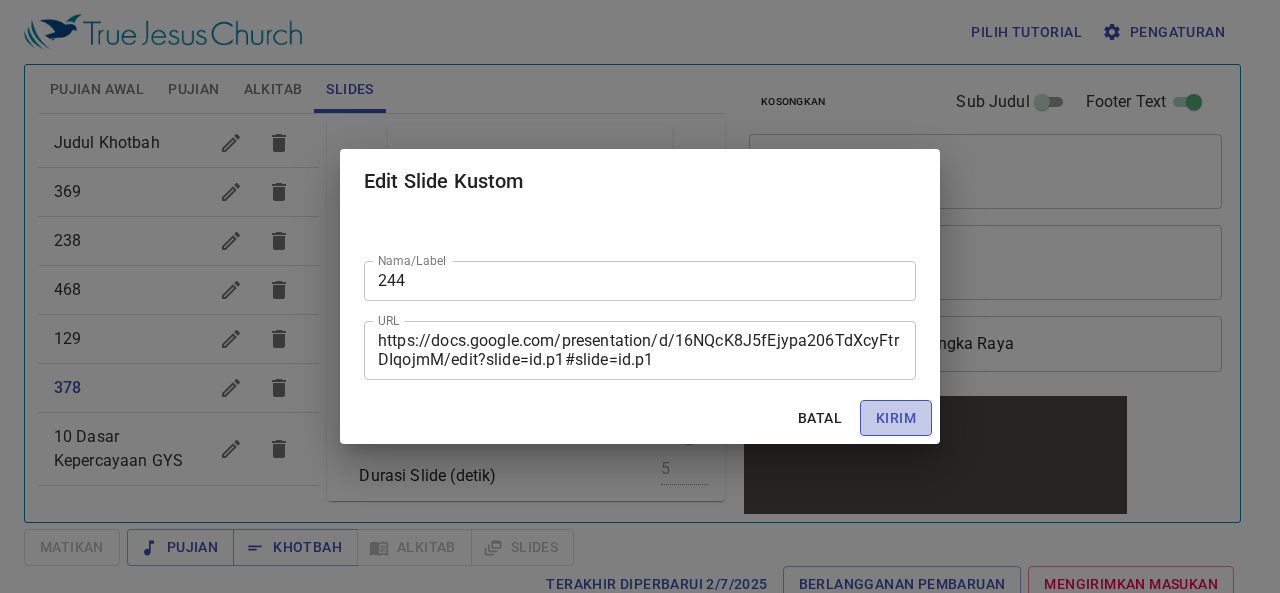 click on "Kirim" at bounding box center (896, 418) 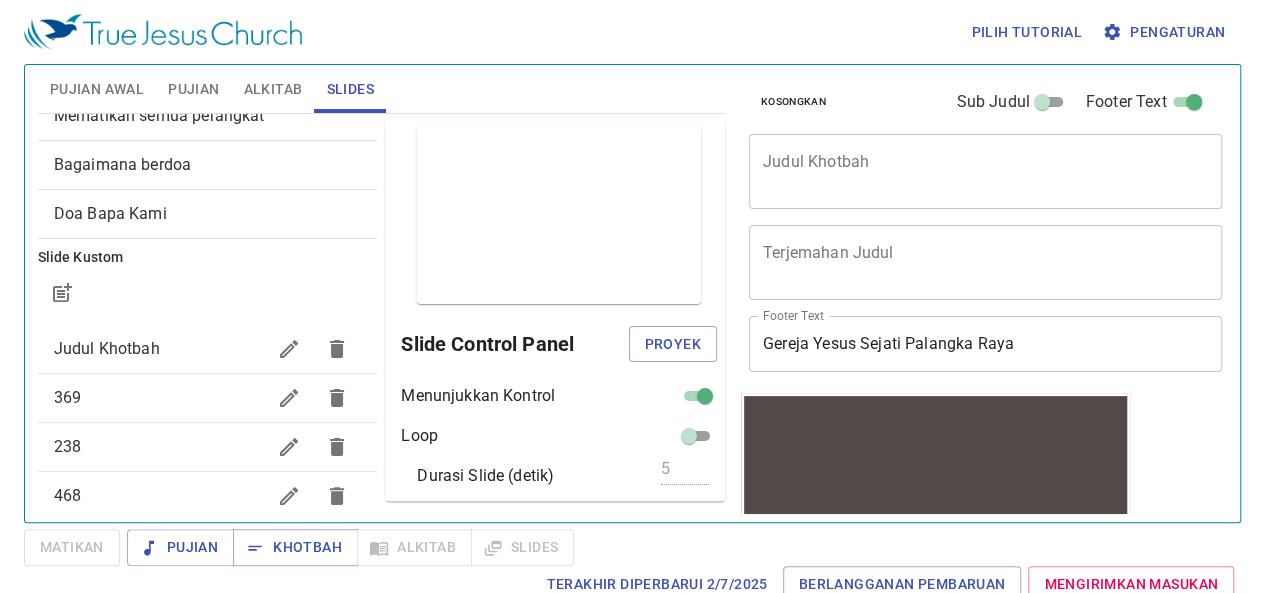scroll, scrollTop: 17, scrollLeft: 0, axis: vertical 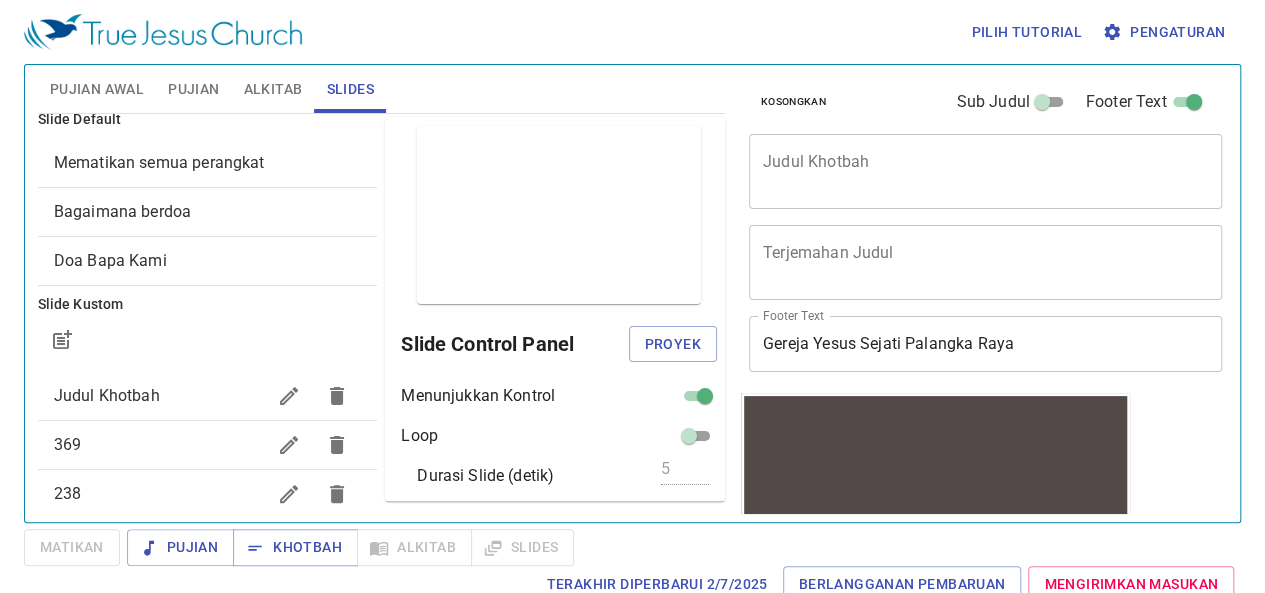click on "Pratinjau Slide Control Panel Proyek Menunjukkan Kontrol Loop Durasi Slide (detik) 5 Refresh Simpan" at bounding box center [555, 309] 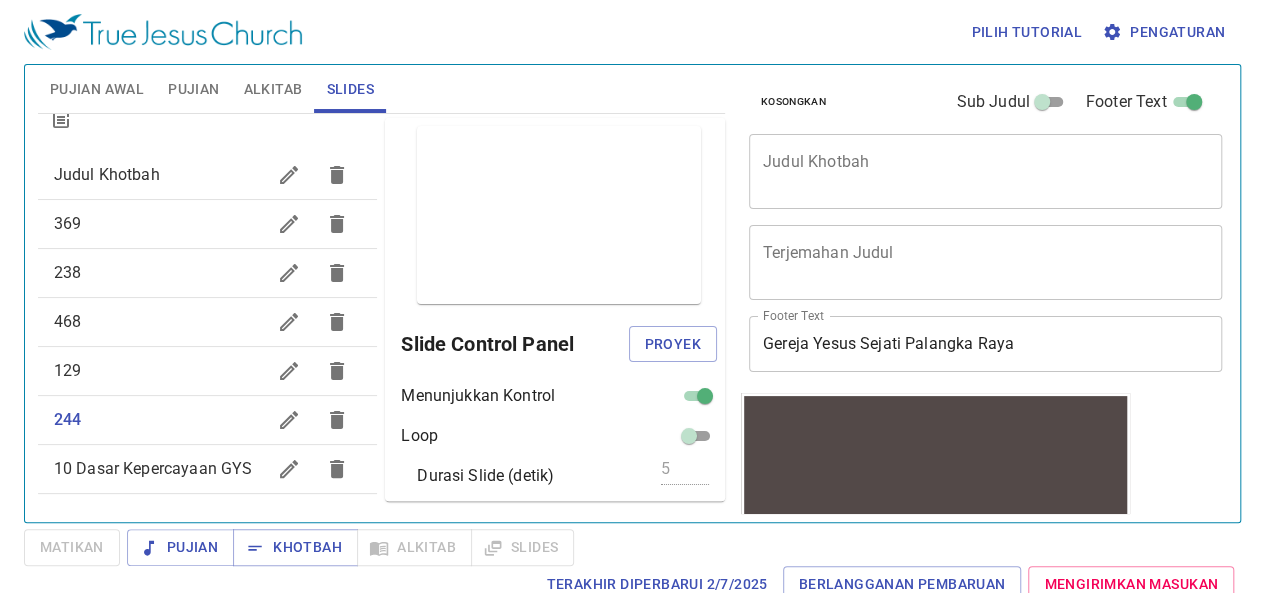 scroll, scrollTop: 242, scrollLeft: 0, axis: vertical 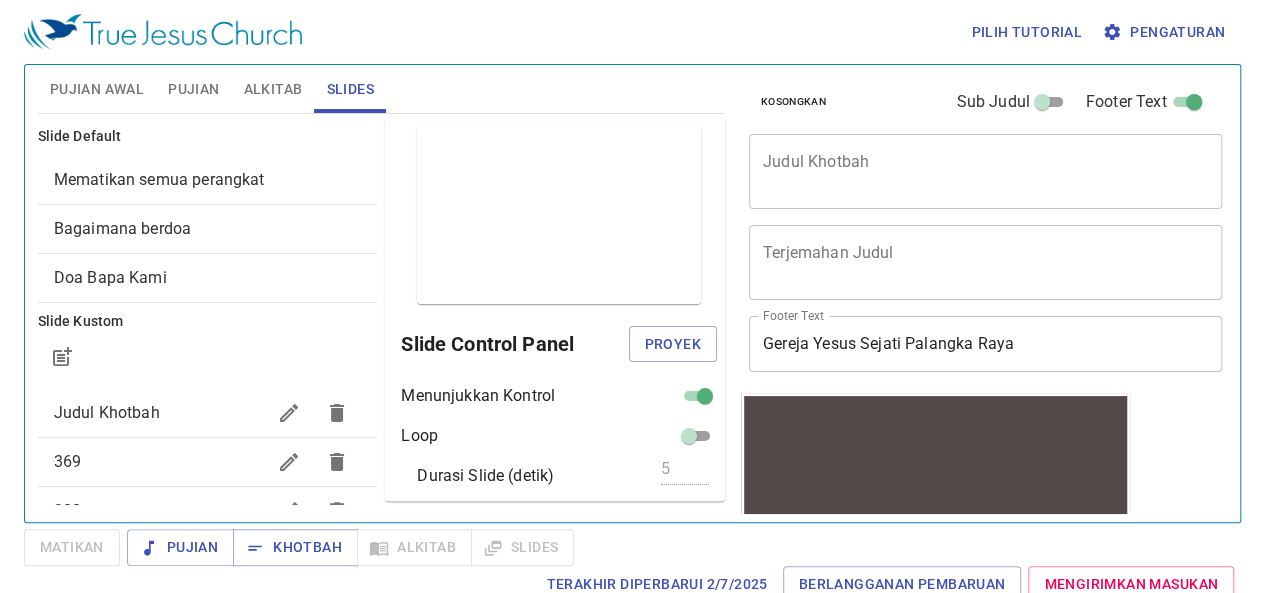 click on "Judul Khotbah" at bounding box center (107, 412) 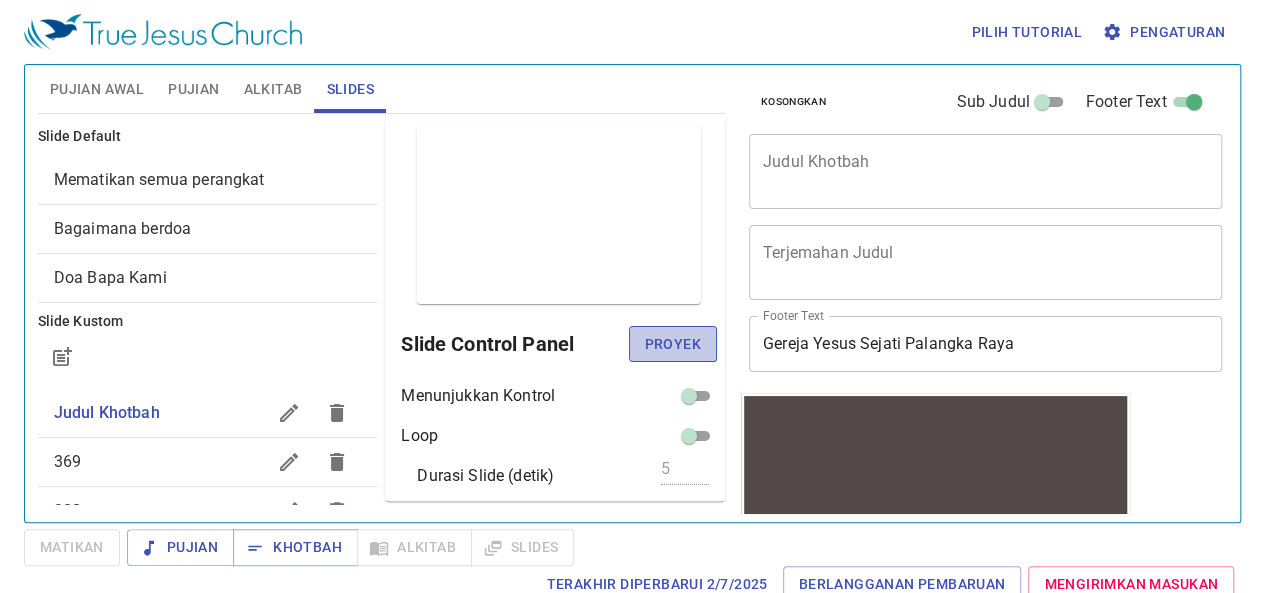 click on "Proyek" at bounding box center [673, 344] 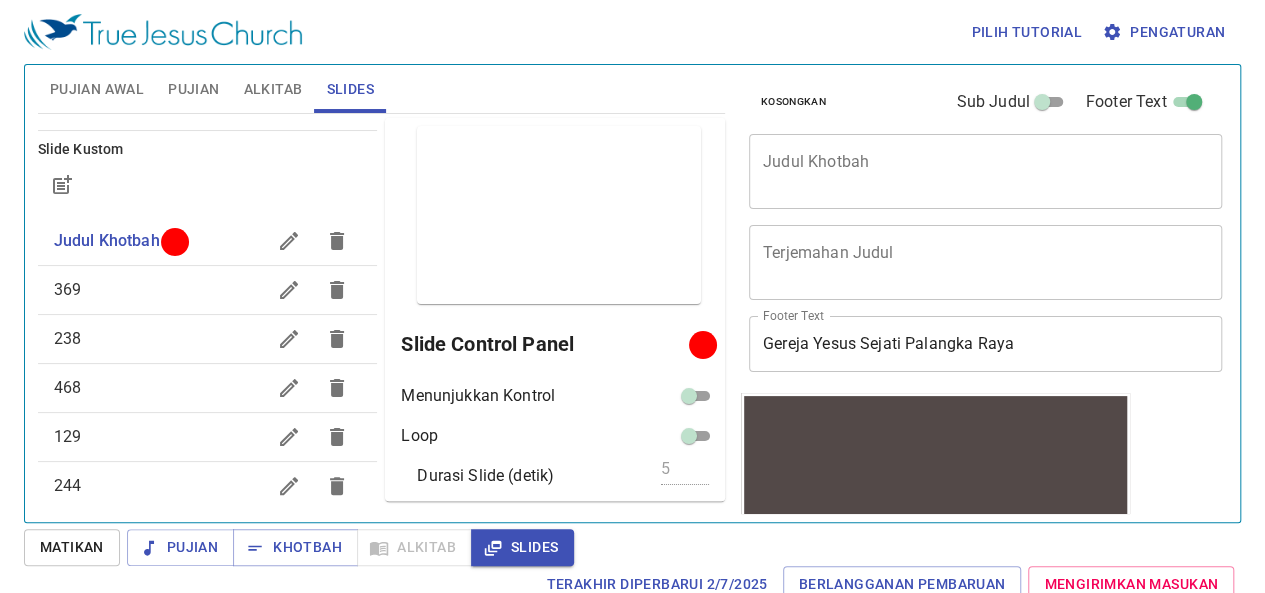 scroll, scrollTop: 177, scrollLeft: 0, axis: vertical 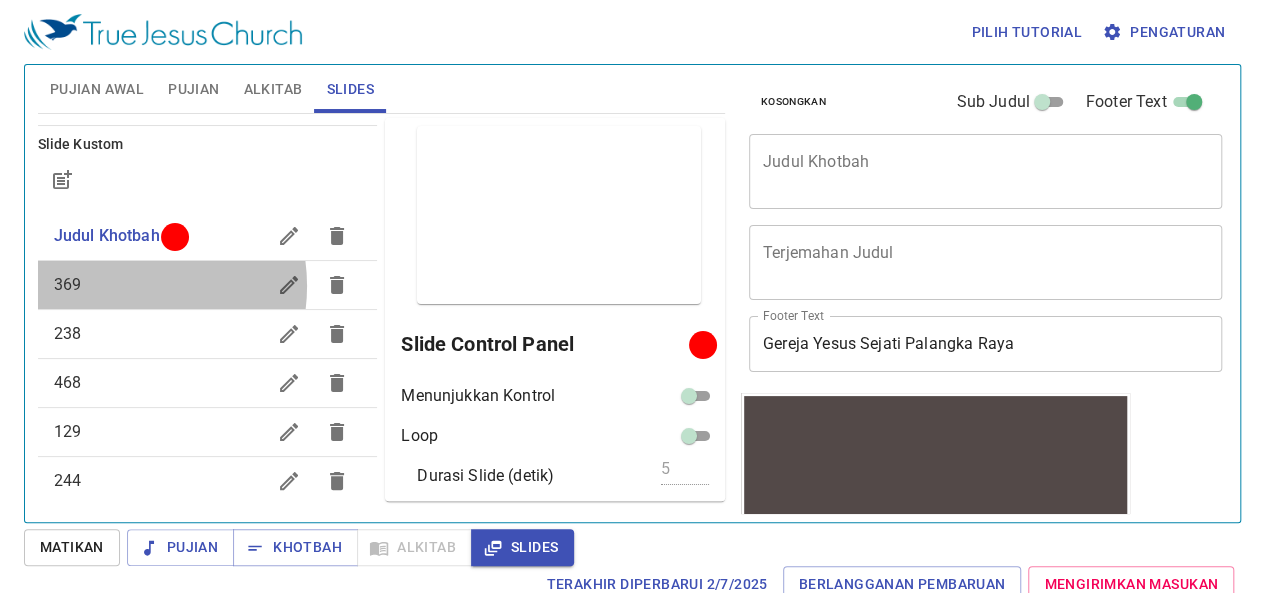 click on "369" at bounding box center (160, 285) 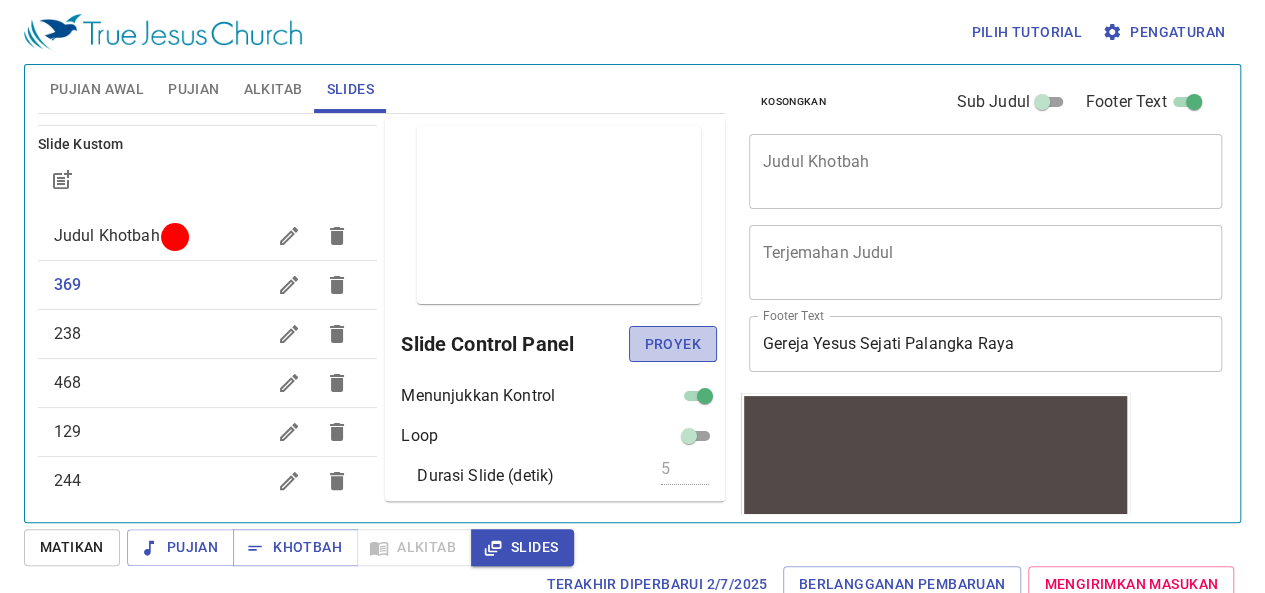 click on "Proyek" at bounding box center (673, 344) 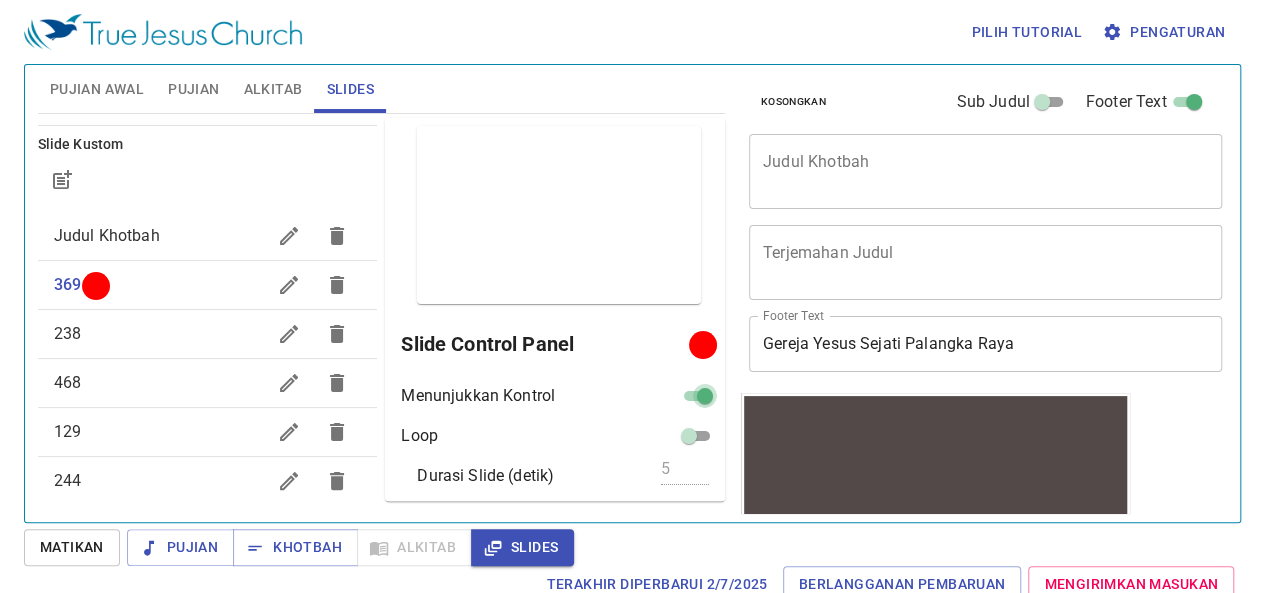 click at bounding box center [705, 400] 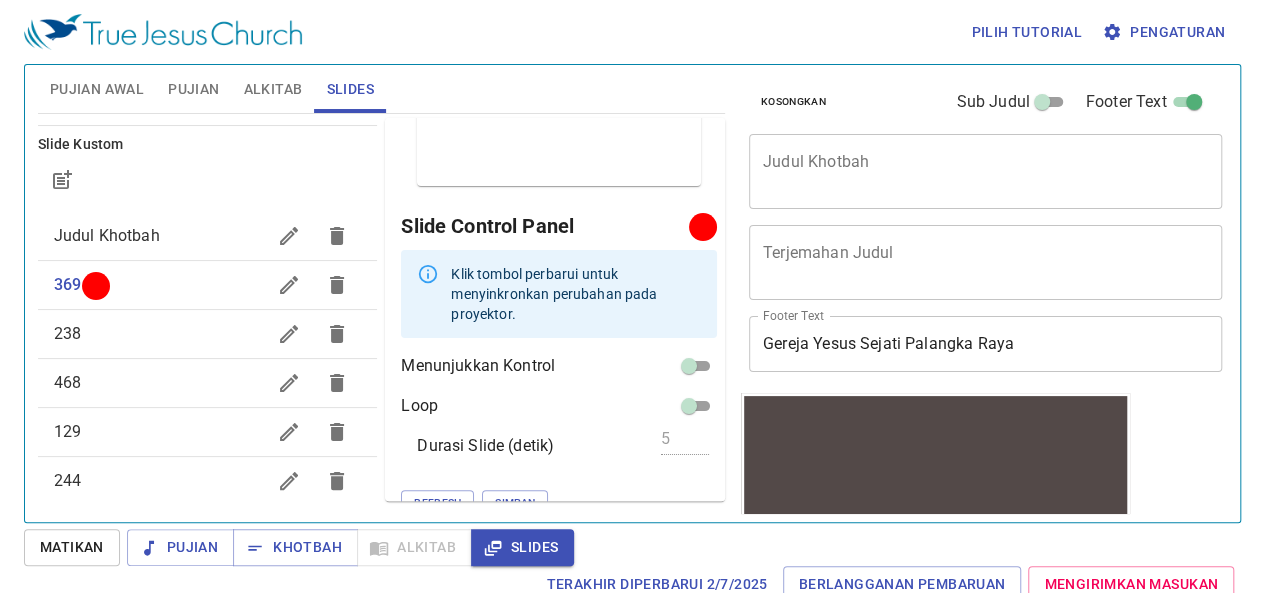 scroll, scrollTop: 119, scrollLeft: 0, axis: vertical 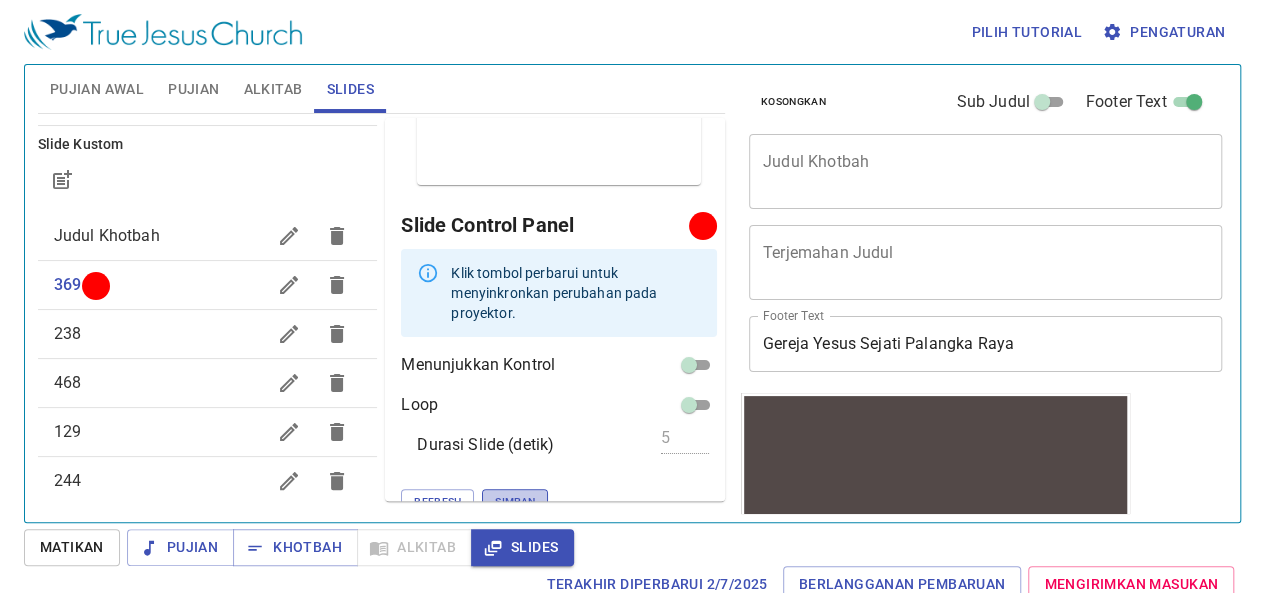 click on "Simpan" at bounding box center [515, 502] 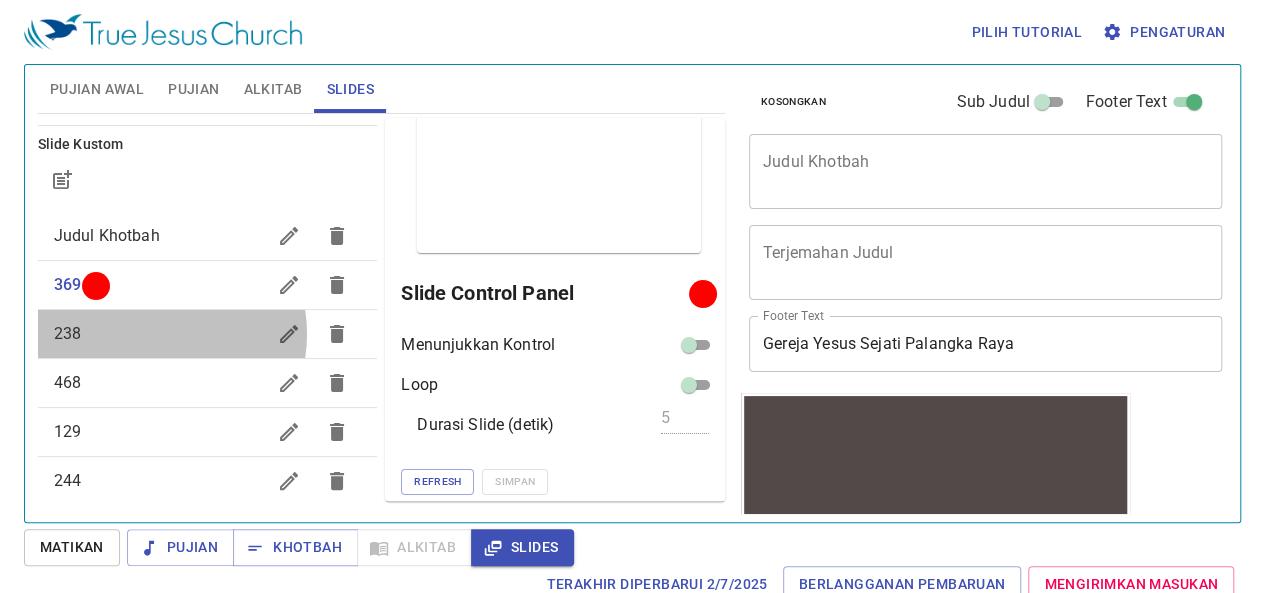 click on "238" at bounding box center (160, 334) 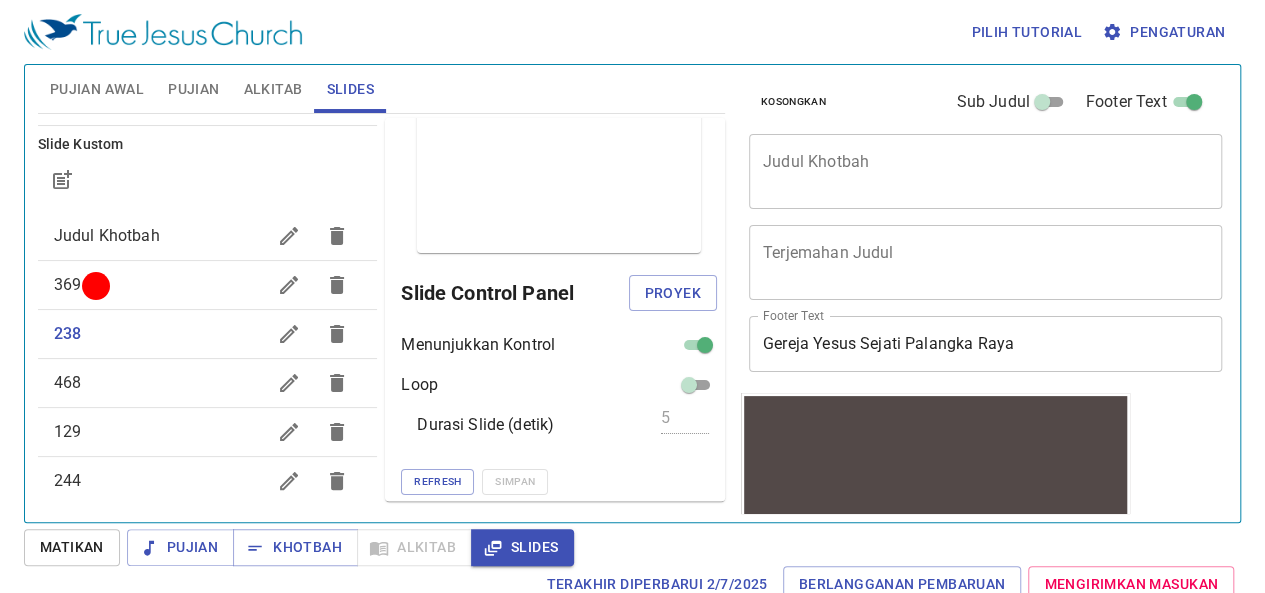 click at bounding box center [705, 349] 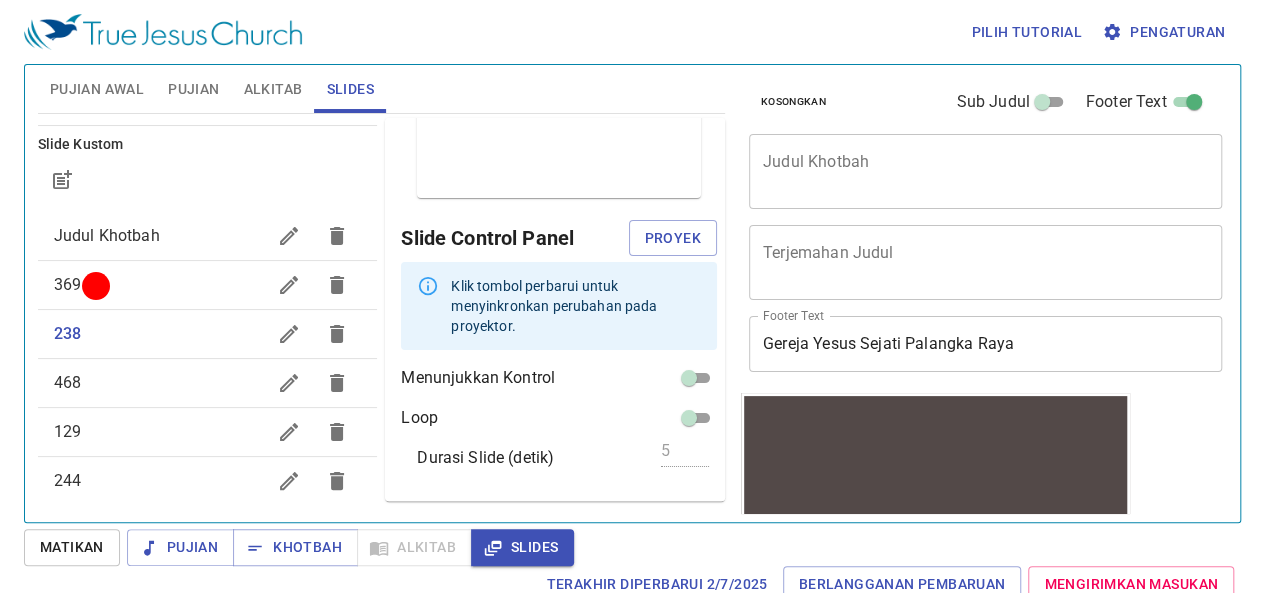 scroll, scrollTop: 119, scrollLeft: 0, axis: vertical 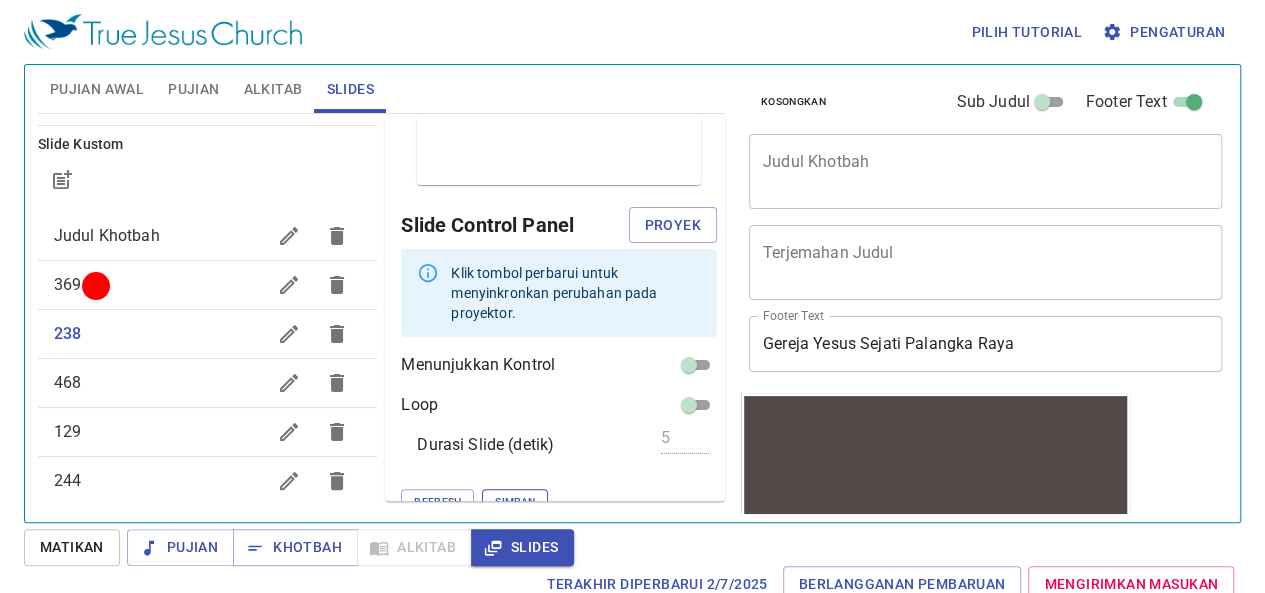 click on "Simpan" at bounding box center [515, 502] 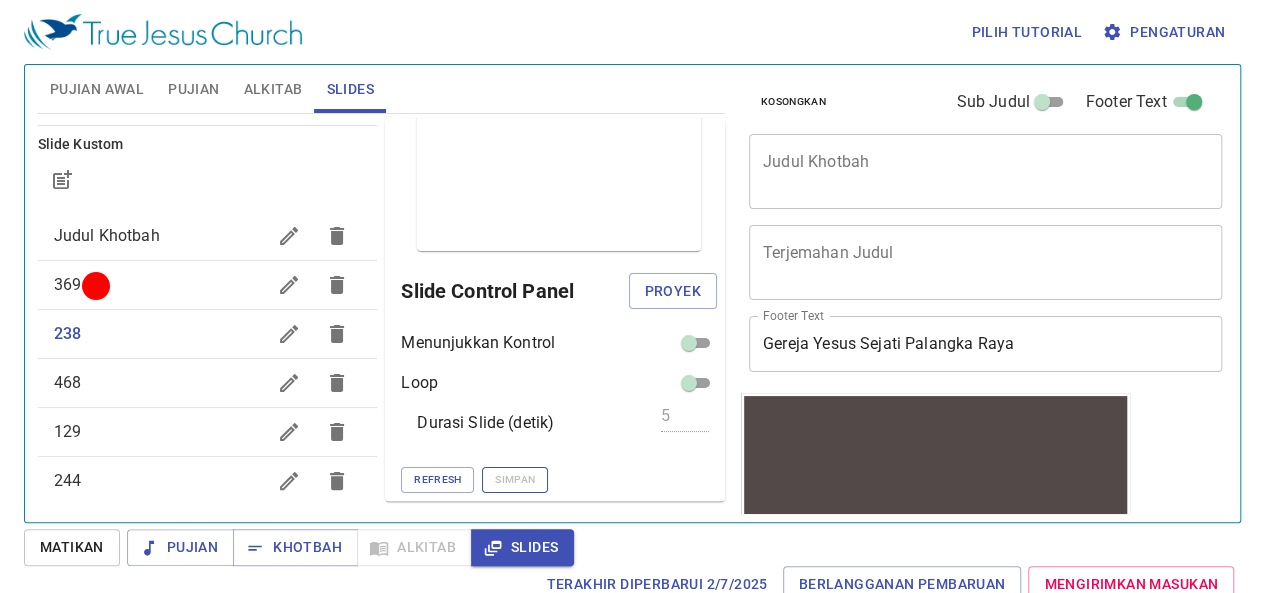 scroll, scrollTop: 51, scrollLeft: 0, axis: vertical 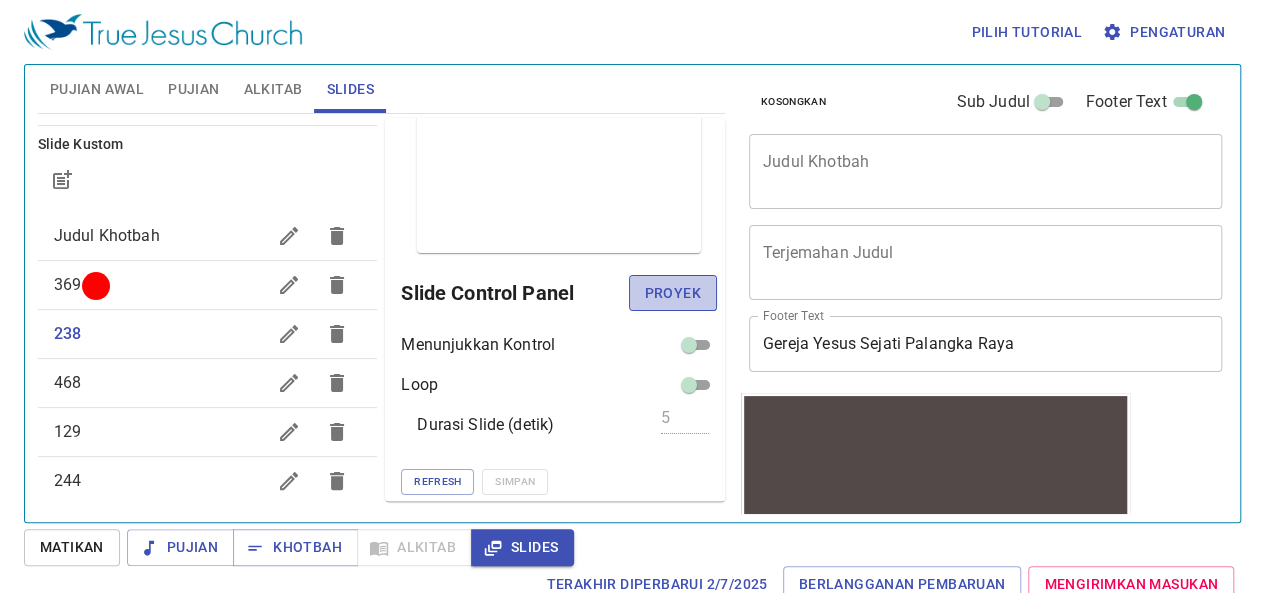 click on "Proyek" at bounding box center (673, 293) 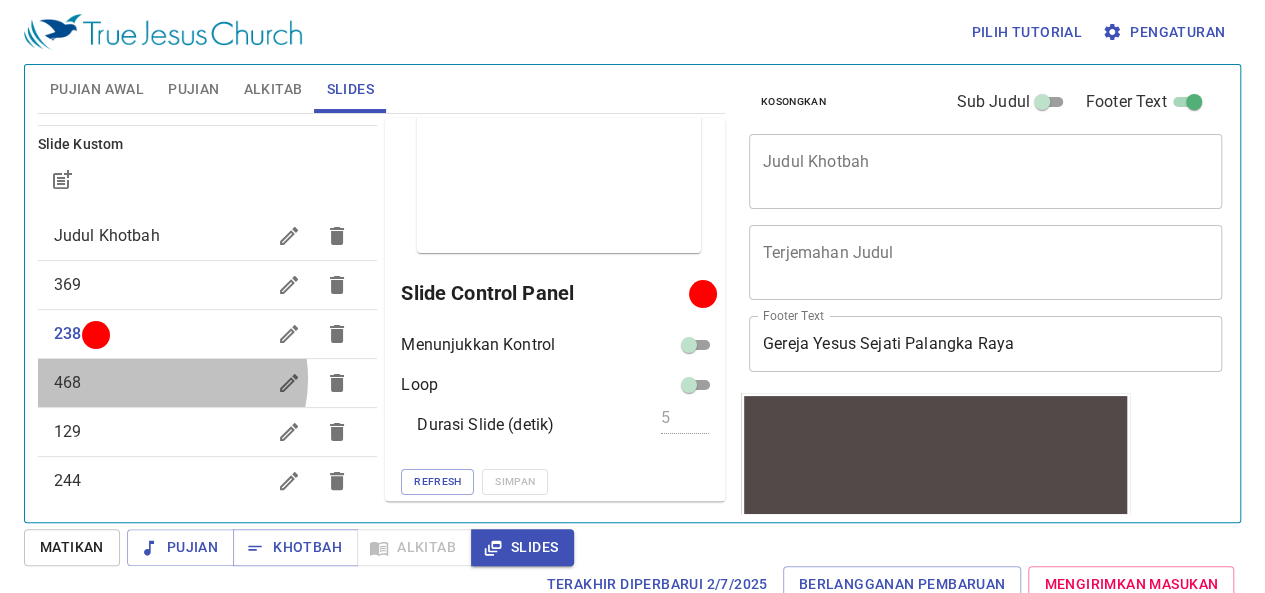 click on "468" at bounding box center (160, 383) 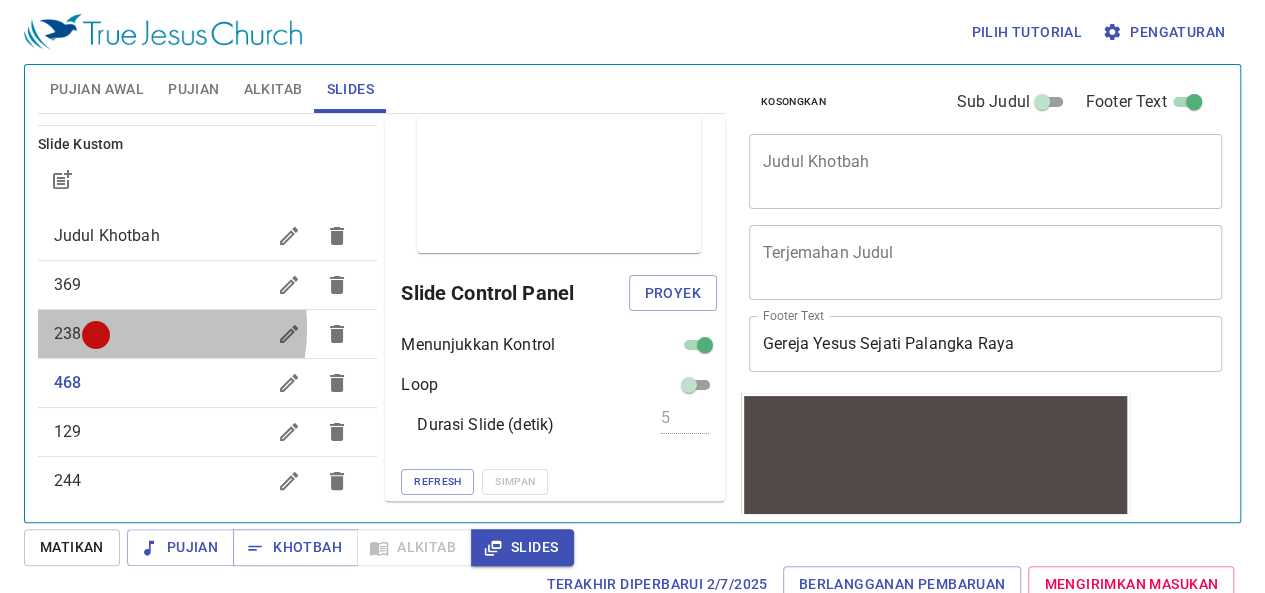 click on "238" at bounding box center (160, 334) 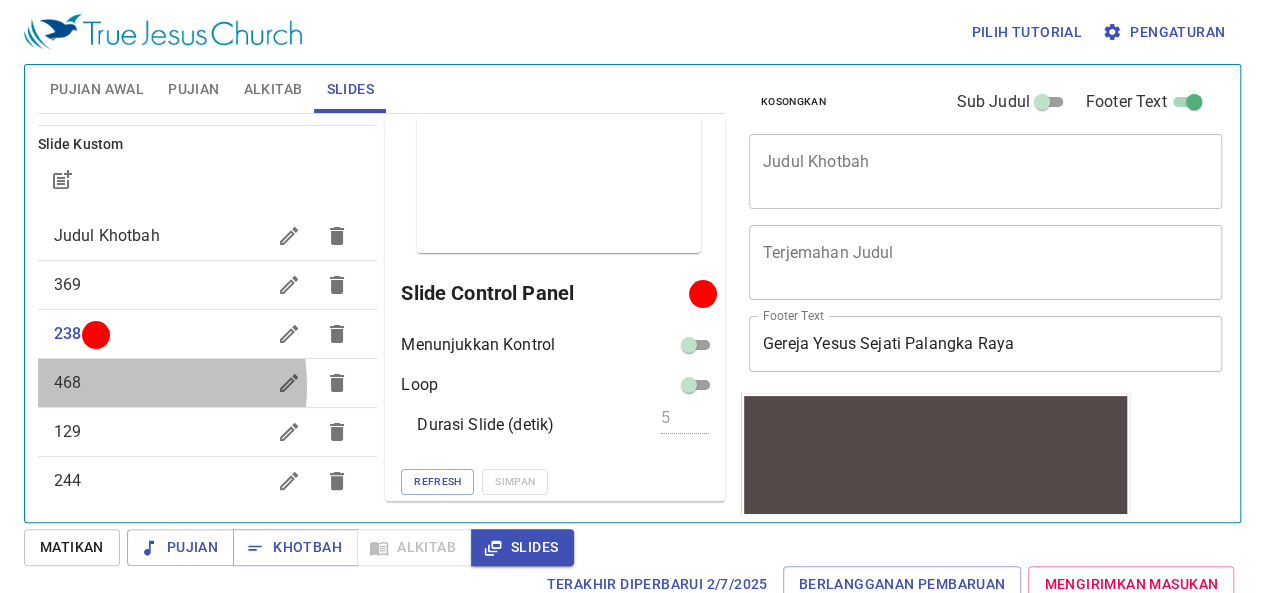click on "468" at bounding box center (160, 383) 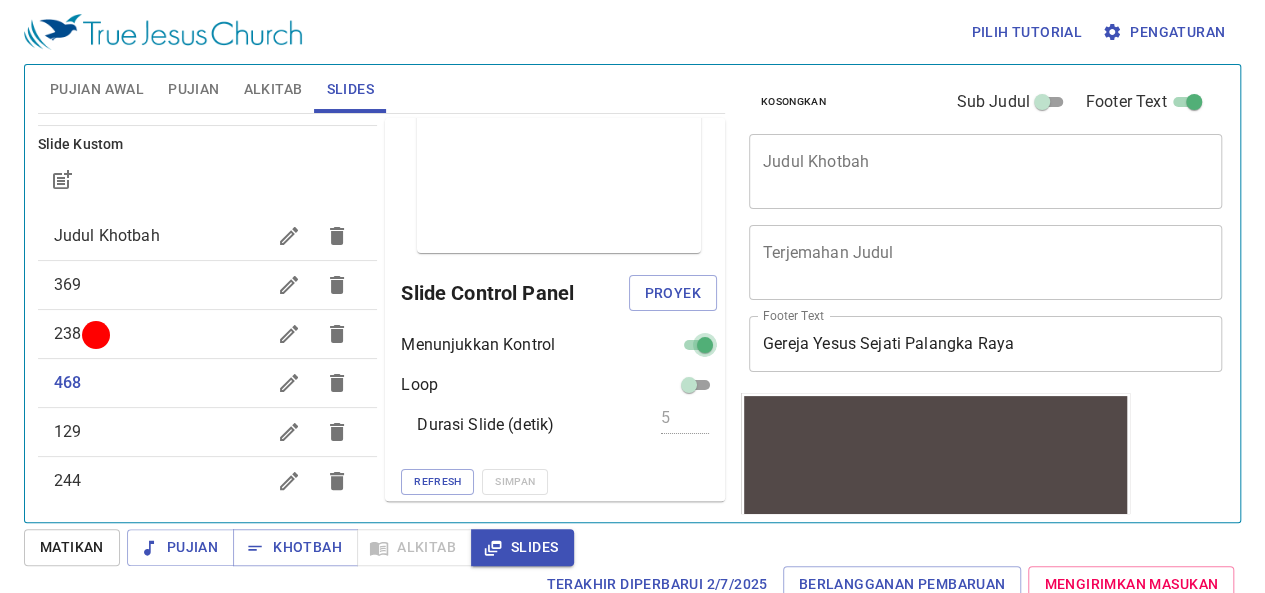 click at bounding box center [705, 349] 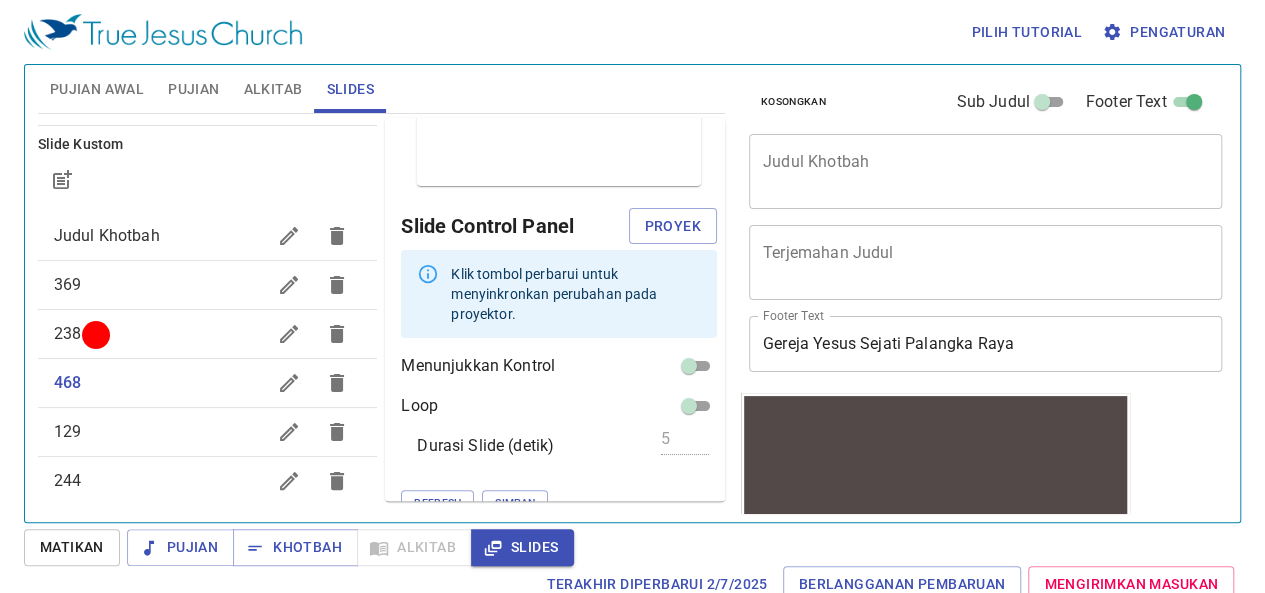 scroll, scrollTop: 119, scrollLeft: 0, axis: vertical 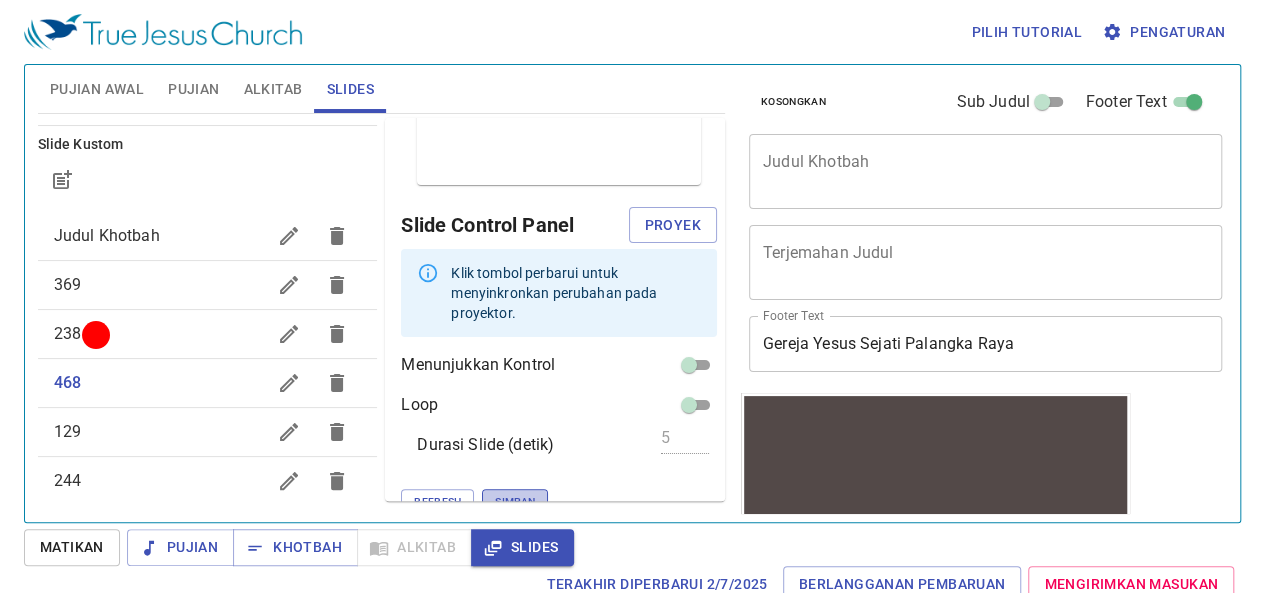 click on "Simpan" at bounding box center [515, 502] 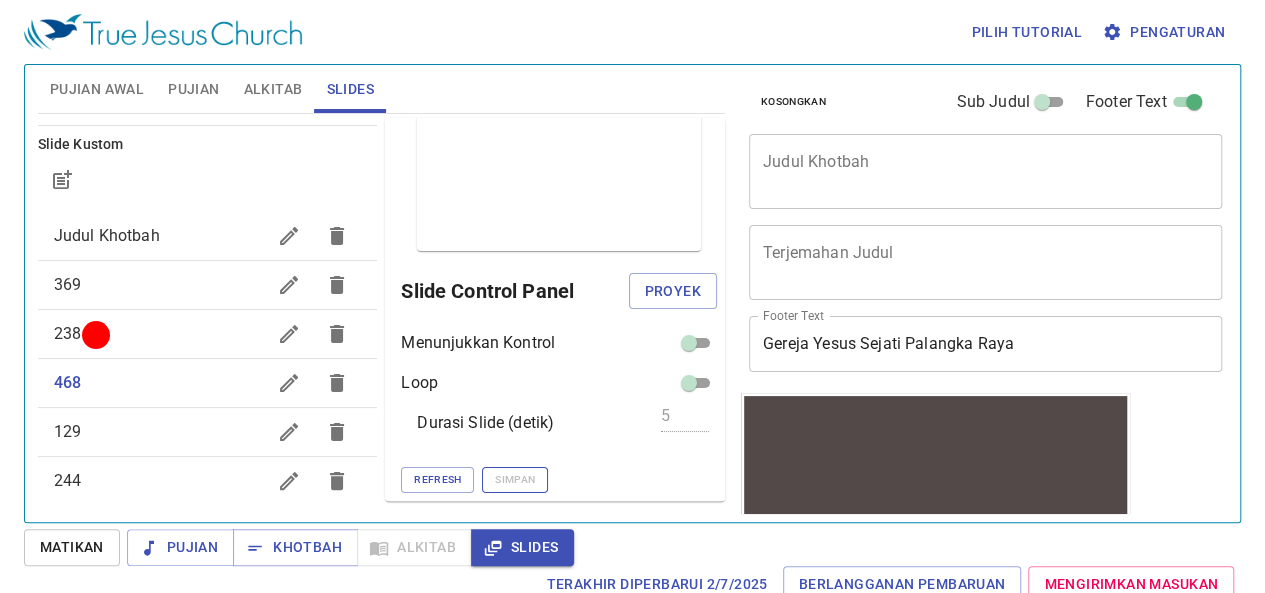 scroll, scrollTop: 51, scrollLeft: 0, axis: vertical 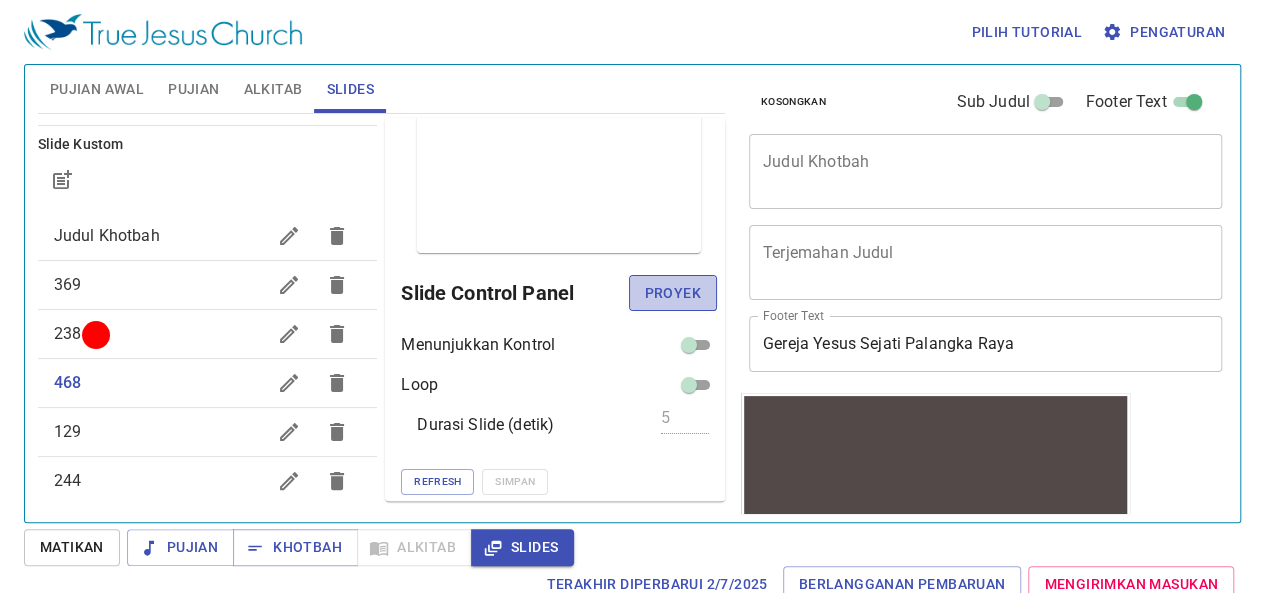 click on "Proyek" at bounding box center [673, 293] 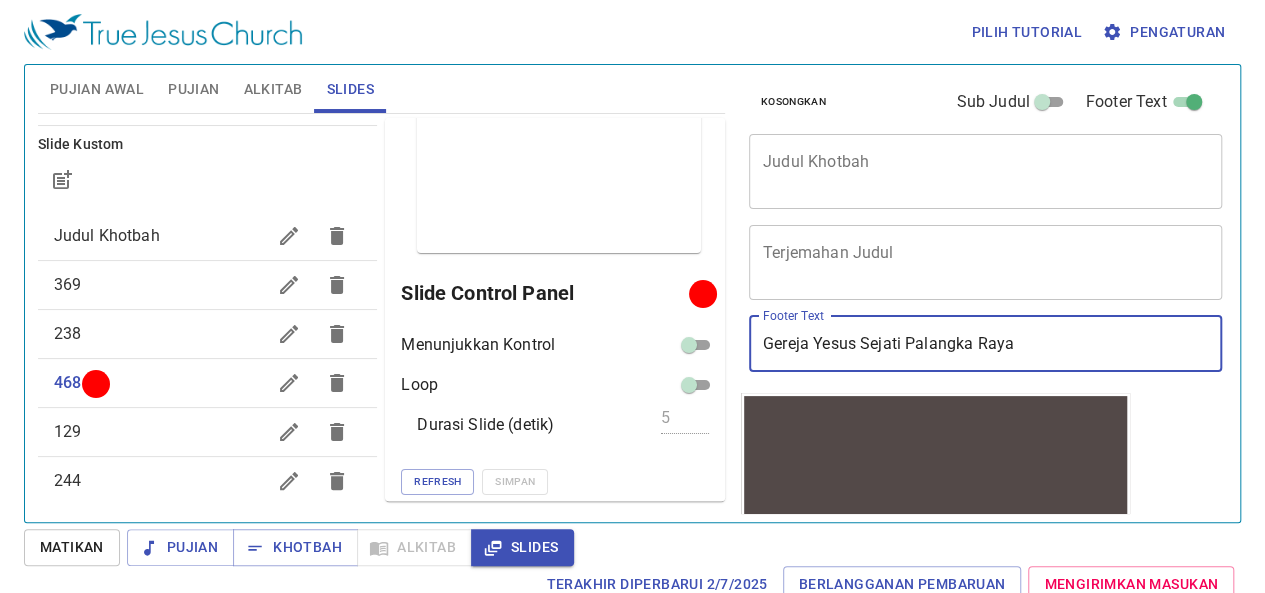 drag, startPoint x: 1129, startPoint y: 346, endPoint x: 640, endPoint y: 416, distance: 493.98483 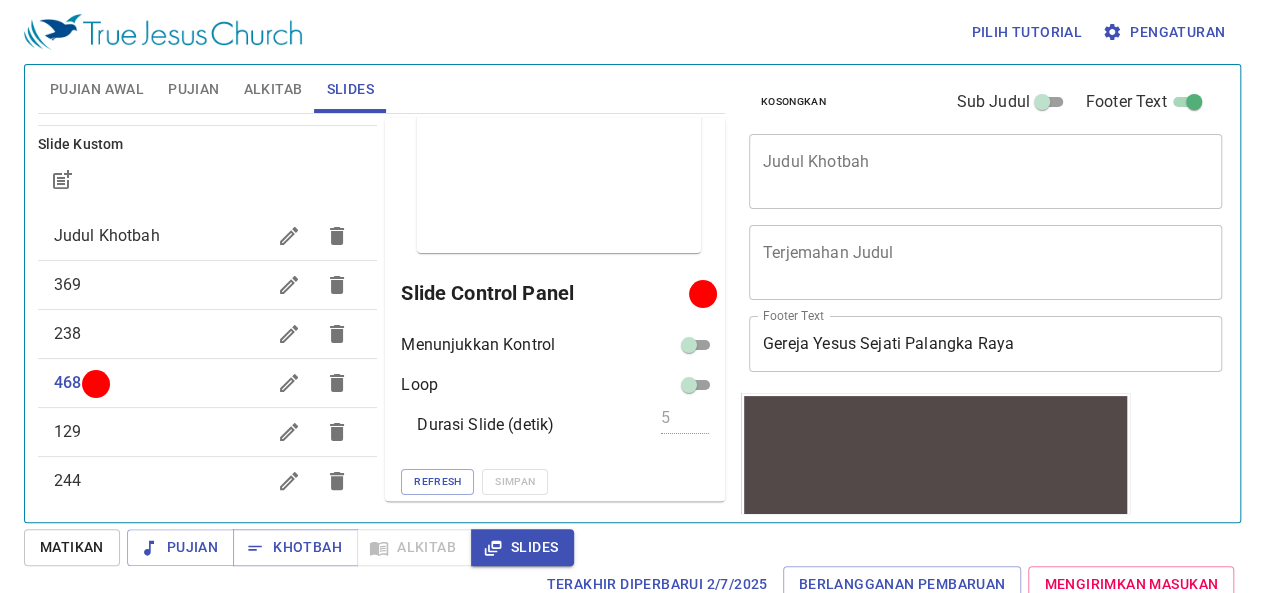 click on "Loop" at bounding box center [559, 385] 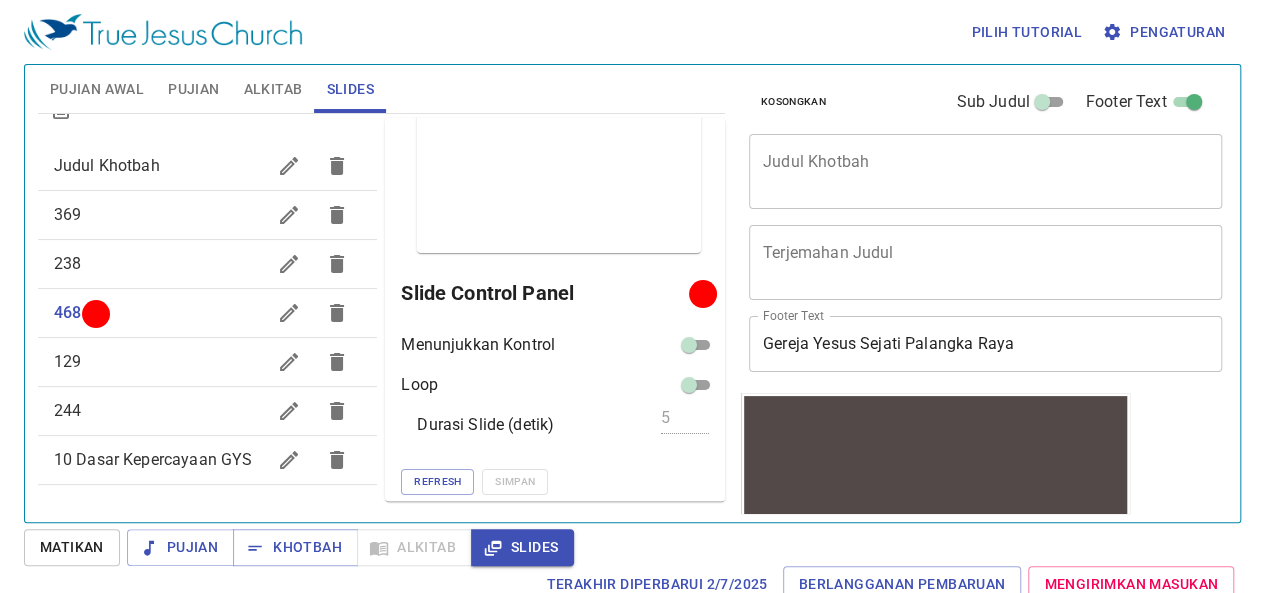 scroll, scrollTop: 270, scrollLeft: 0, axis: vertical 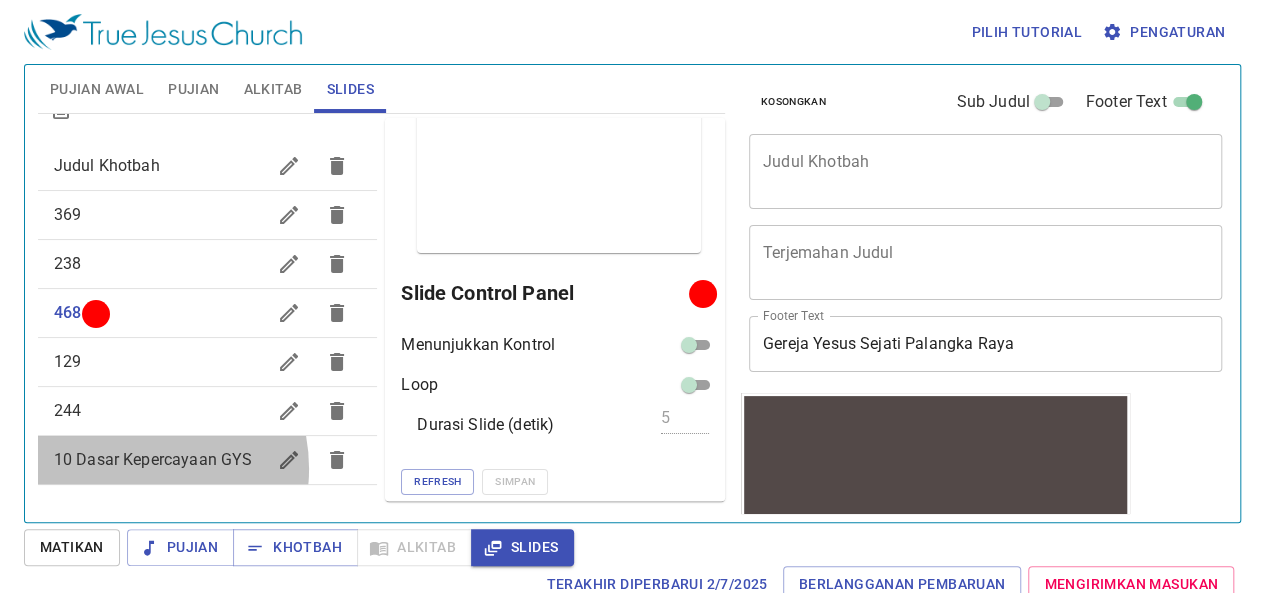 click on "10 Dasar Kepercayaan GYS" at bounding box center [160, 460] 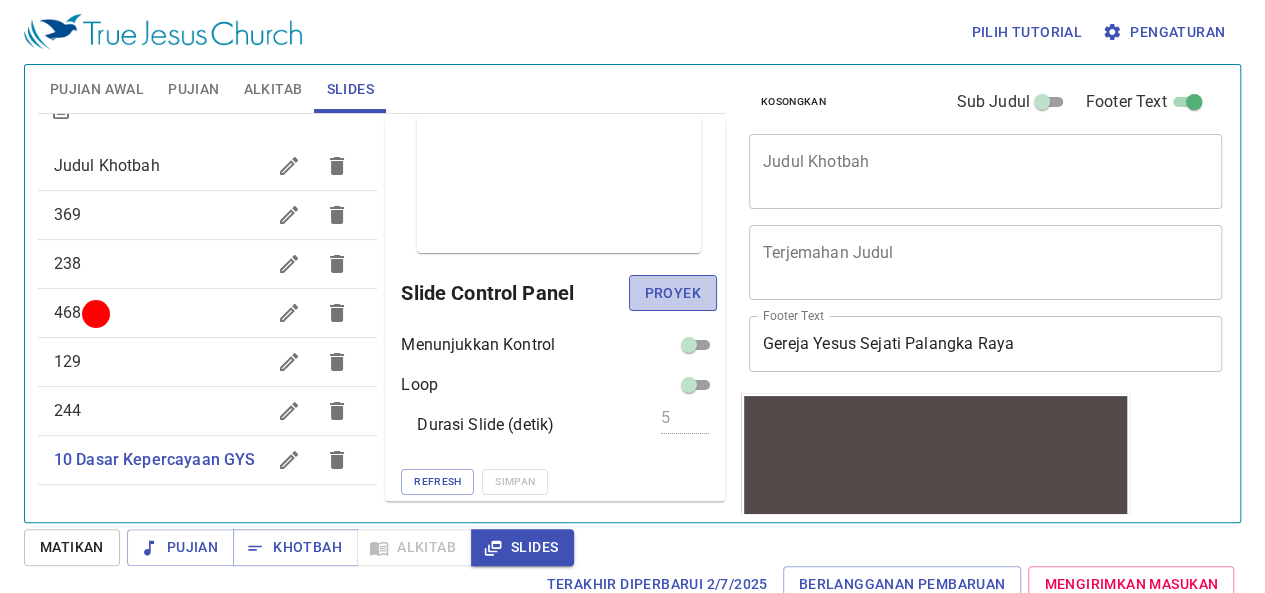 click on "Proyek" at bounding box center (673, 293) 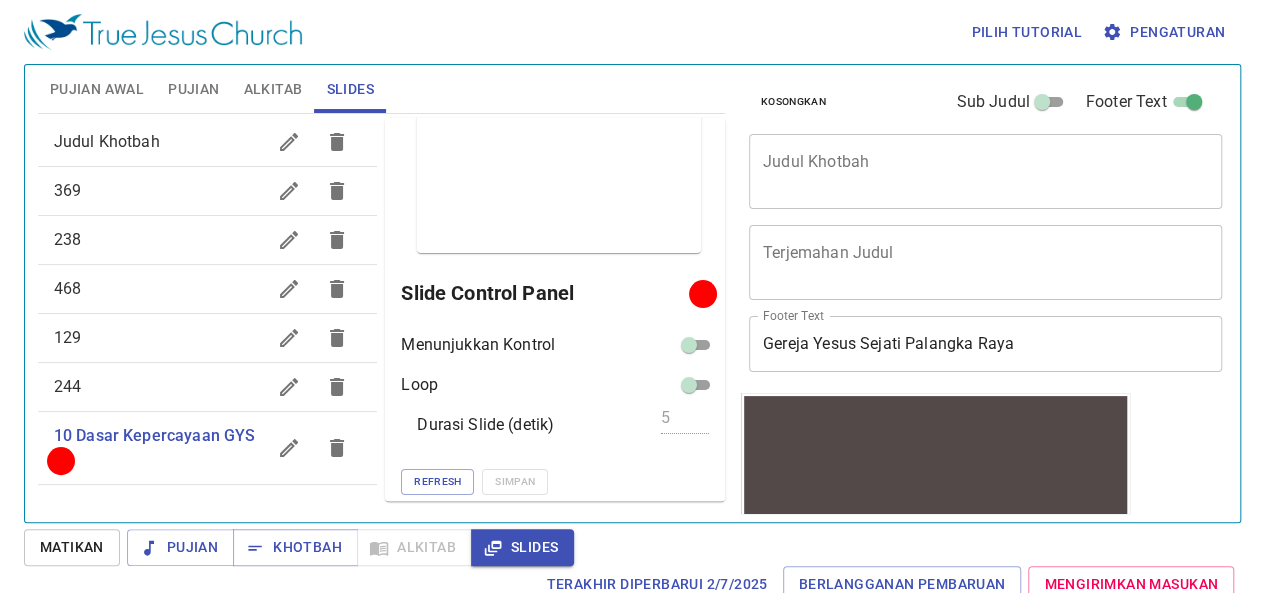scroll, scrollTop: 294, scrollLeft: 0, axis: vertical 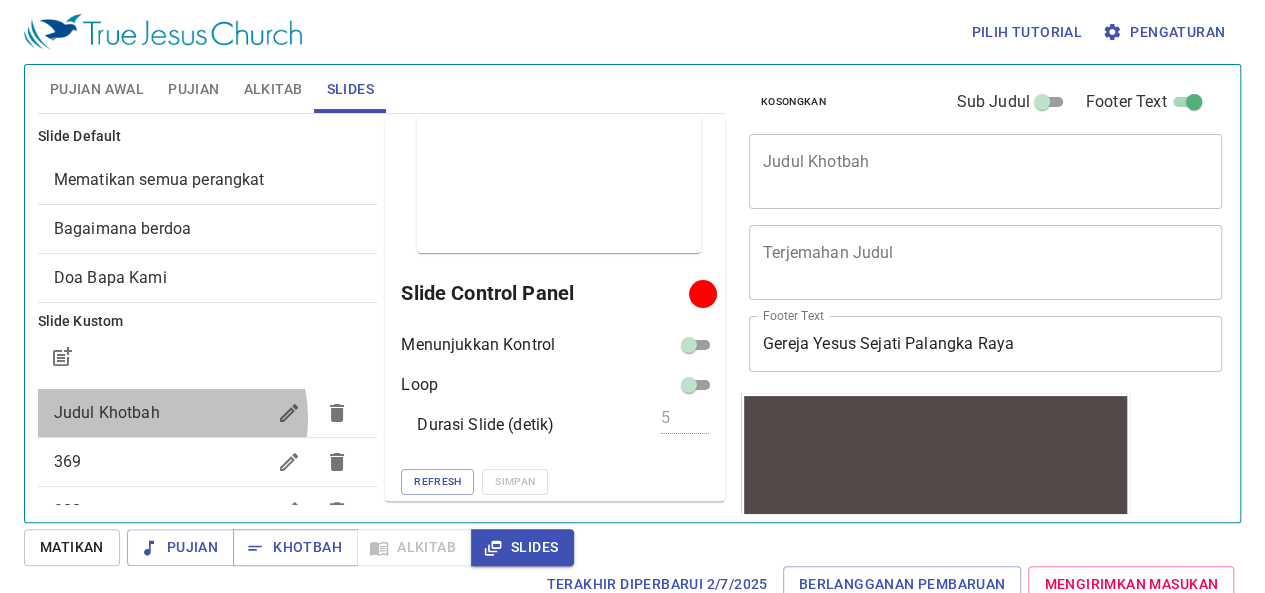 click on "Judul Khotbah" at bounding box center (160, 413) 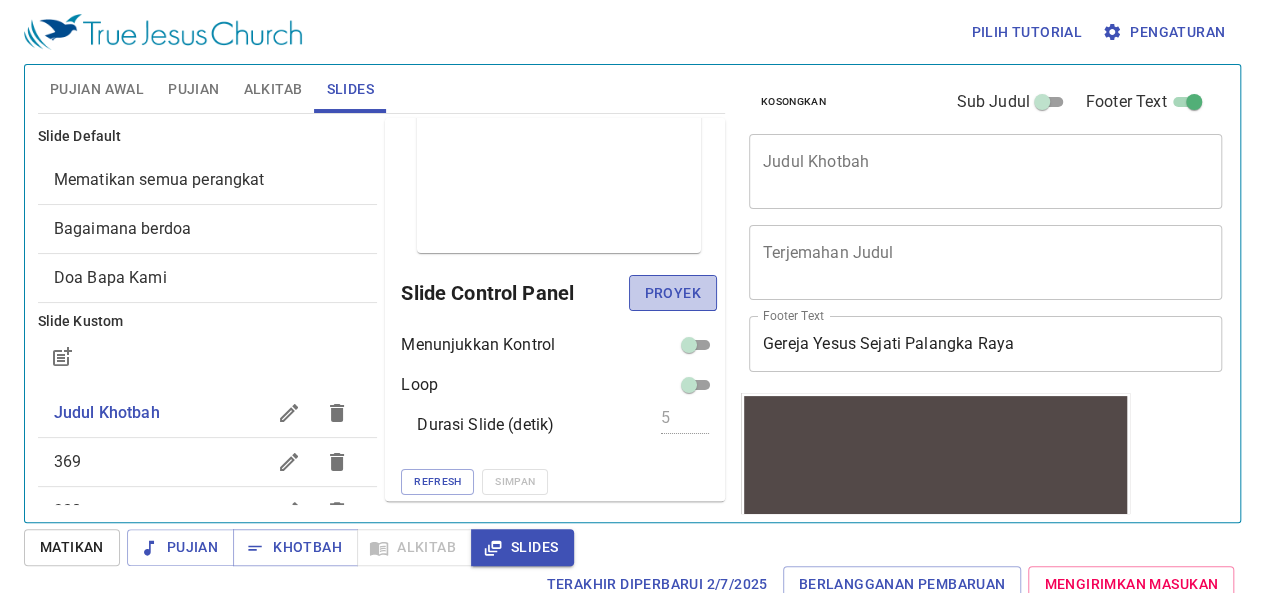 click on "Proyek" at bounding box center [673, 293] 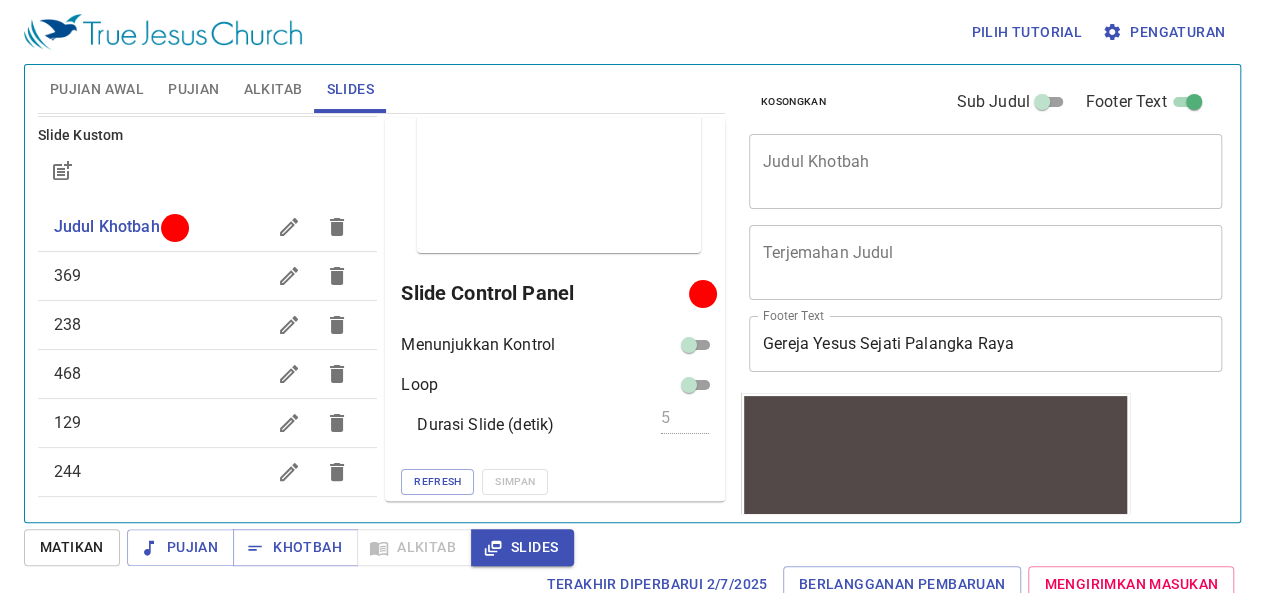 scroll, scrollTop: 226, scrollLeft: 0, axis: vertical 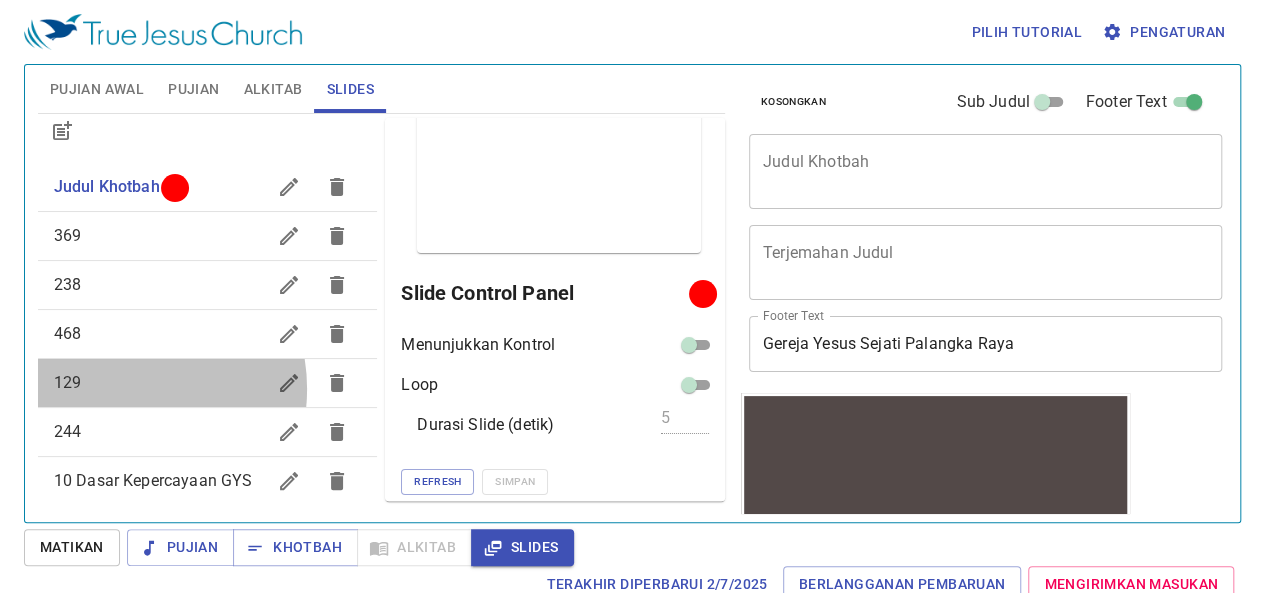 drag, startPoint x: 121, startPoint y: 388, endPoint x: 625, endPoint y: 389, distance: 504.001 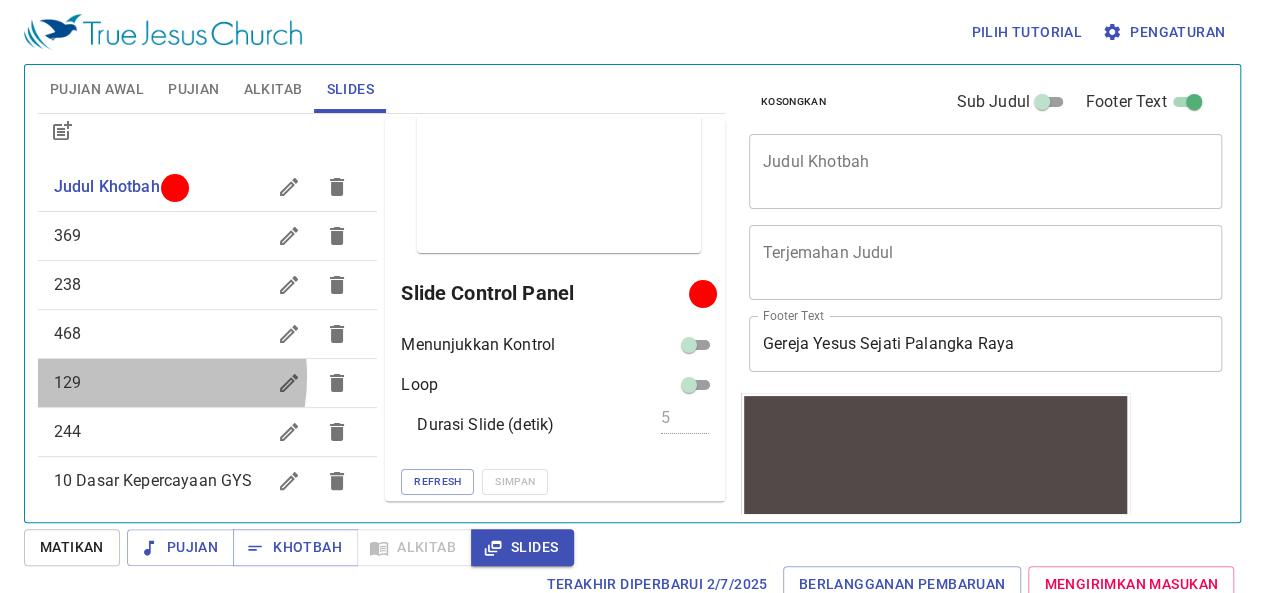 click on "129" at bounding box center (160, 383) 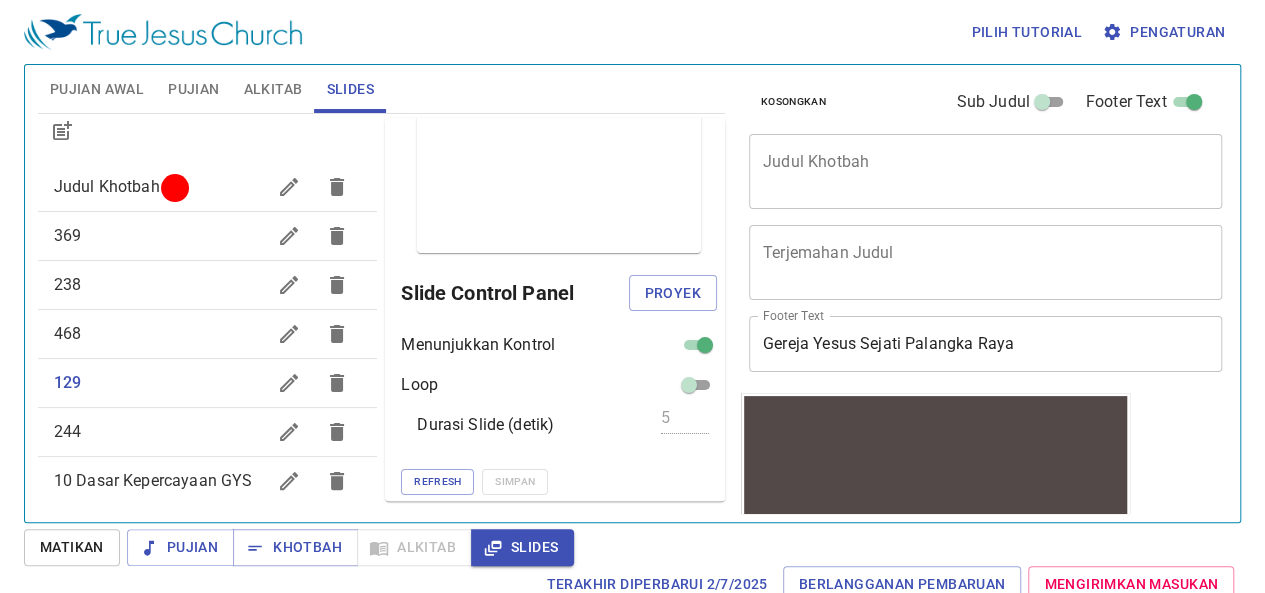 drag, startPoint x: 672, startPoint y: 286, endPoint x: 687, endPoint y: 333, distance: 49.335587 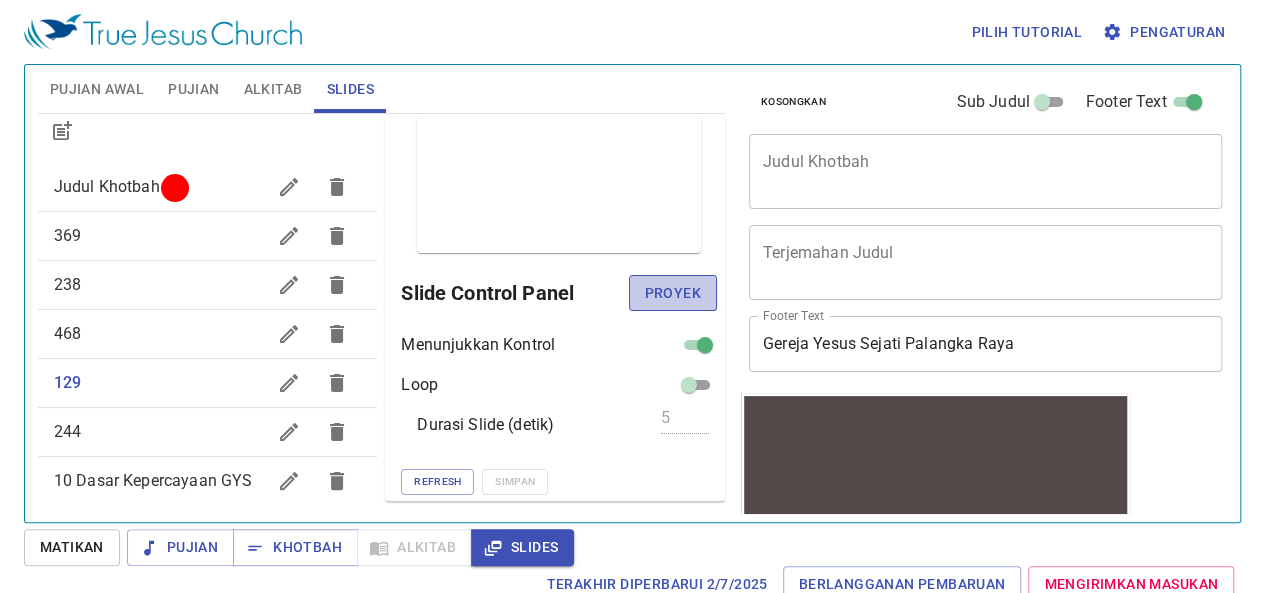 click on "Proyek" at bounding box center (673, 293) 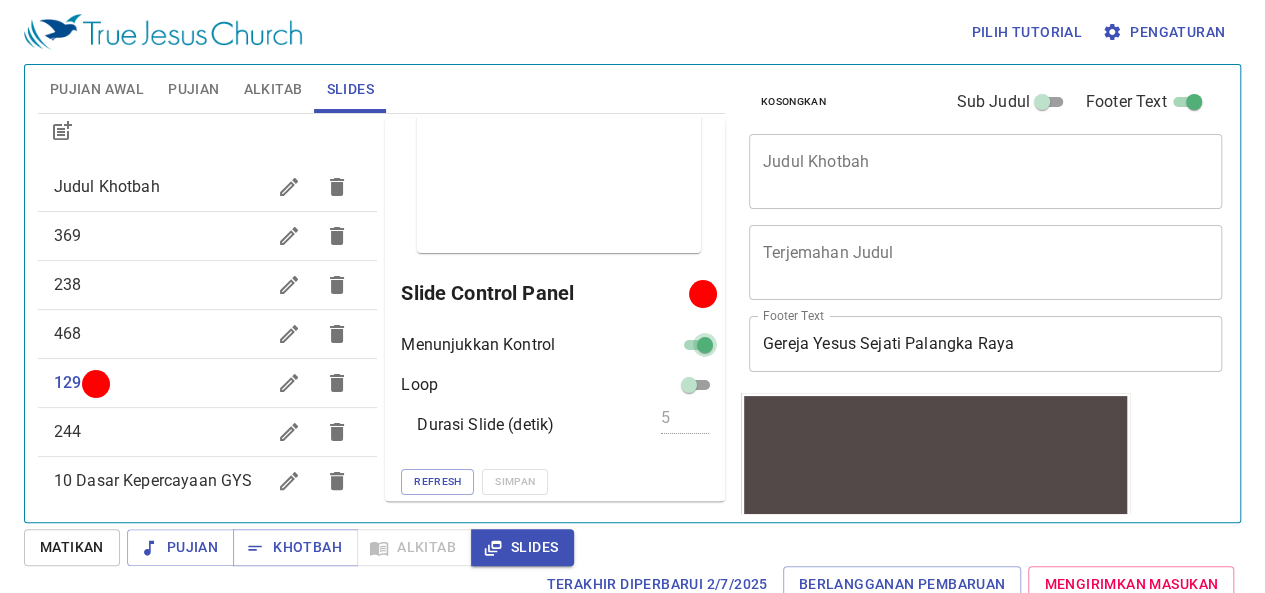 click at bounding box center [705, 349] 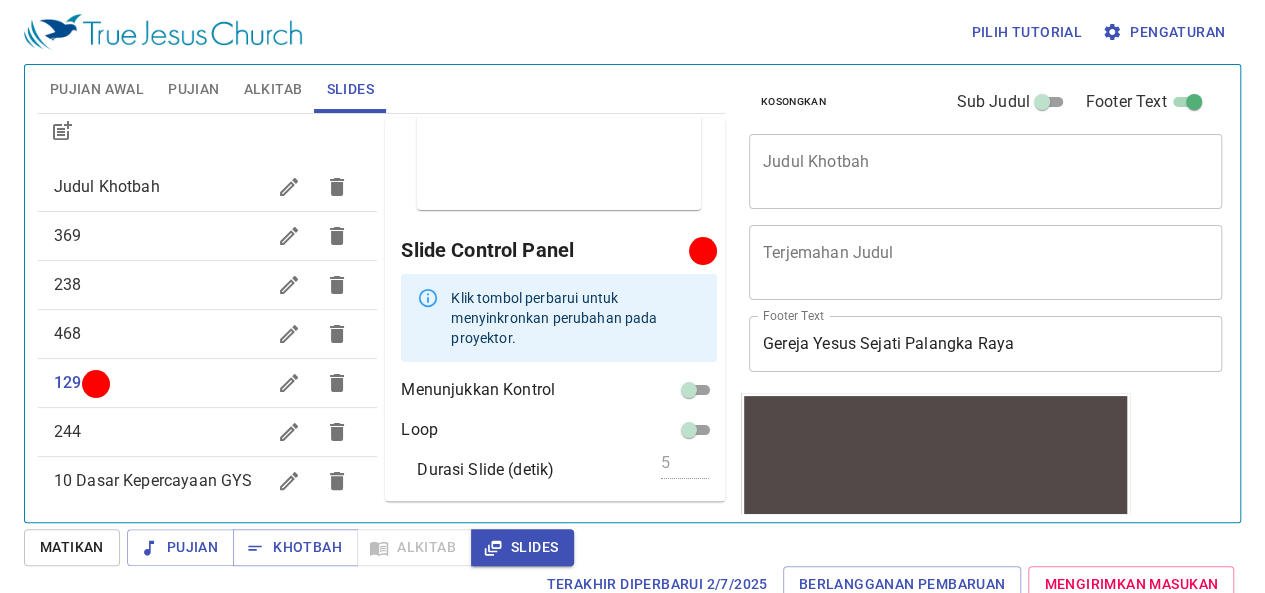 scroll, scrollTop: 119, scrollLeft: 0, axis: vertical 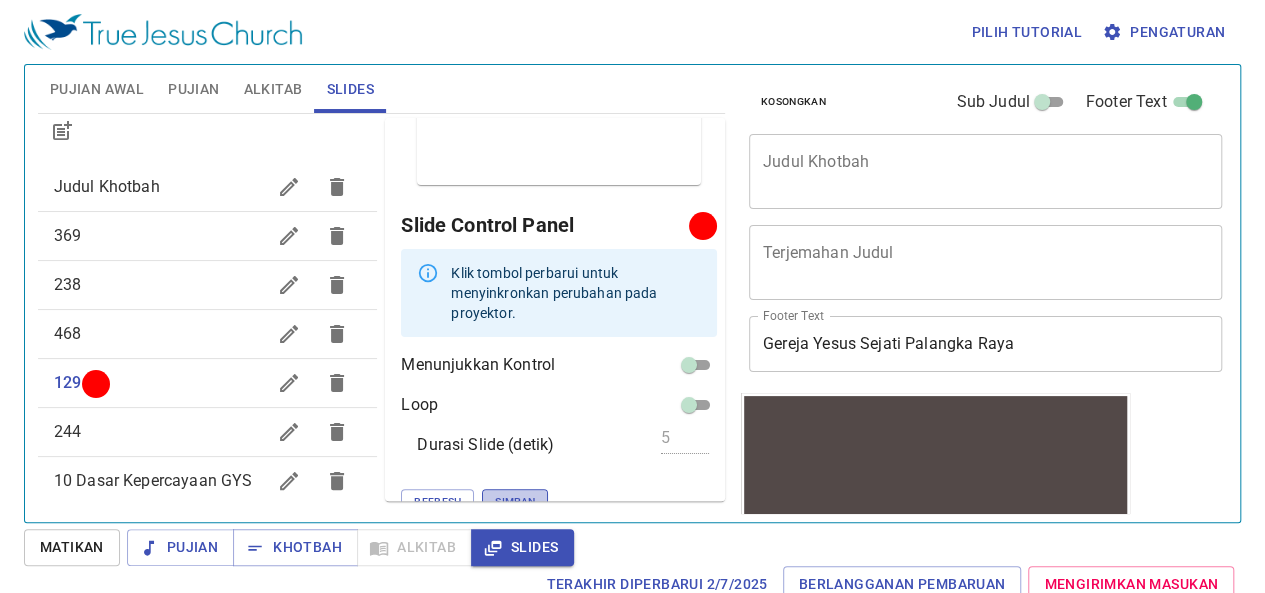 click on "Simpan" at bounding box center [515, 502] 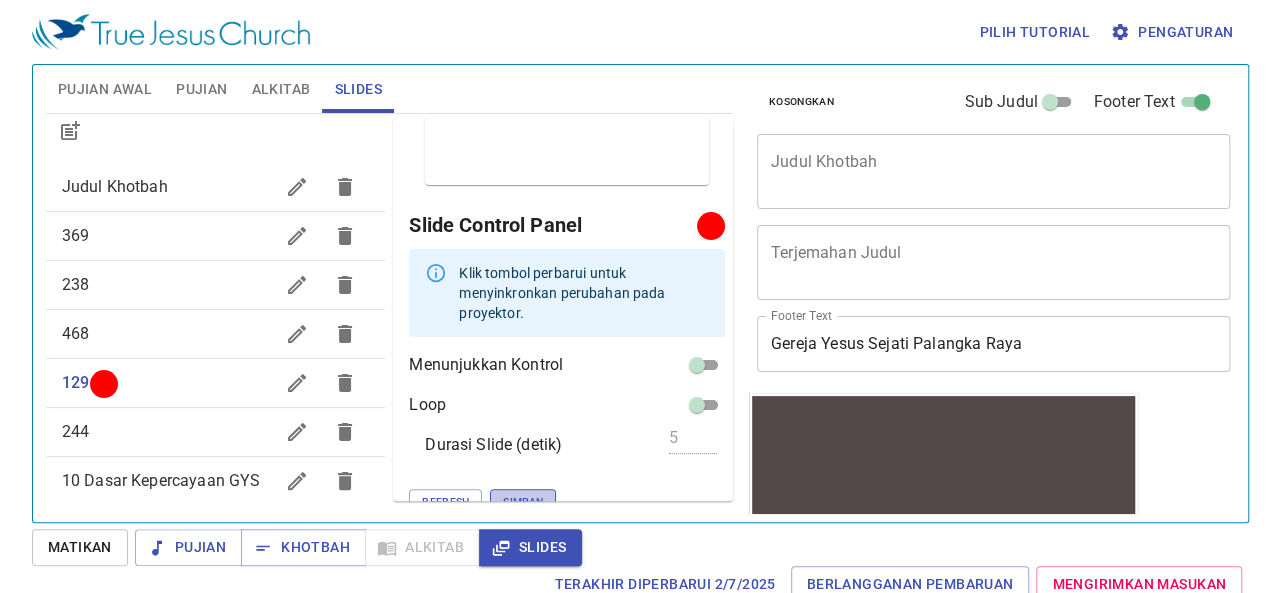 scroll, scrollTop: 51, scrollLeft: 0, axis: vertical 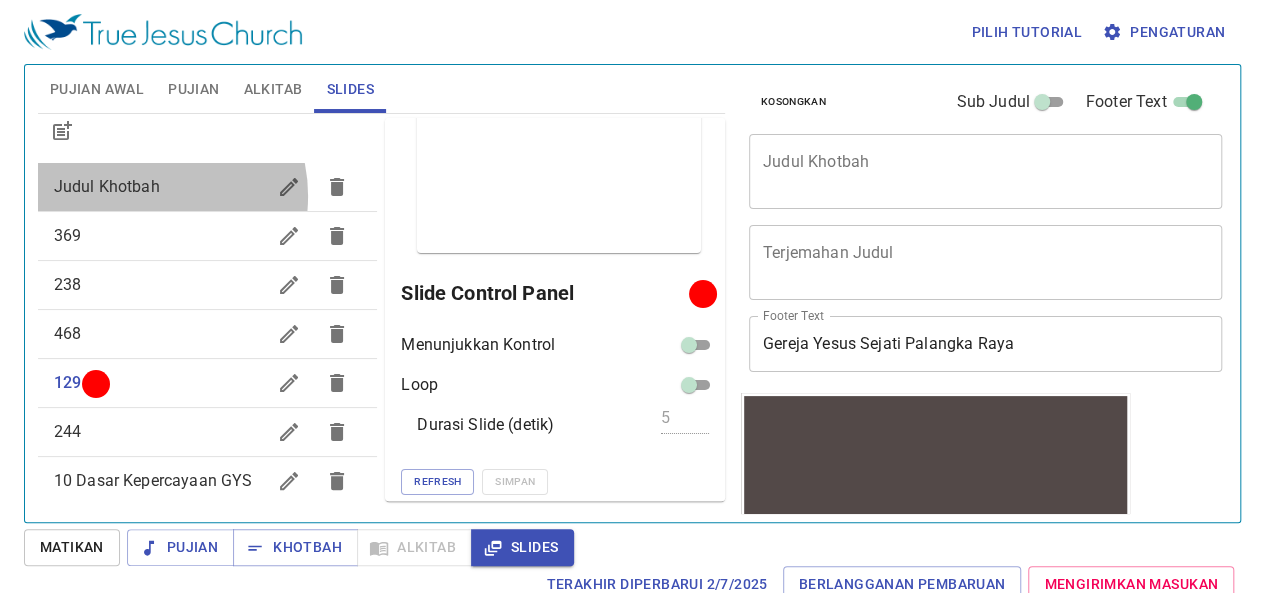 click on "Judul Khotbah" at bounding box center [160, 187] 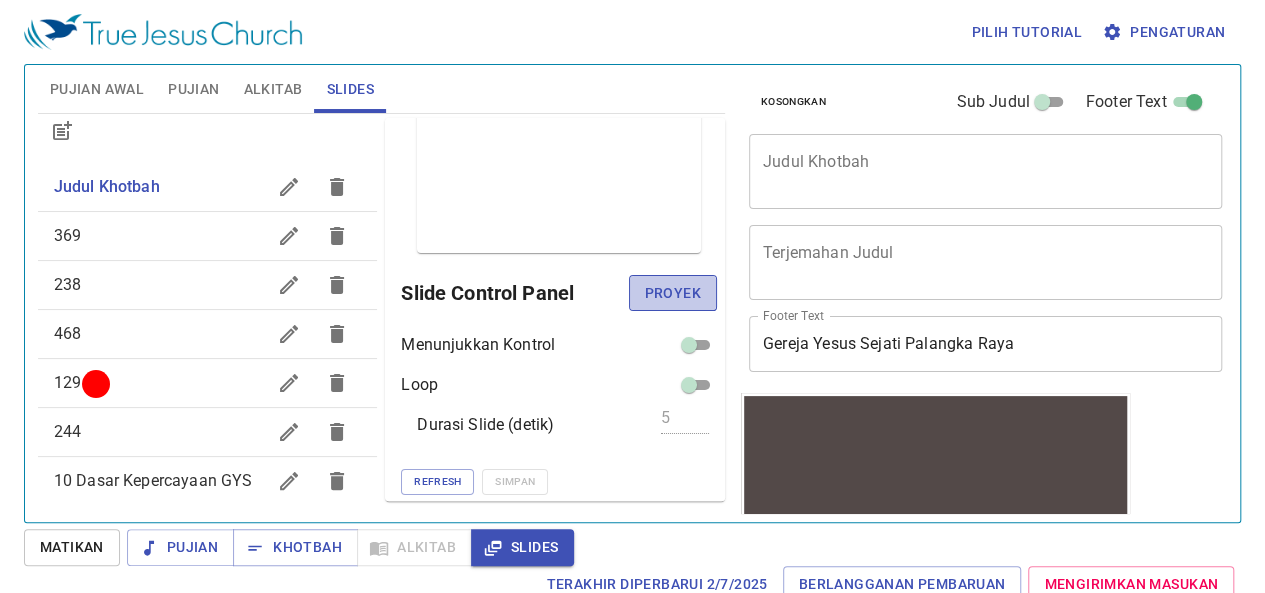 click on "Proyek" at bounding box center [673, 293] 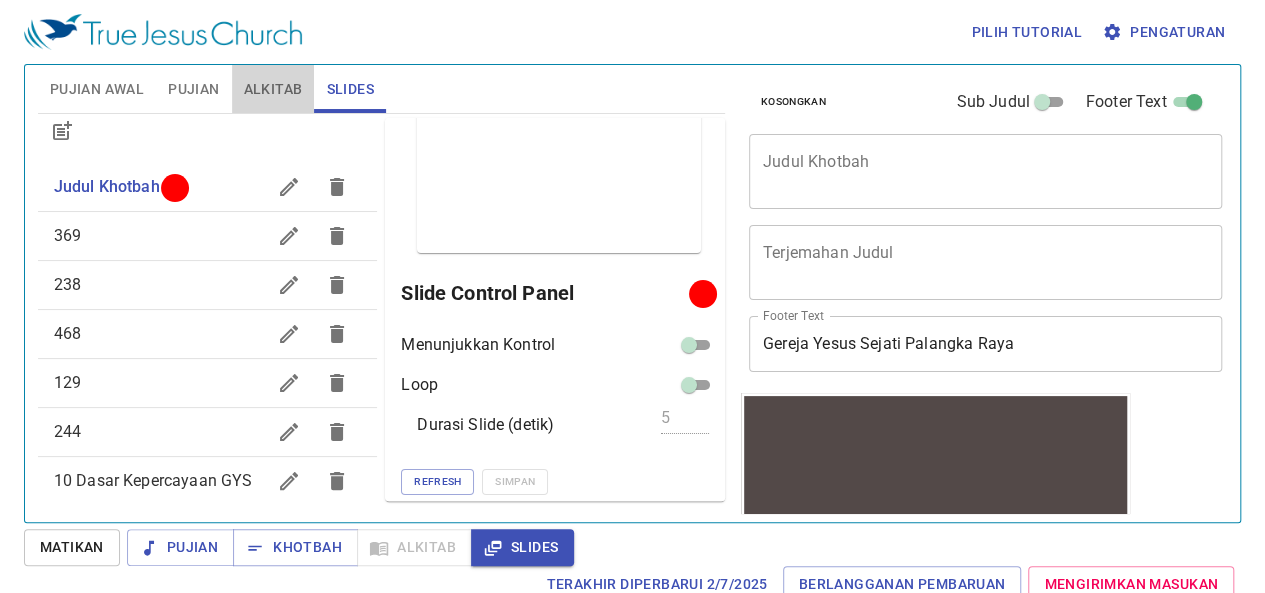click on "Alkitab" at bounding box center [273, 89] 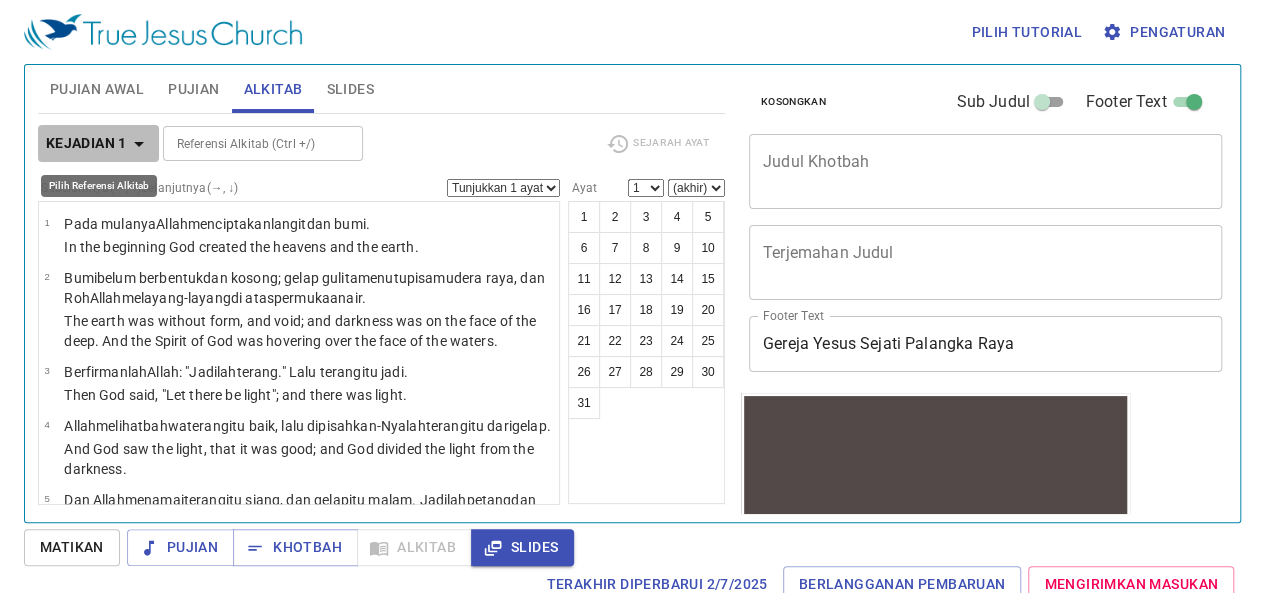 click 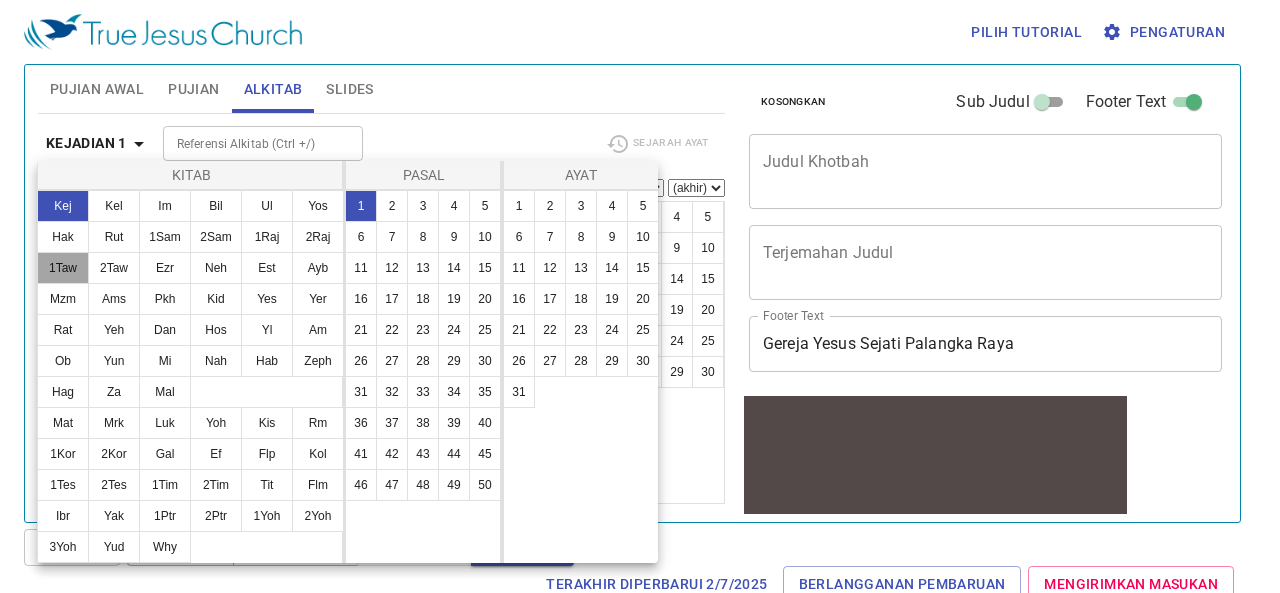 click on "1Taw" at bounding box center [63, 268] 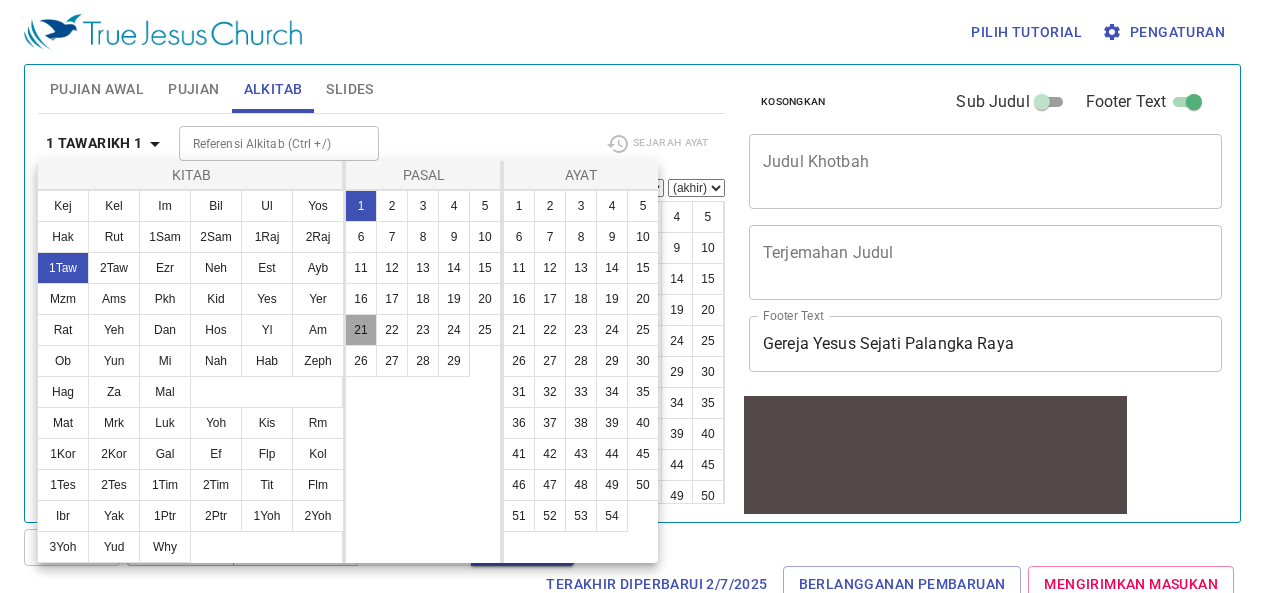 click on "21" at bounding box center (361, 330) 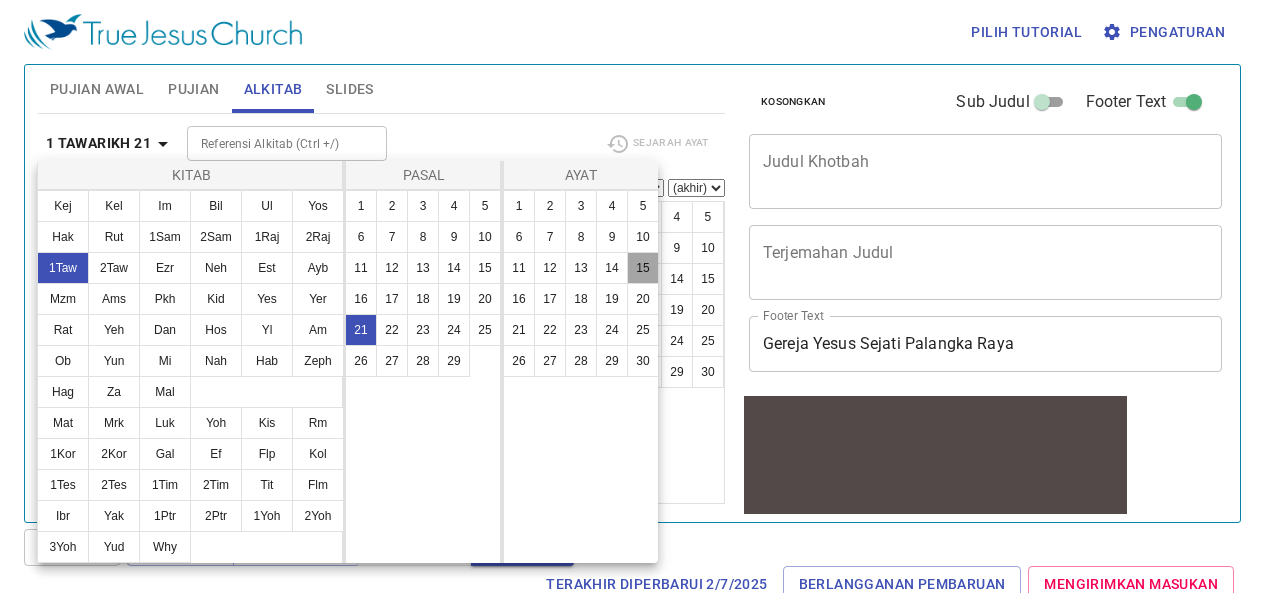 click on "15" at bounding box center (643, 268) 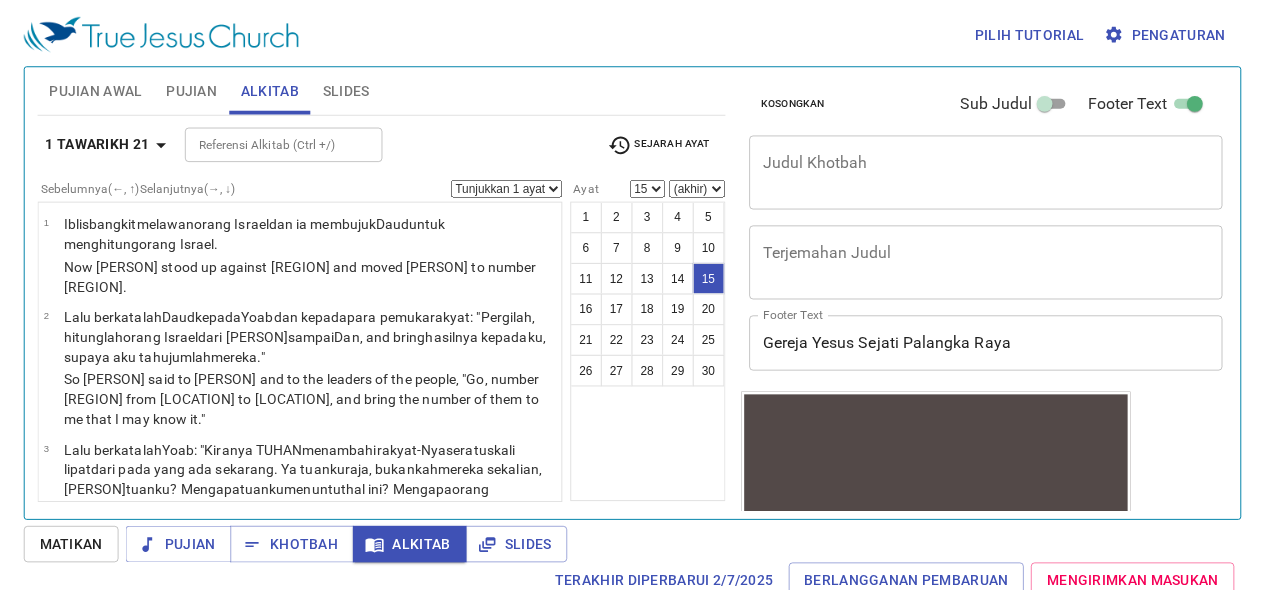 scroll, scrollTop: 9, scrollLeft: 0, axis: vertical 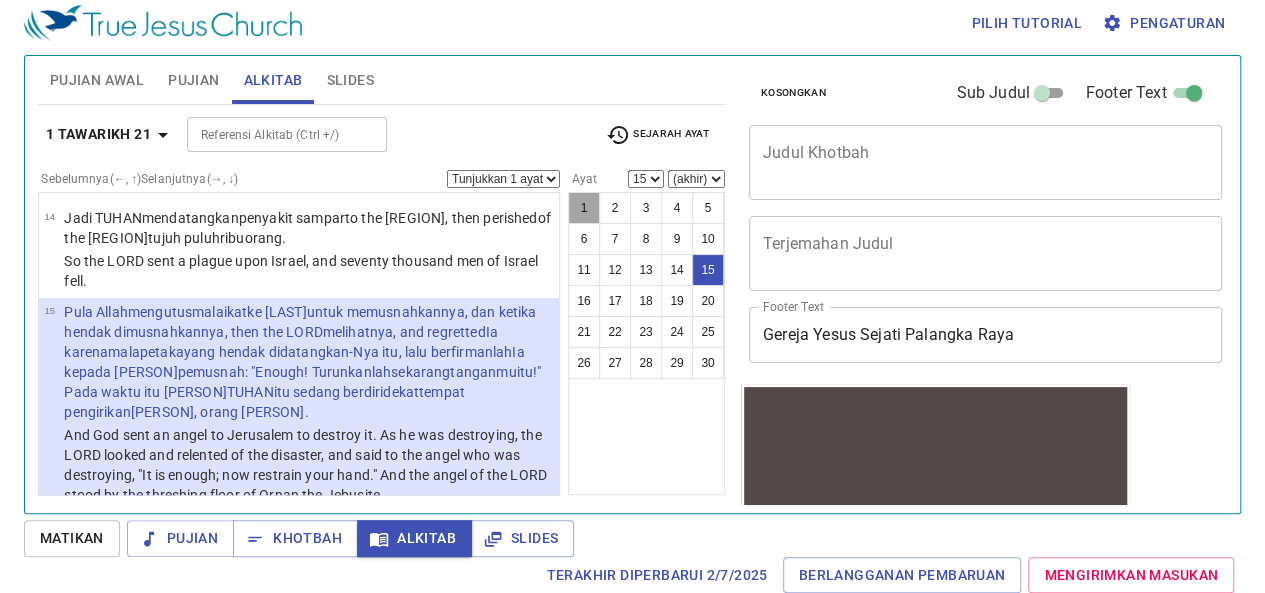 click on "1" at bounding box center [584, 208] 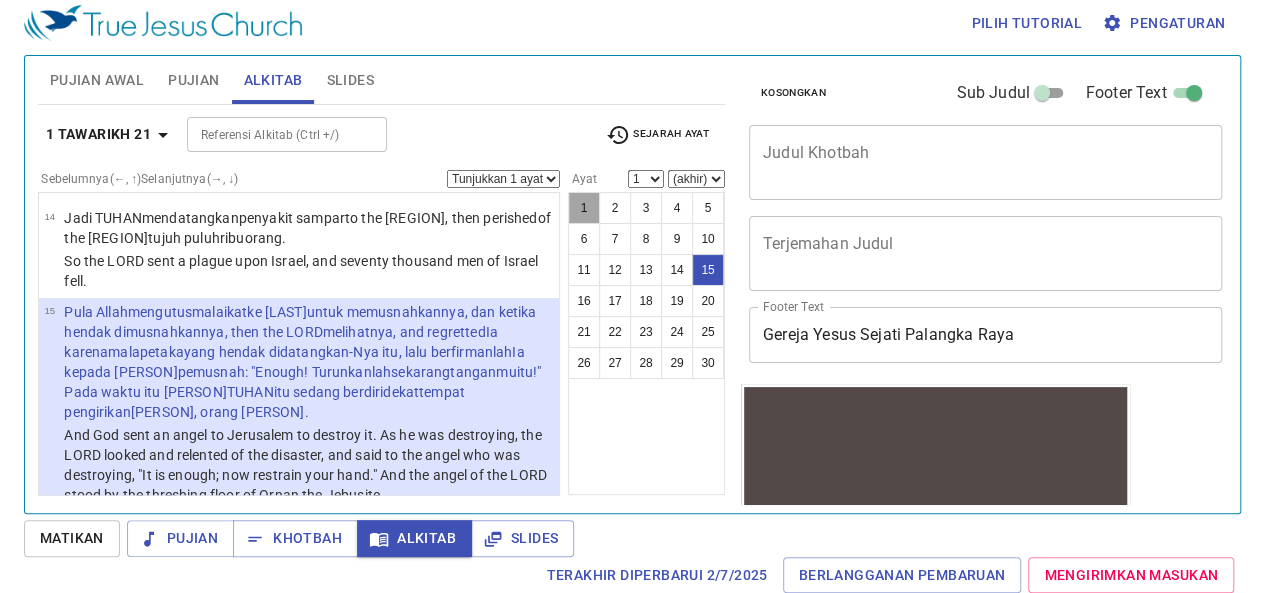 scroll, scrollTop: 0, scrollLeft: 0, axis: both 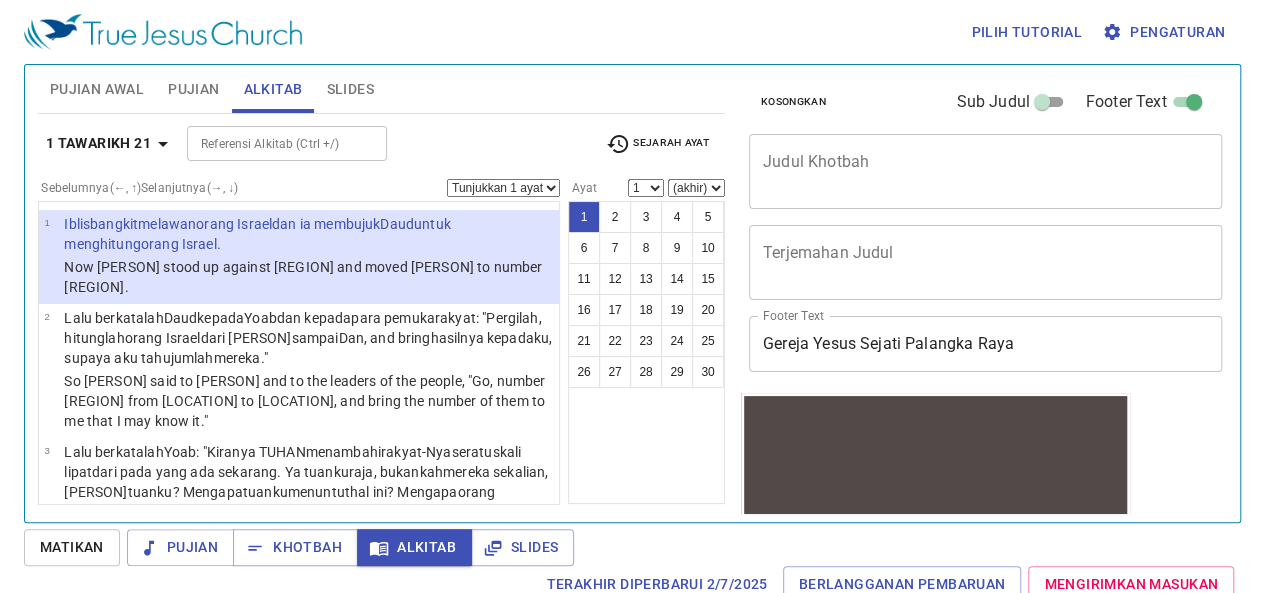 type 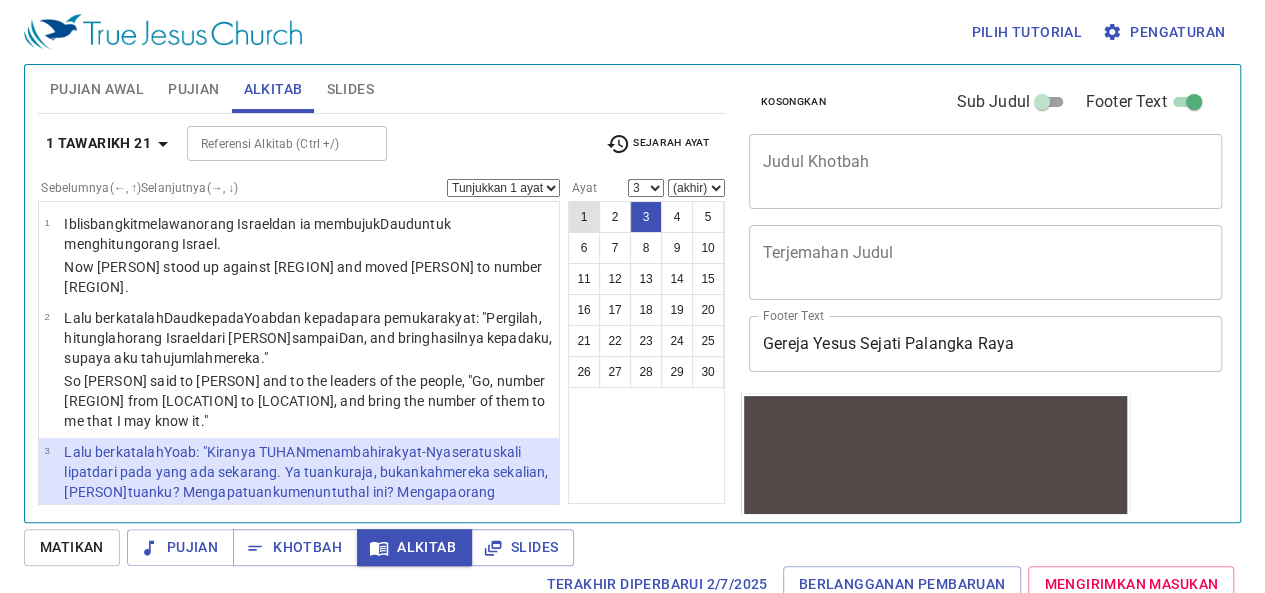 scroll, scrollTop: 9, scrollLeft: 0, axis: vertical 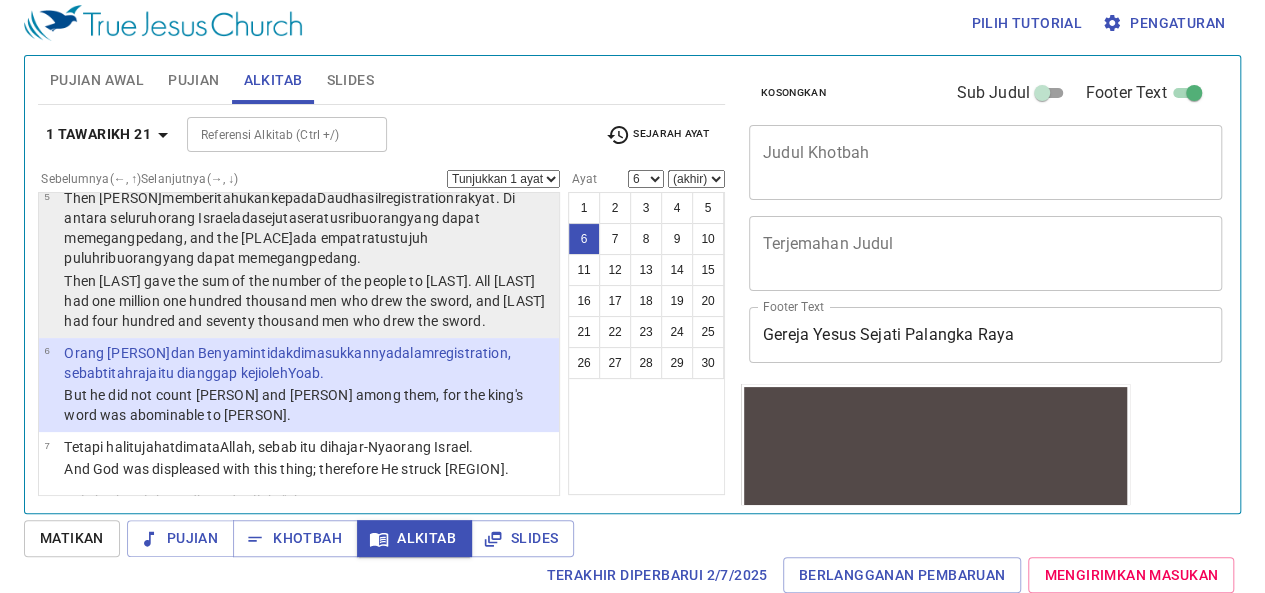click on "Lalu [PERSON]  memberitahukan  kepada  [PERSON]  hasil  pendaftaran  rakyat . Di antara seluruh  orang Israel  ada  sejuta  seratus  ribu  orang  yang dapat memegang  pedang , dan orang Yehuda  ada empat  ratus  tujuh puluh  ribu  orang  yang dapat memegang  pedang ." at bounding box center [308, 228] 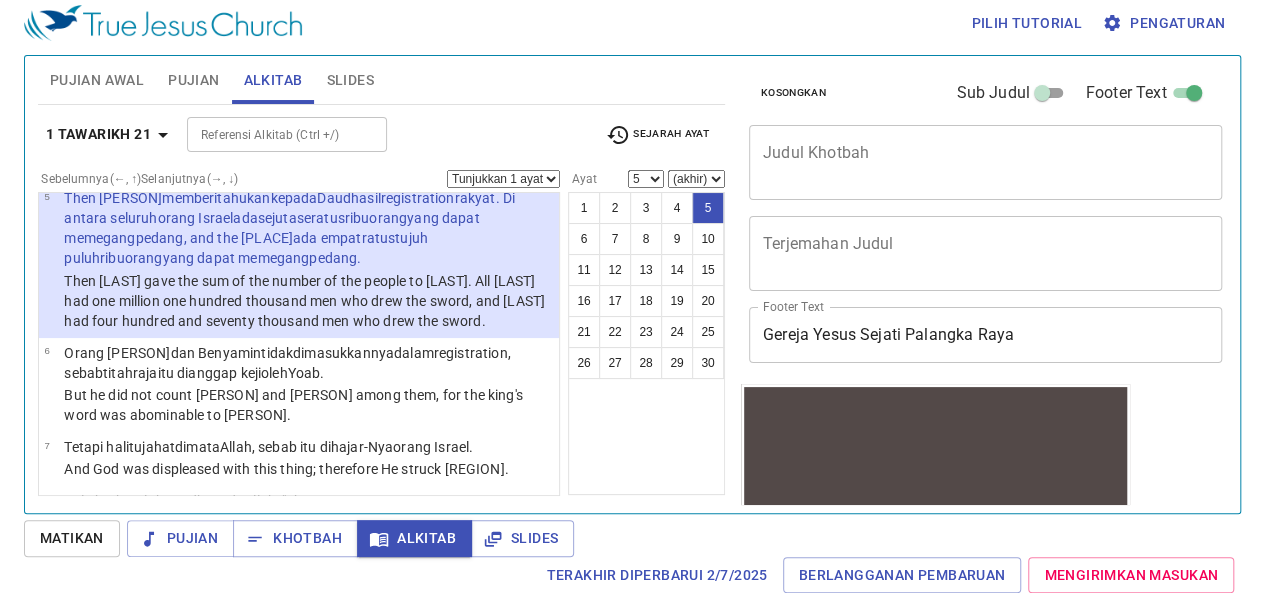 scroll, scrollTop: 409, scrollLeft: 0, axis: vertical 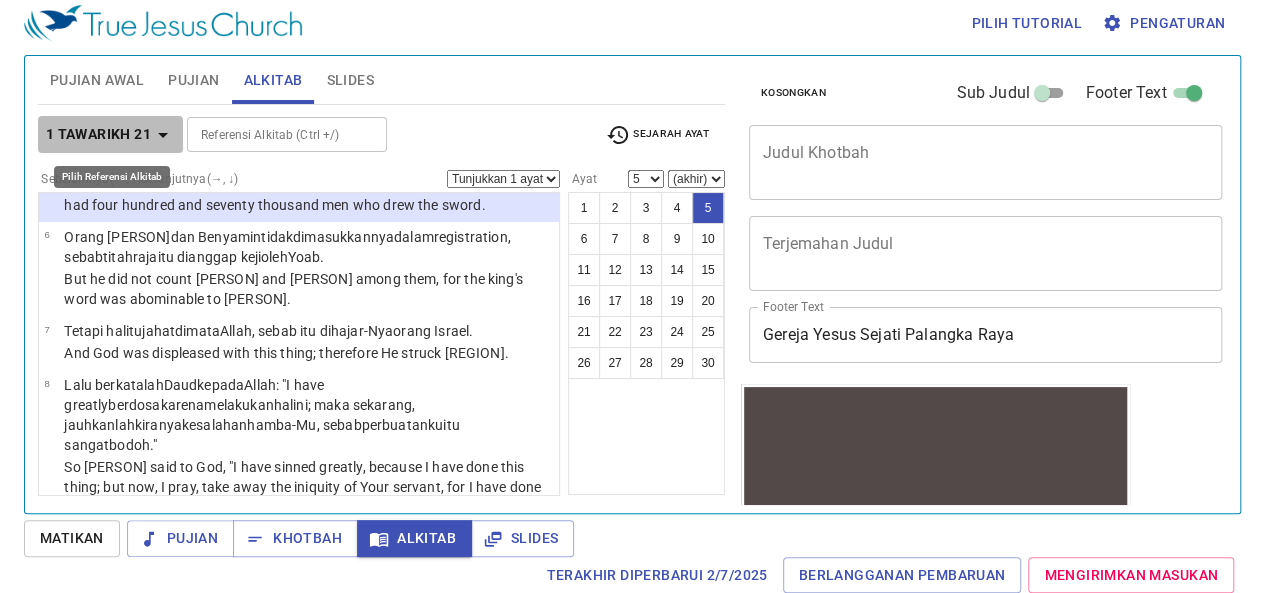 click 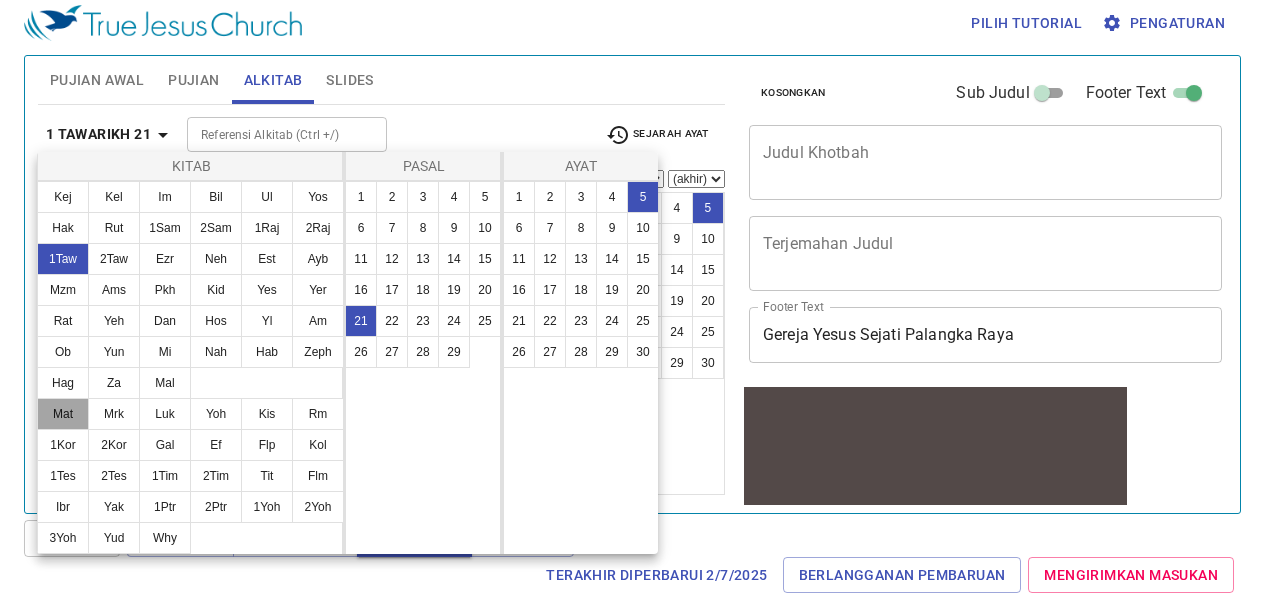 click on "Mat" at bounding box center (63, 414) 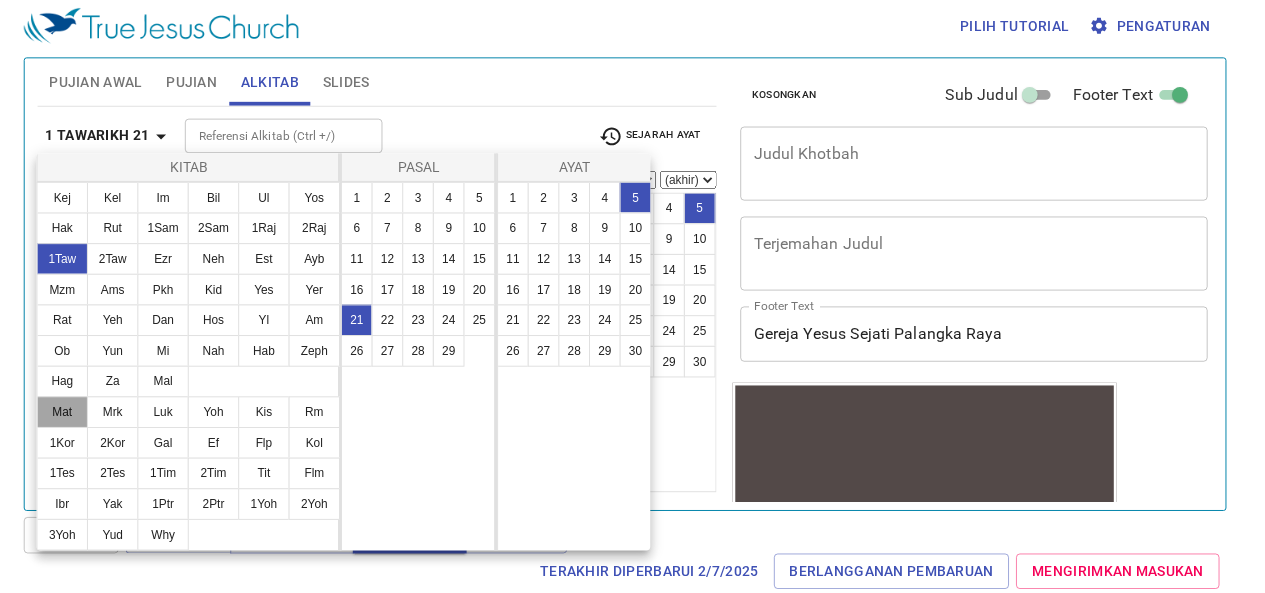 scroll, scrollTop: 0, scrollLeft: 0, axis: both 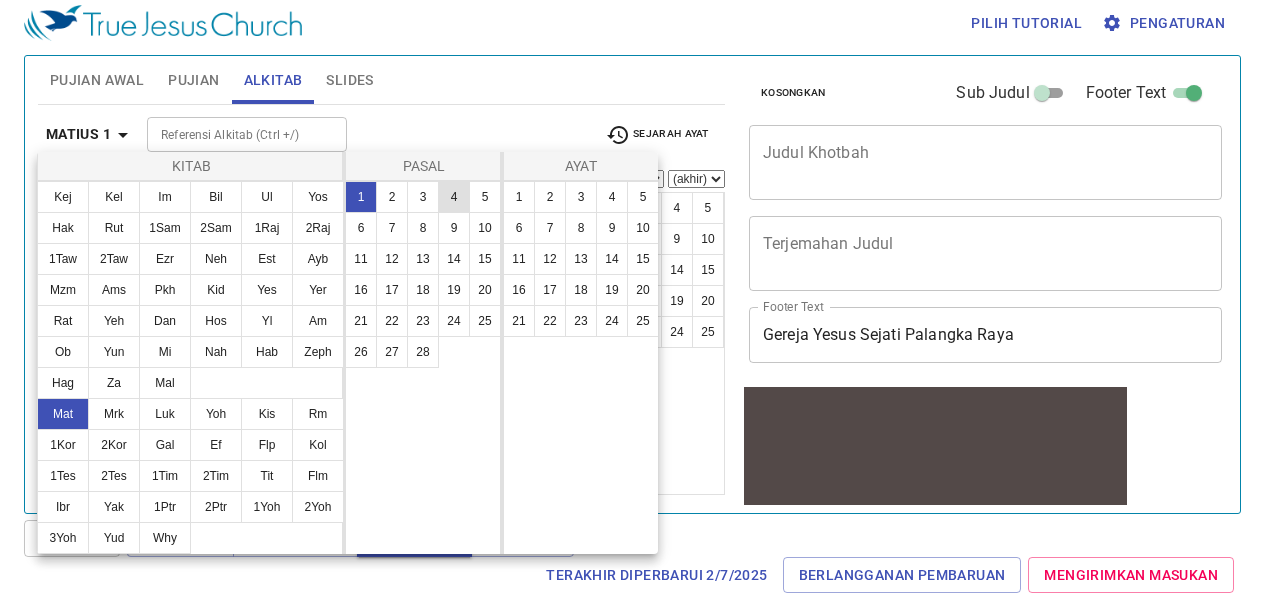 click on "4" at bounding box center (454, 197) 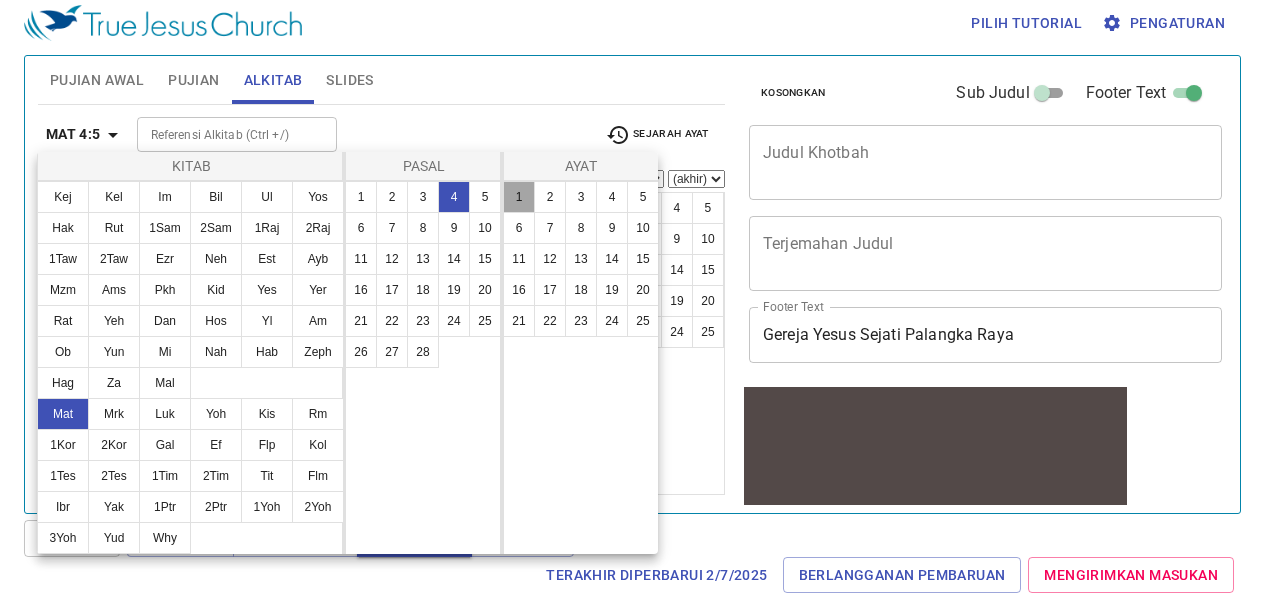click on "1" at bounding box center (519, 197) 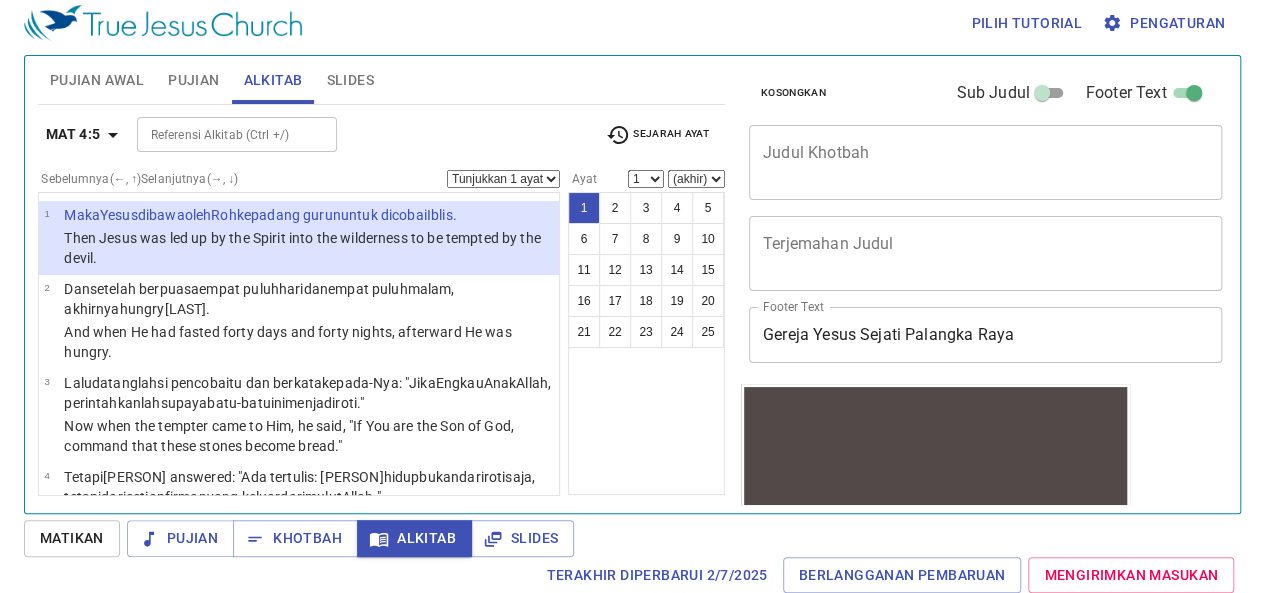 type 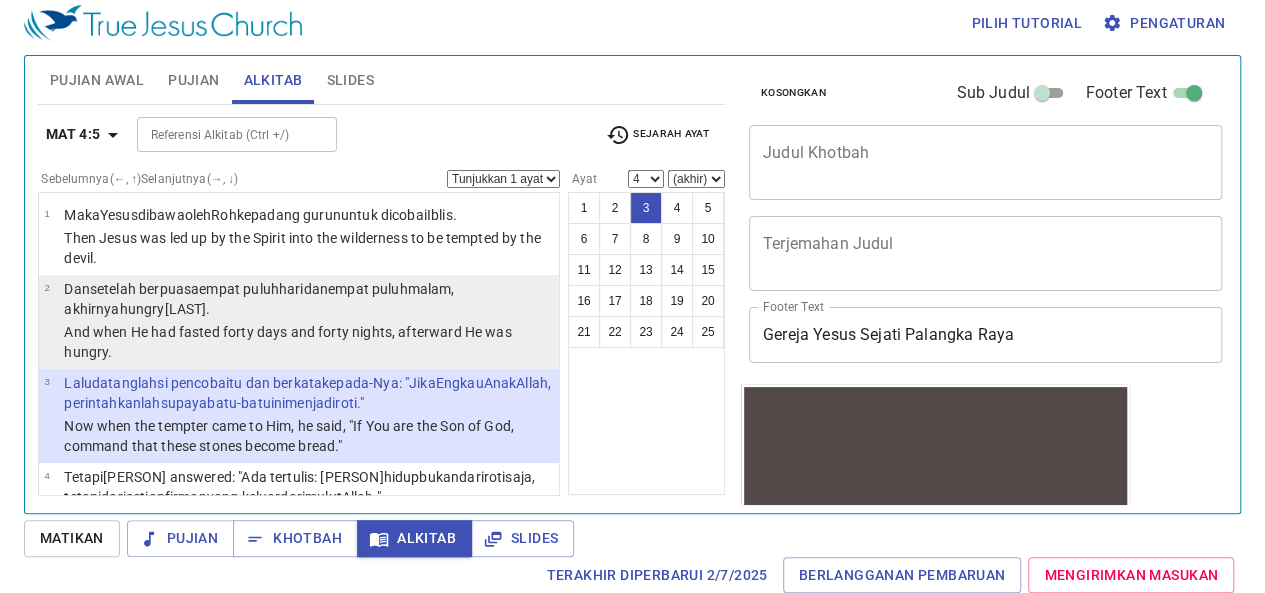 scroll, scrollTop: 175, scrollLeft: 0, axis: vertical 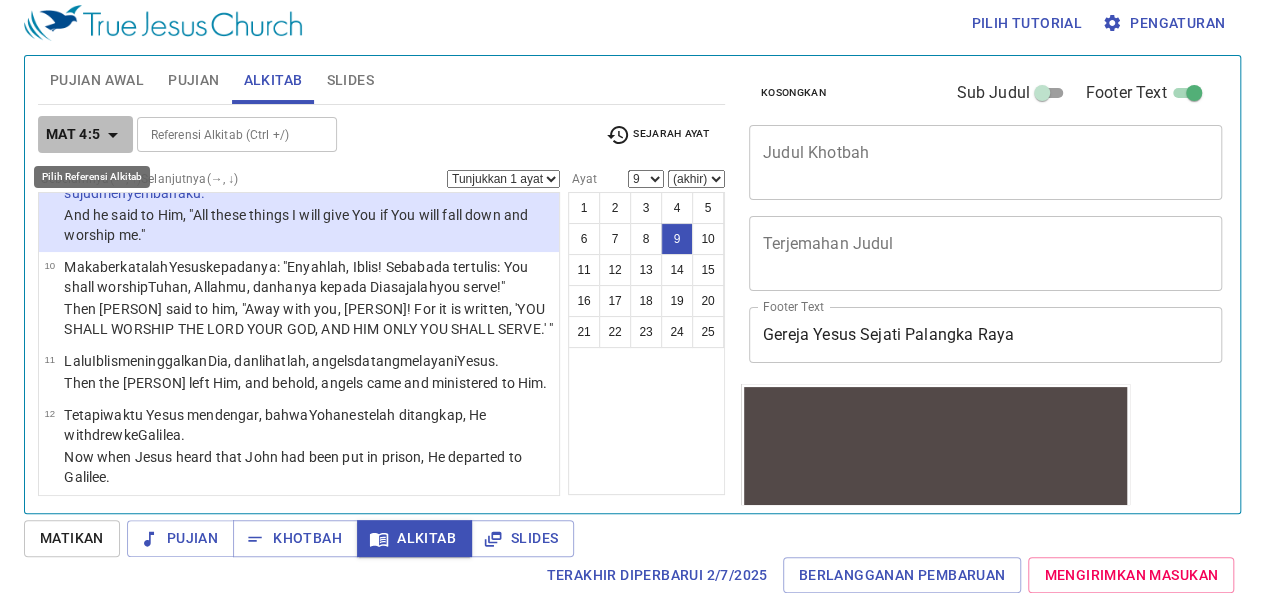 click on "Mat 4:5" at bounding box center [73, 134] 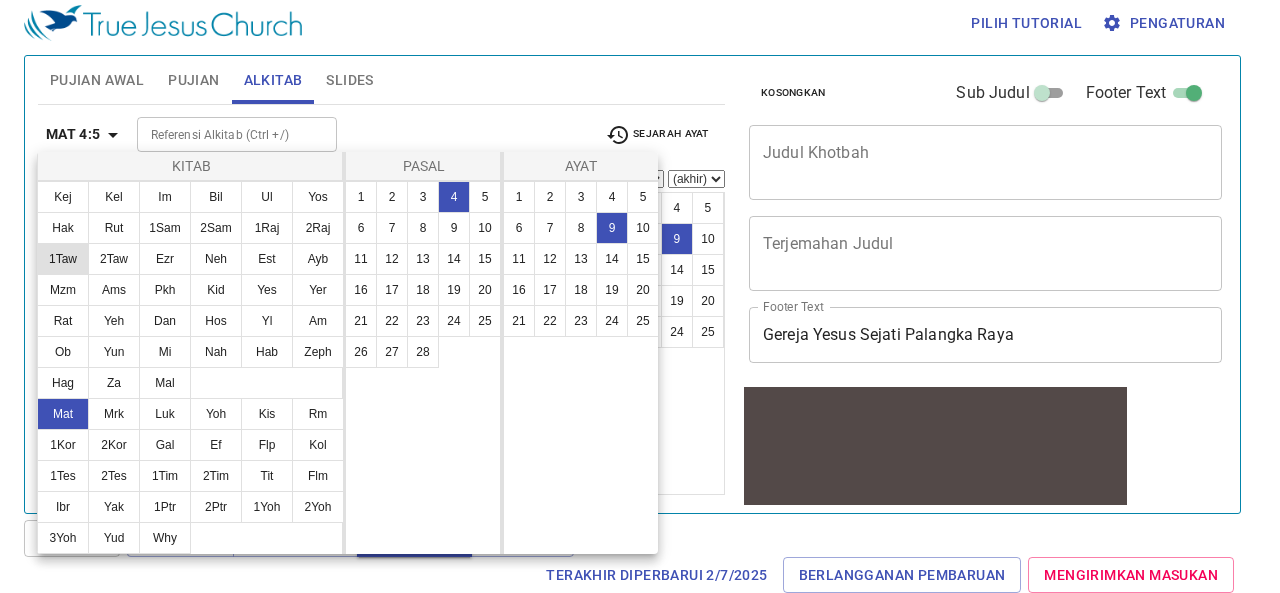 click on "1Taw" at bounding box center [63, 259] 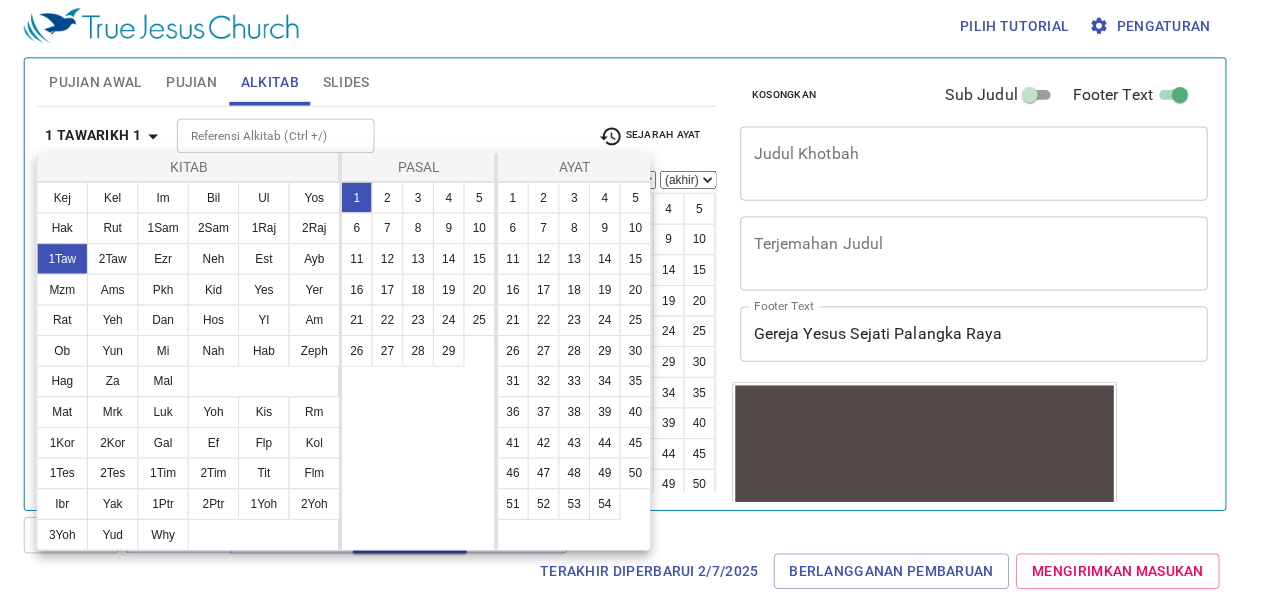 scroll, scrollTop: 0, scrollLeft: 0, axis: both 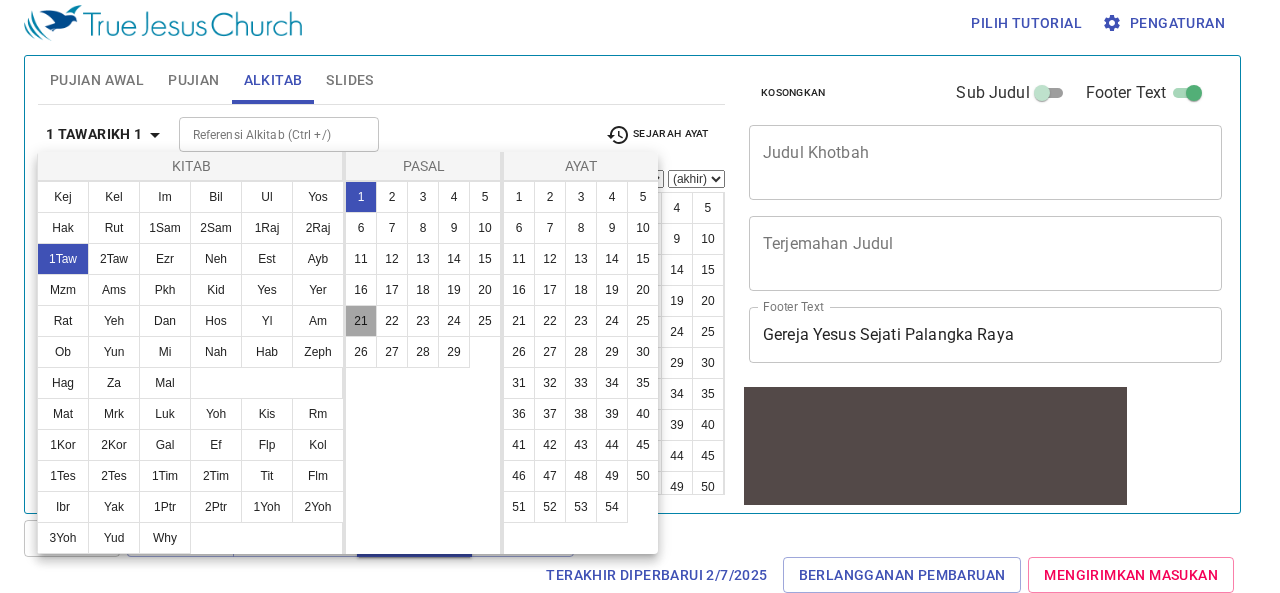click on "21" at bounding box center [361, 321] 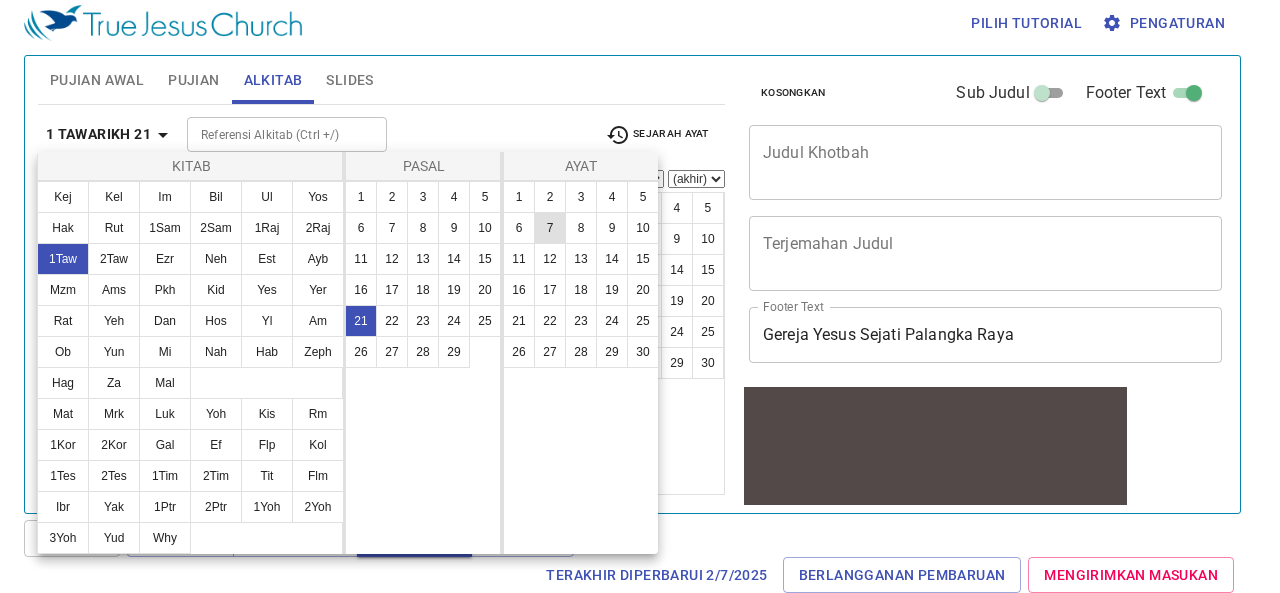 click on "7" at bounding box center [550, 228] 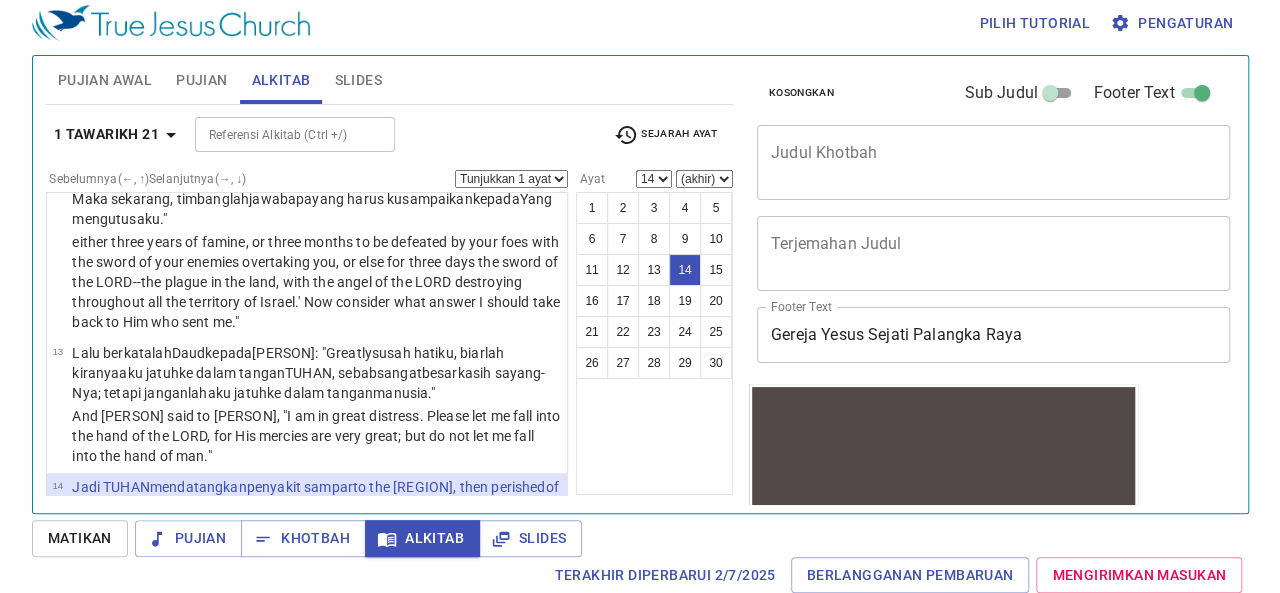 scroll, scrollTop: 1445, scrollLeft: 0, axis: vertical 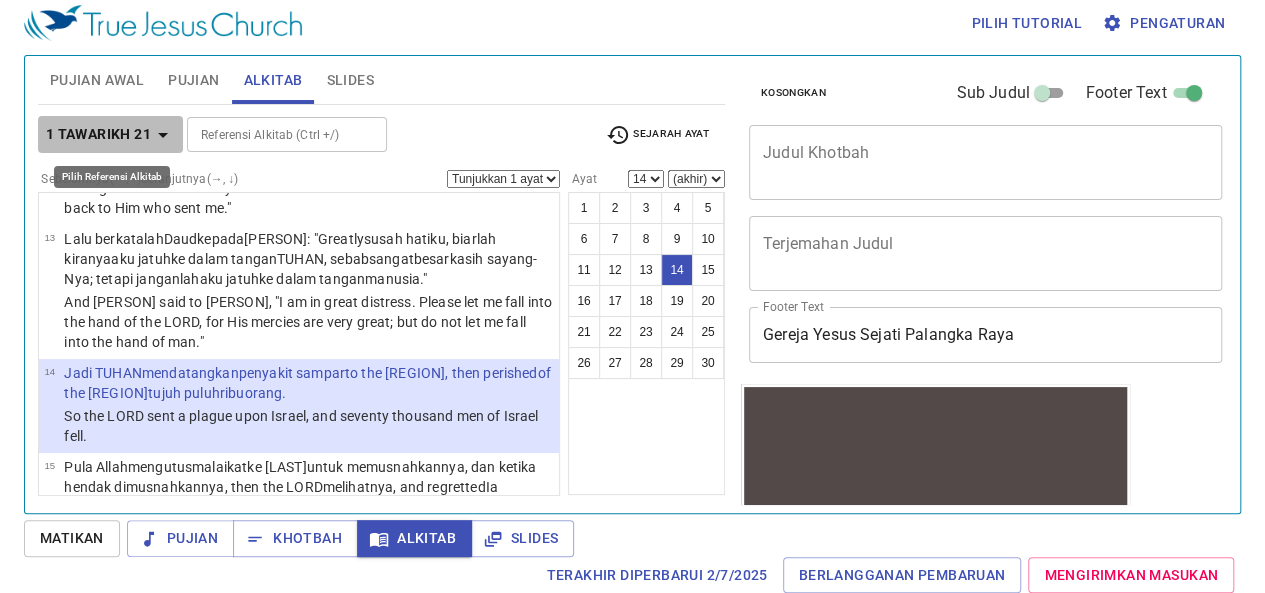 click on "1 Tawarikh 21" at bounding box center [98, 134] 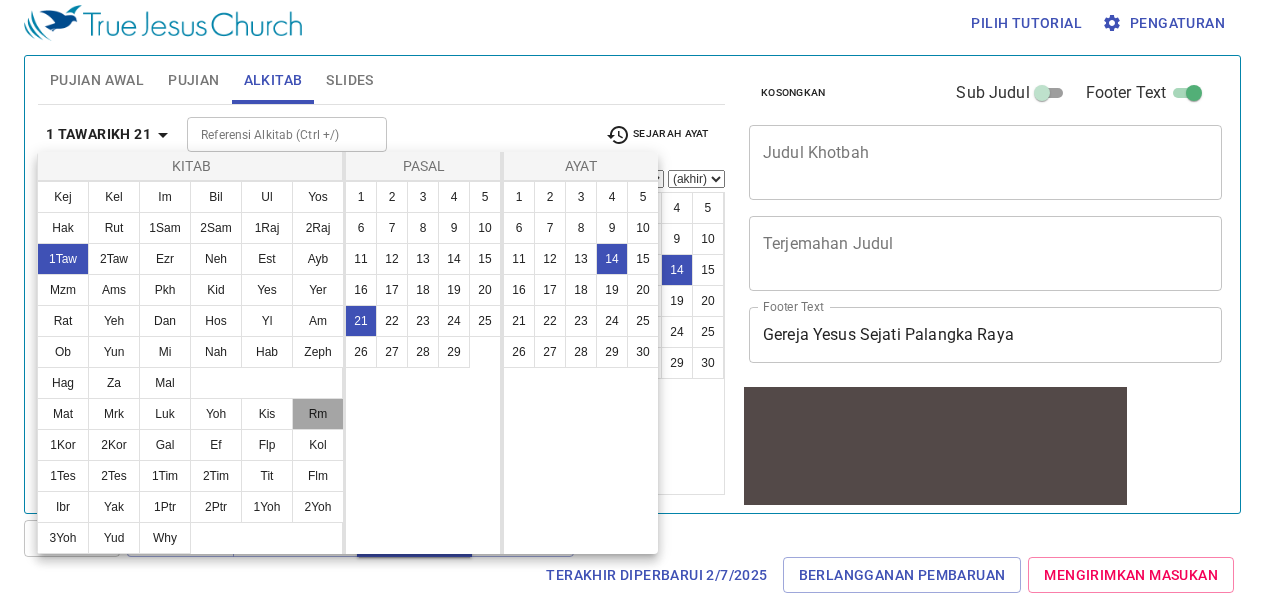 click on "Rm" at bounding box center (318, 414) 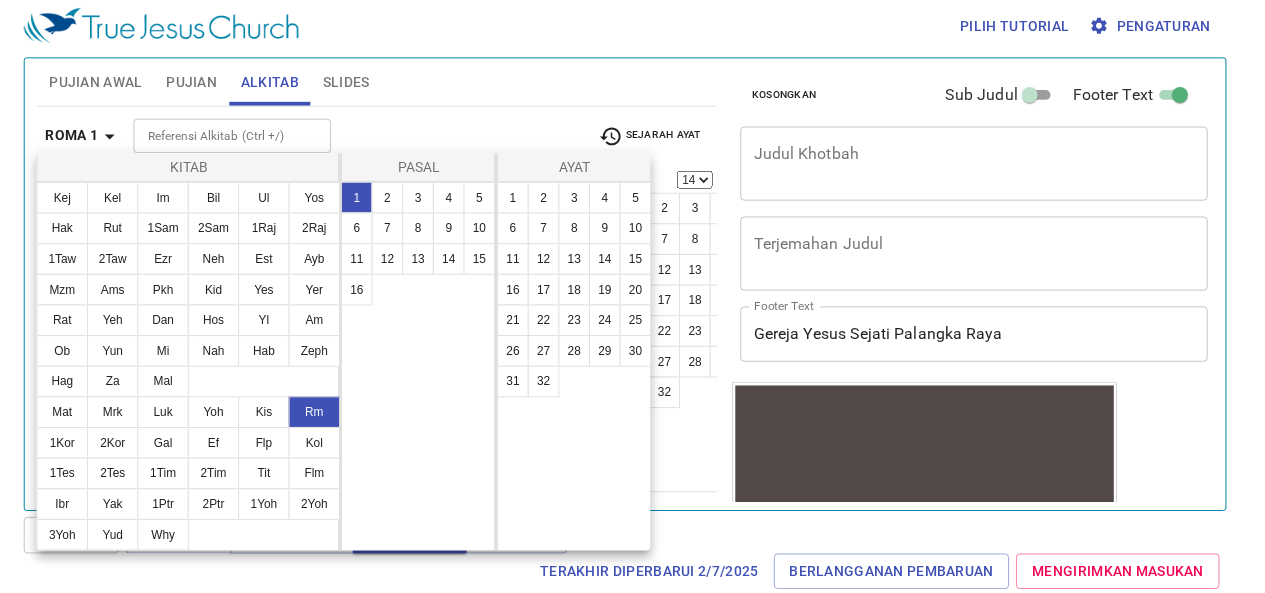 scroll, scrollTop: 0, scrollLeft: 0, axis: both 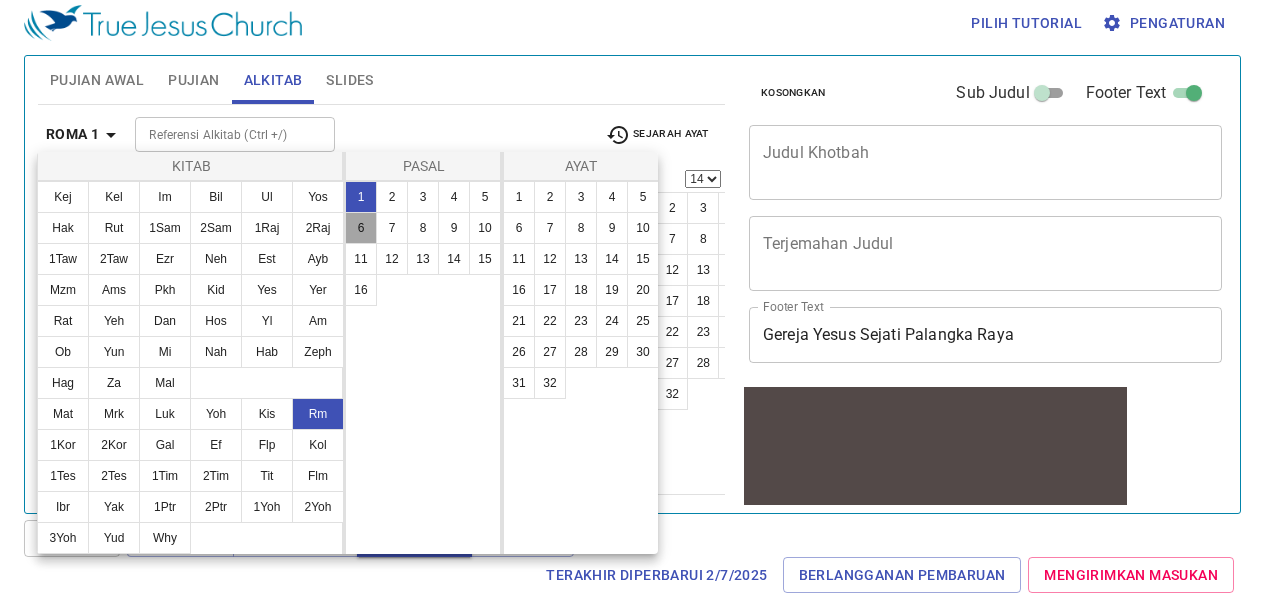click on "6" at bounding box center [361, 228] 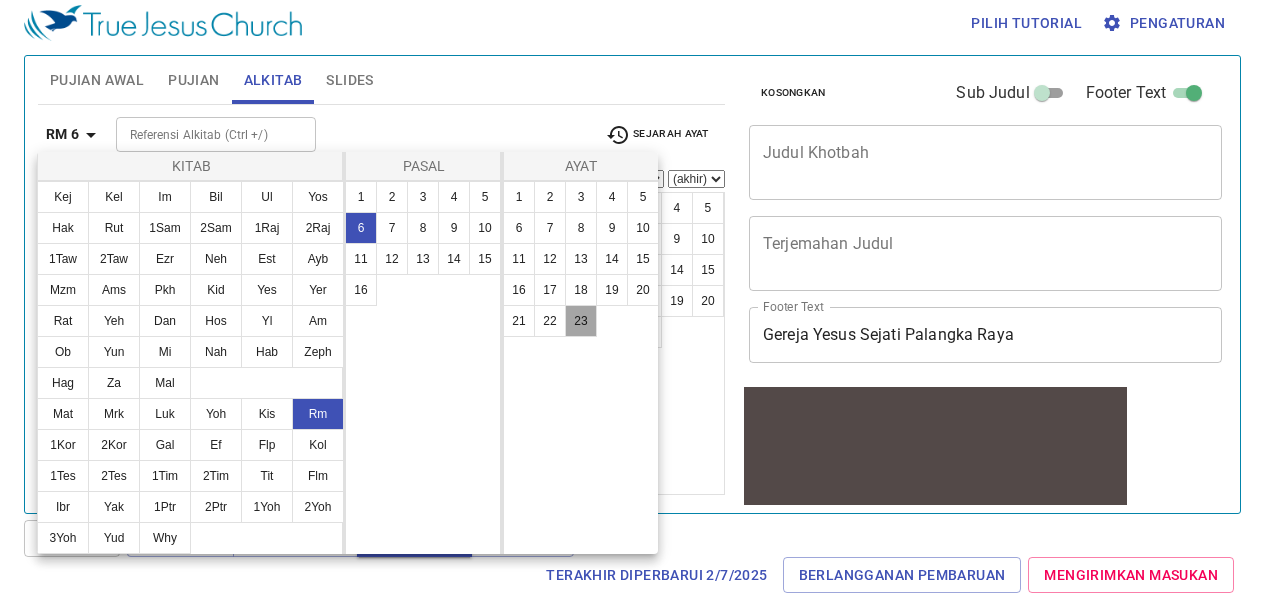 click on "23" at bounding box center [581, 321] 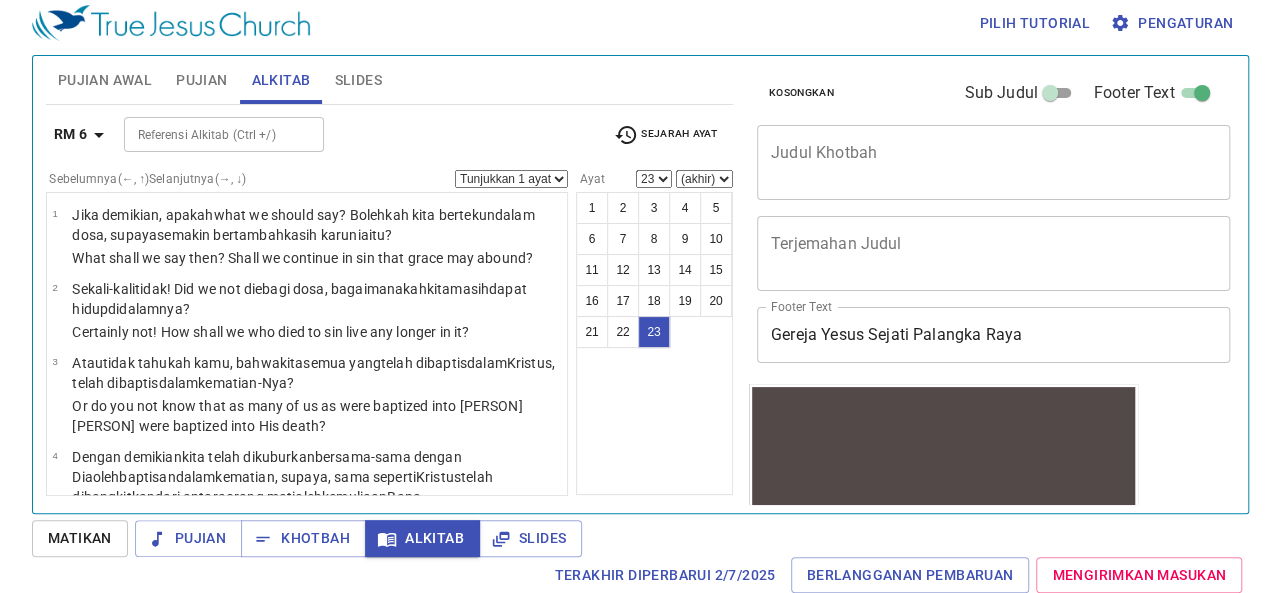 scroll, scrollTop: 2134, scrollLeft: 0, axis: vertical 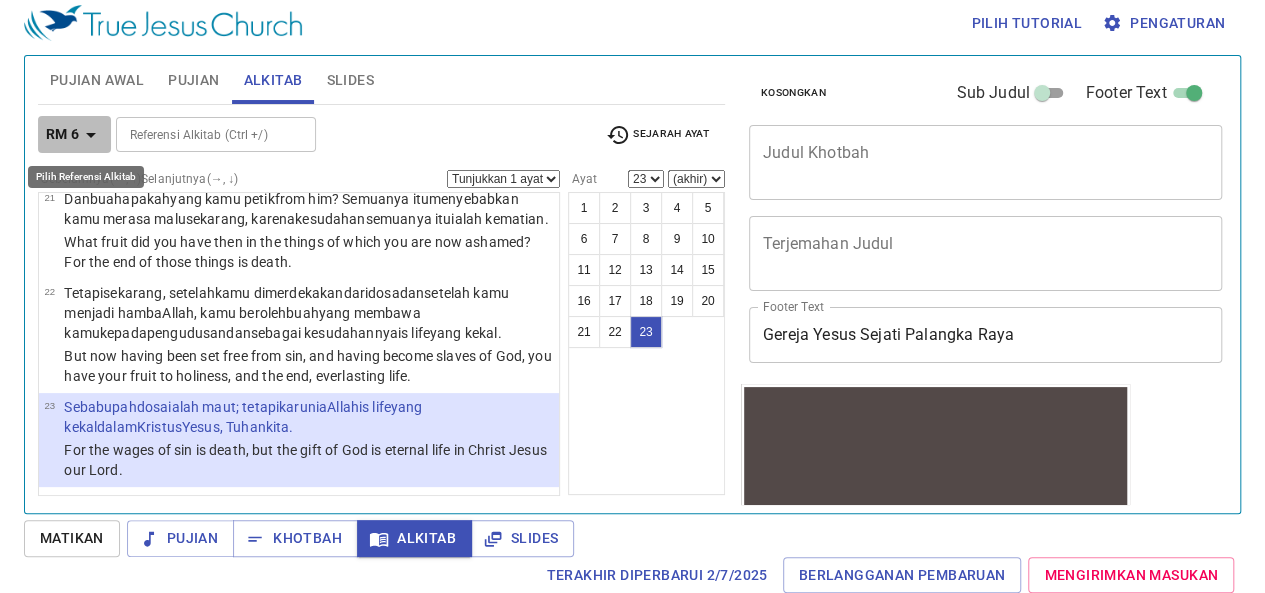 click 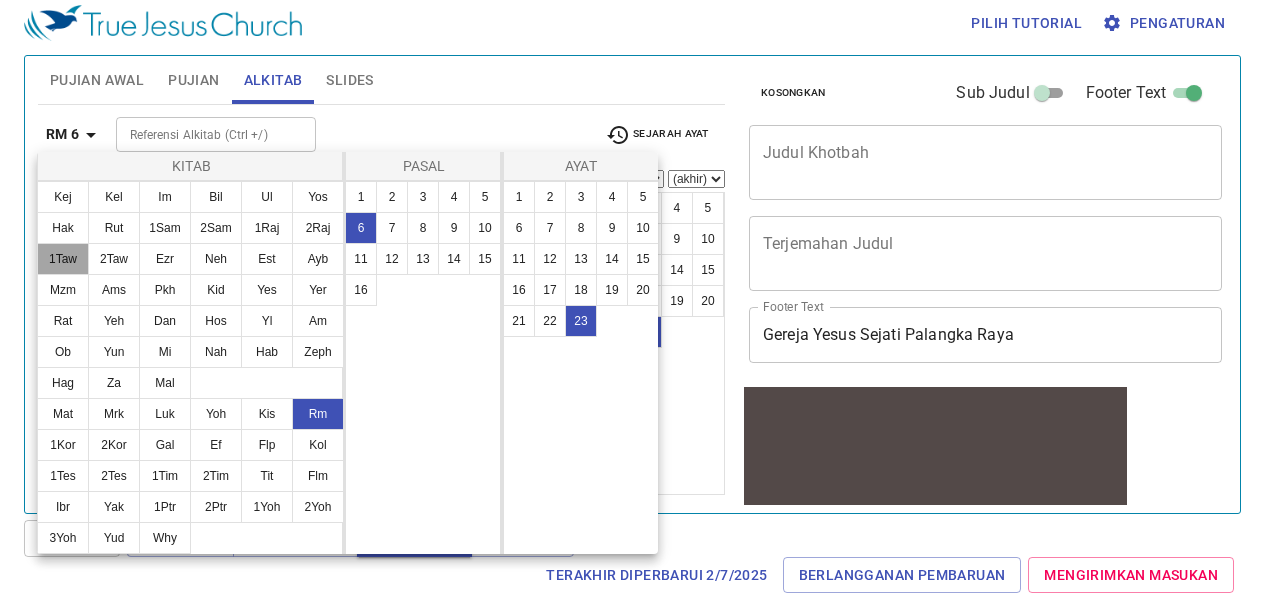 click on "1Taw" at bounding box center (63, 259) 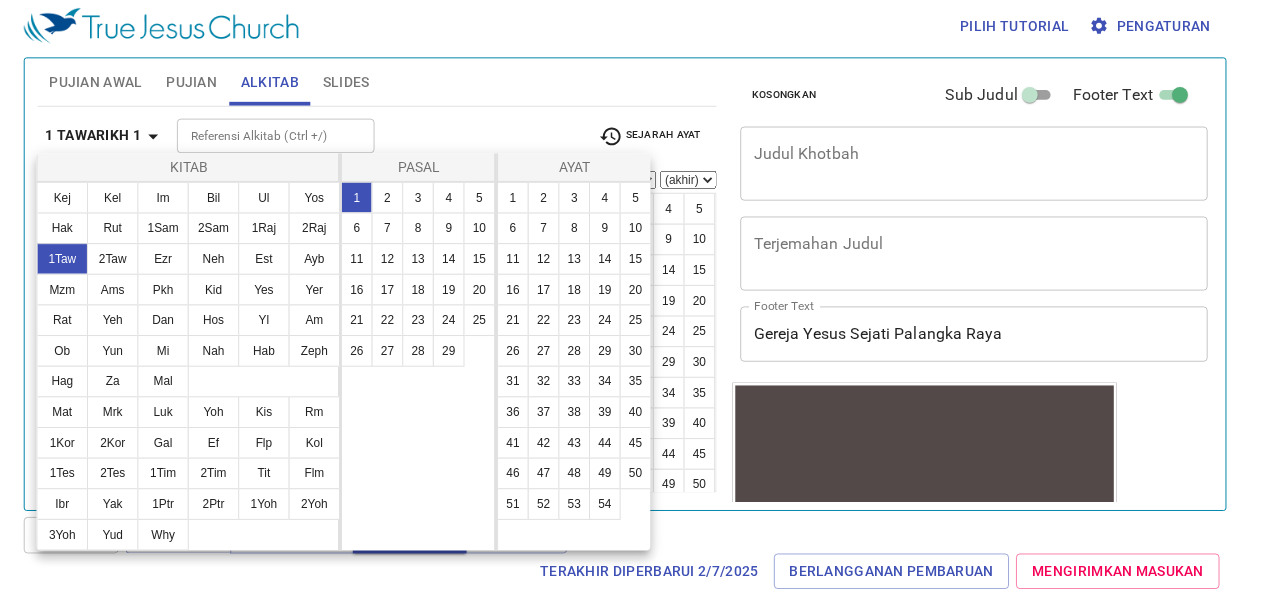 scroll, scrollTop: 0, scrollLeft: 0, axis: both 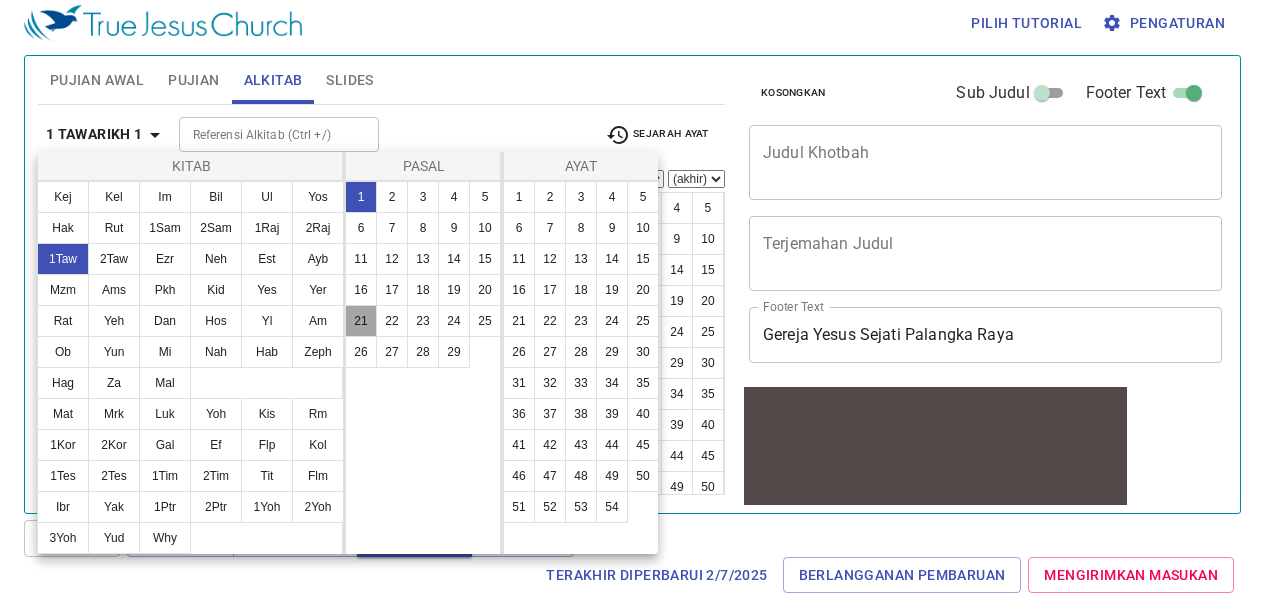 click on "21" at bounding box center (361, 321) 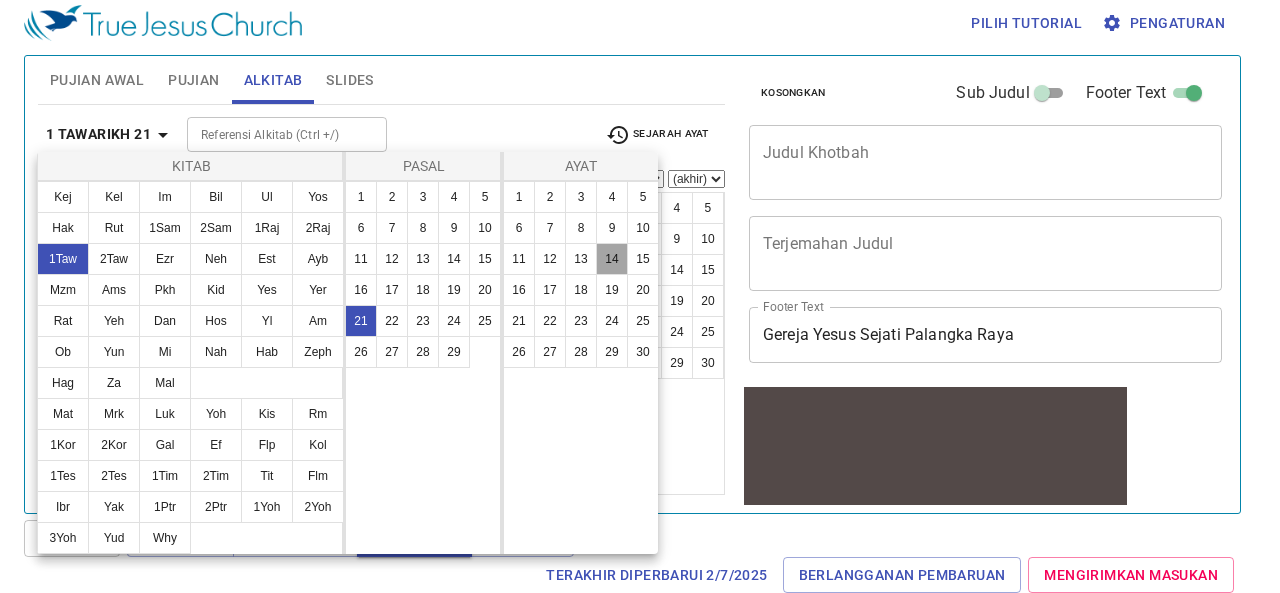 click on "14" at bounding box center [612, 259] 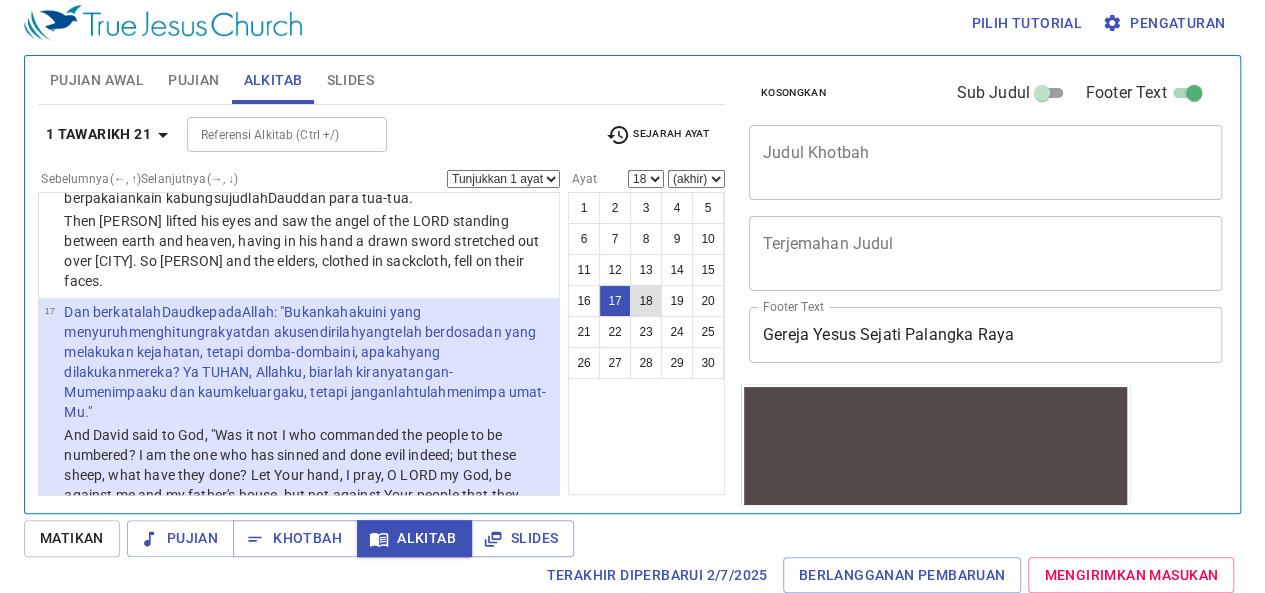 scroll, scrollTop: 2162, scrollLeft: 0, axis: vertical 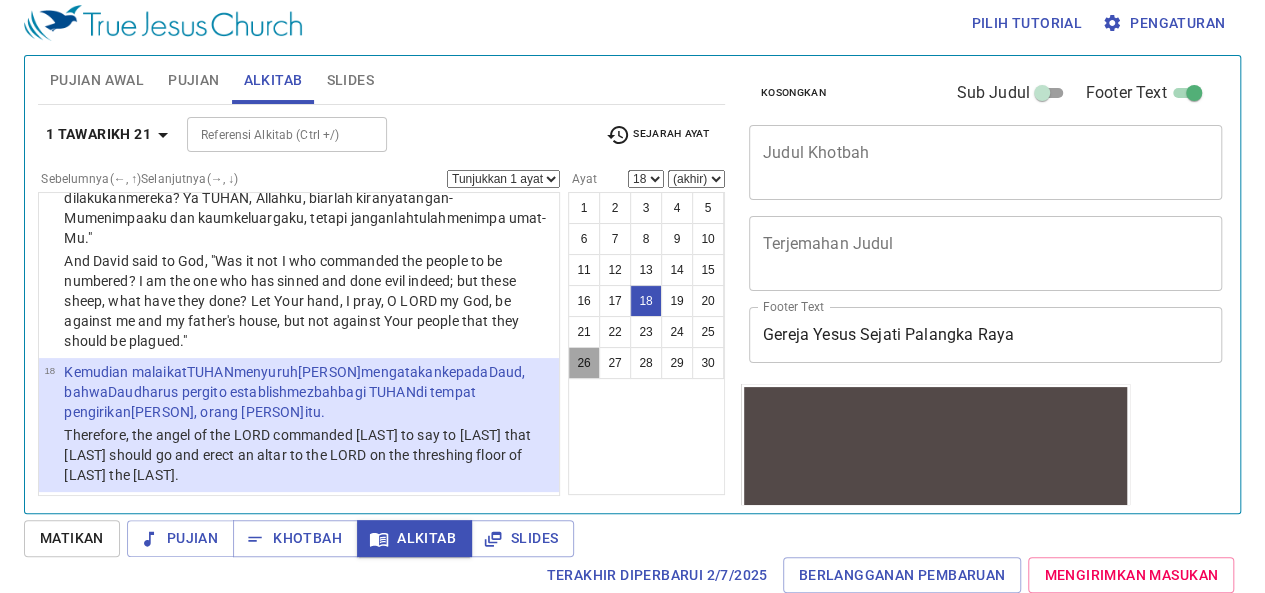 click on "26" at bounding box center [584, 363] 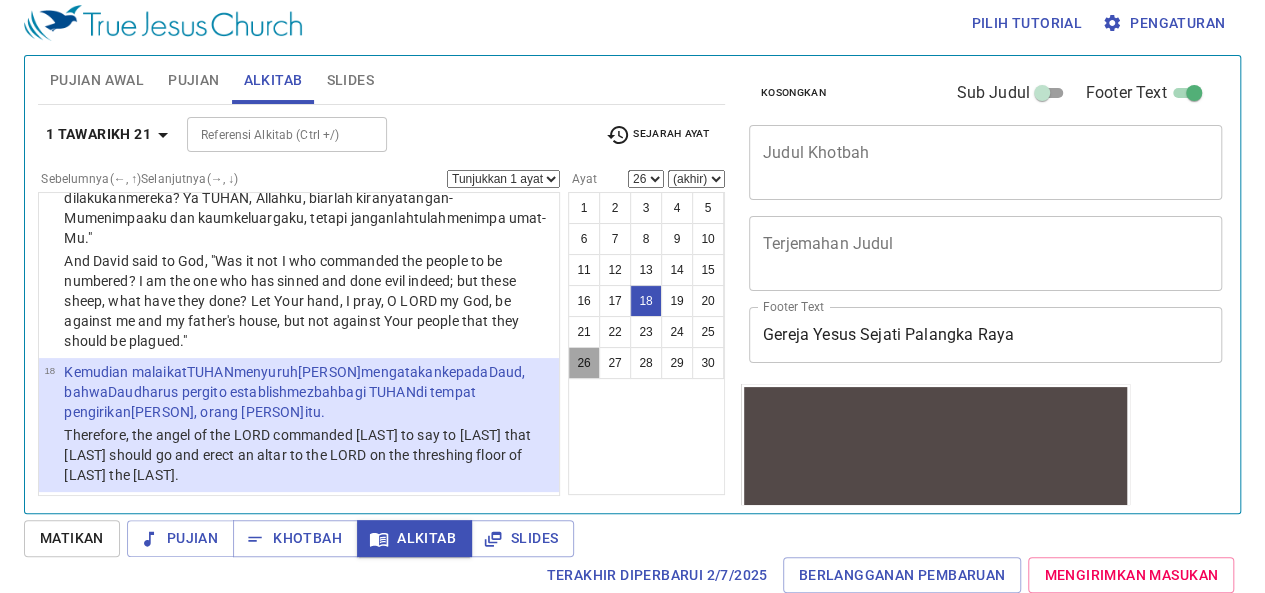scroll, scrollTop: 3184, scrollLeft: 0, axis: vertical 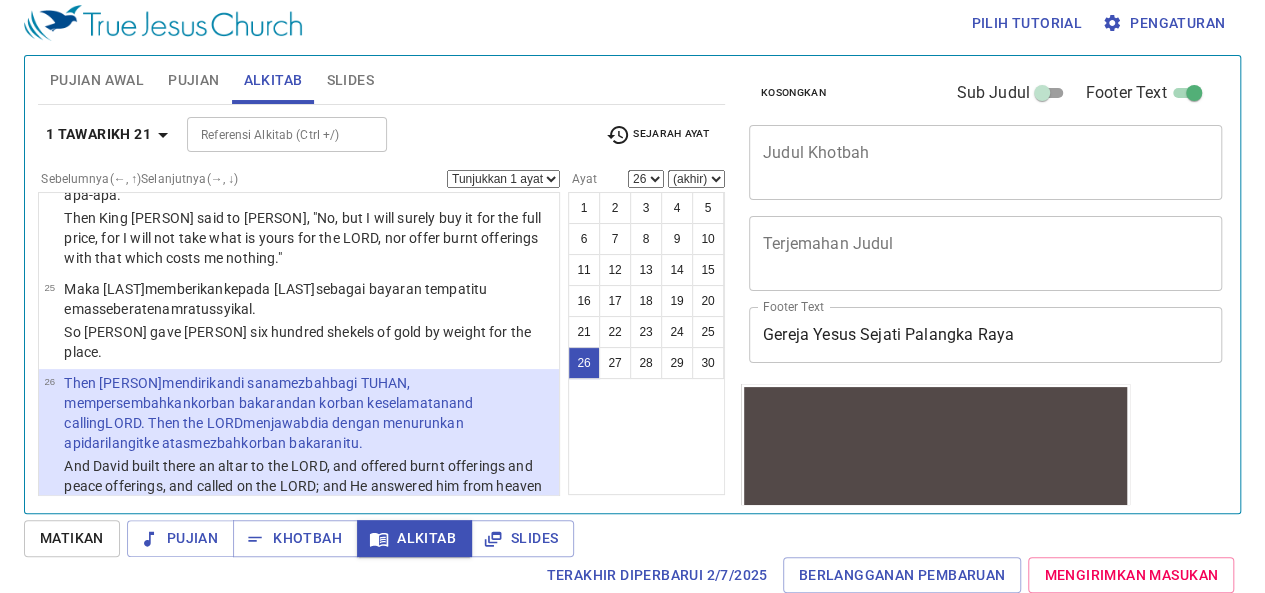 type 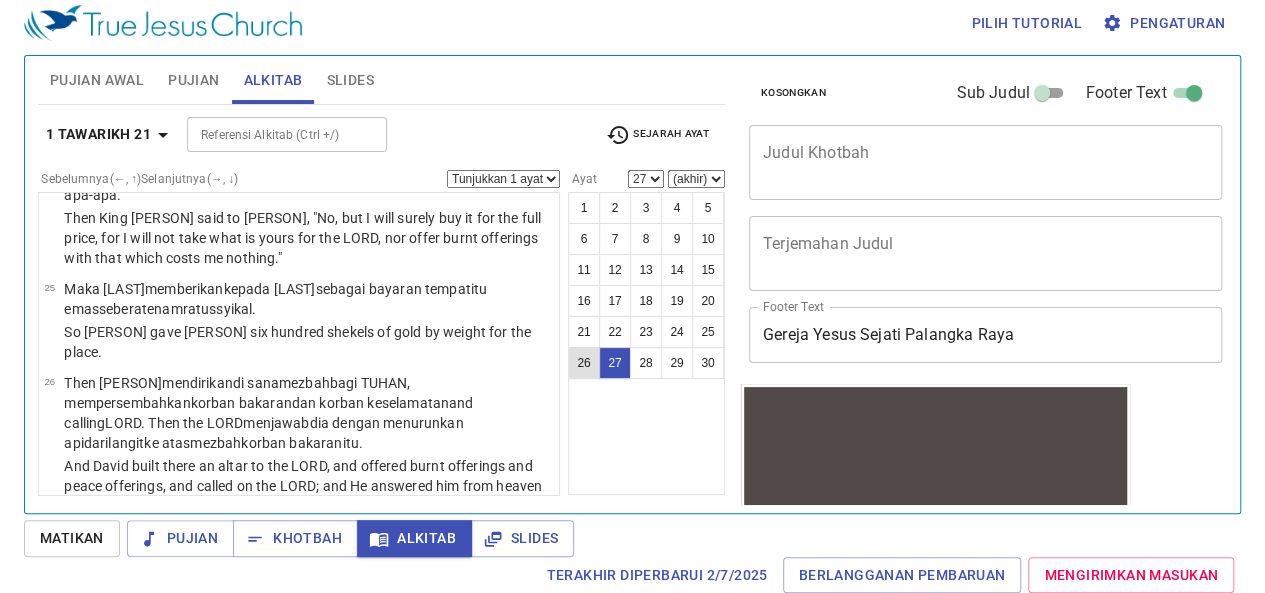 scroll, scrollTop: 3308, scrollLeft: 0, axis: vertical 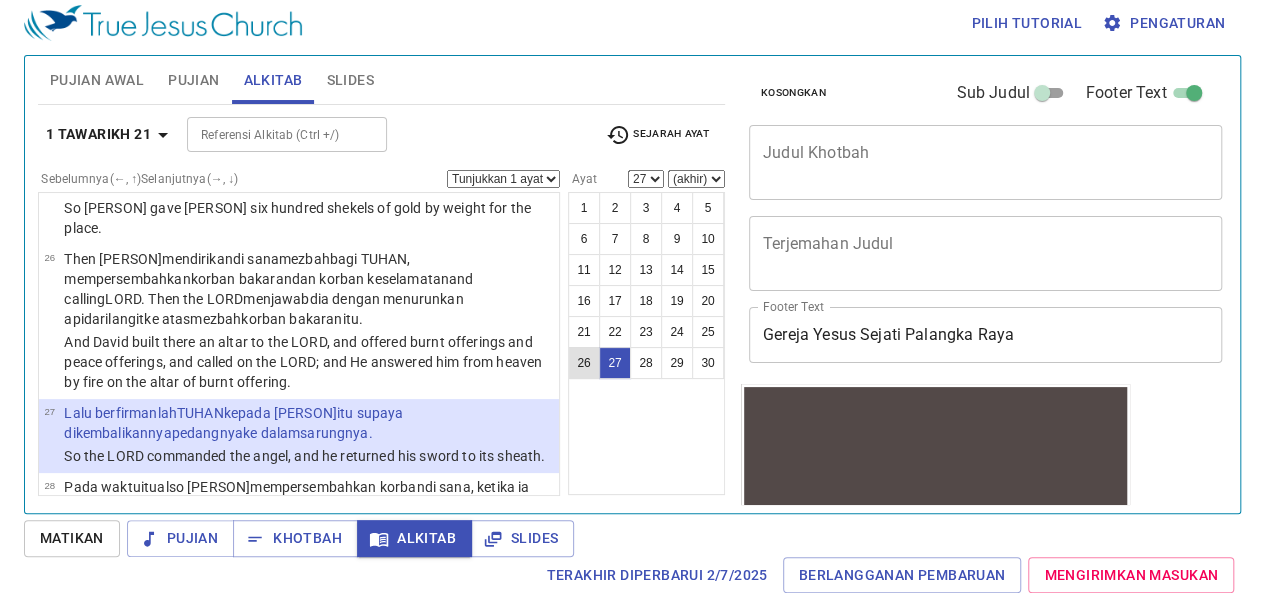 select on "28" 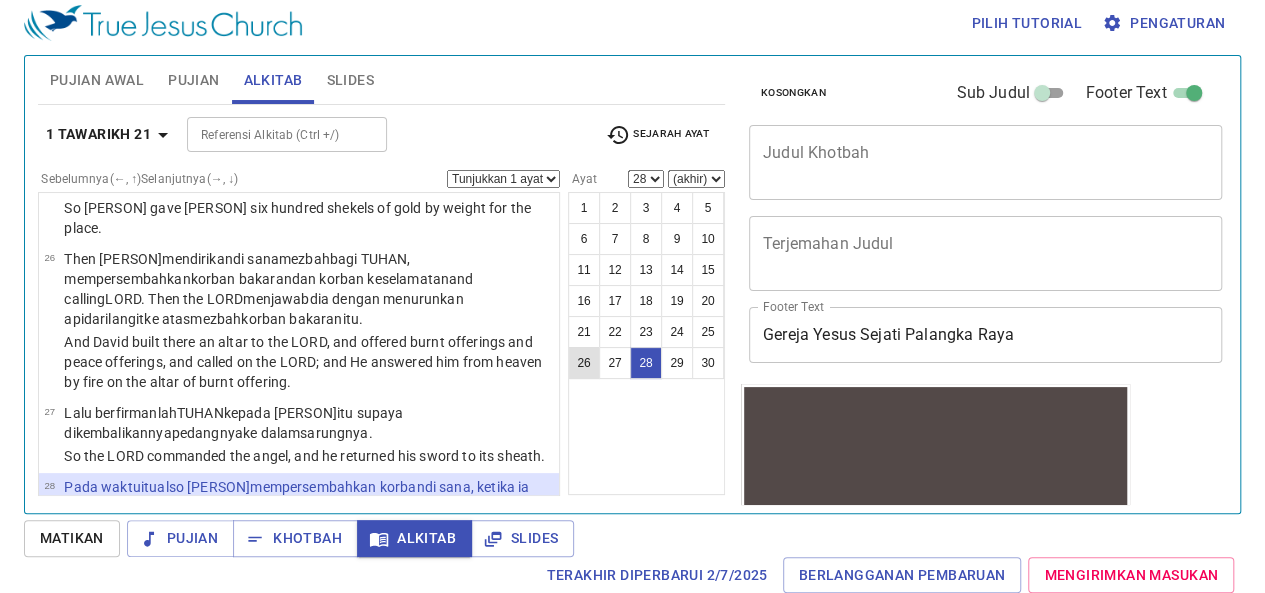 scroll, scrollTop: 3412, scrollLeft: 0, axis: vertical 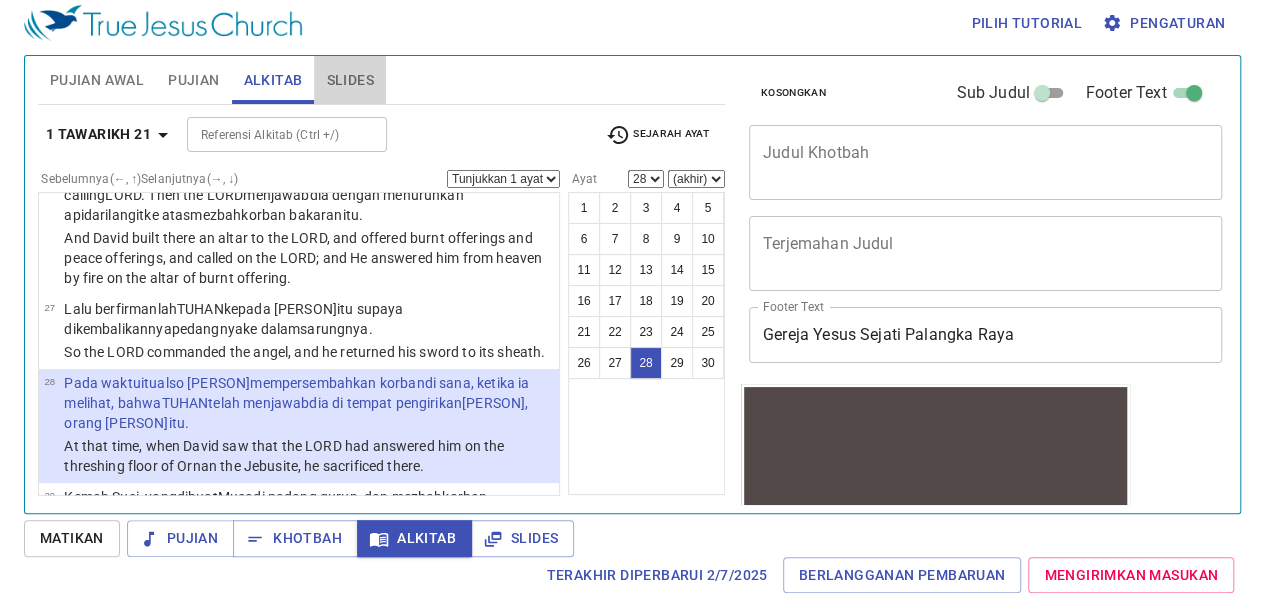 click on "Slides" at bounding box center [349, 80] 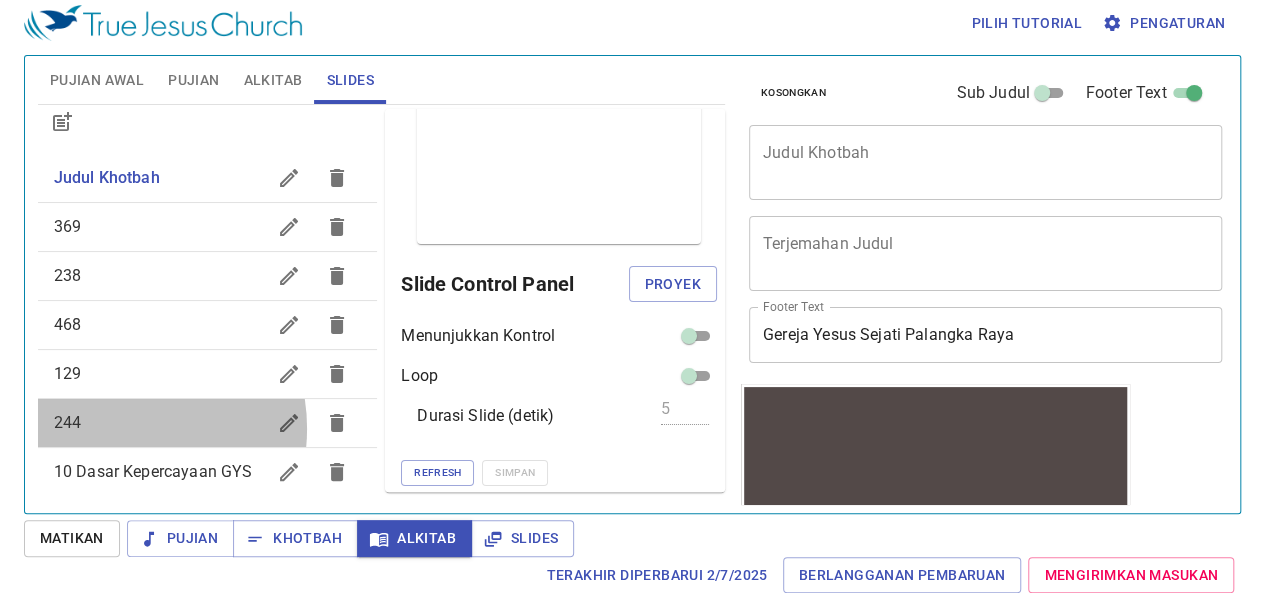 click on "244" at bounding box center [160, 423] 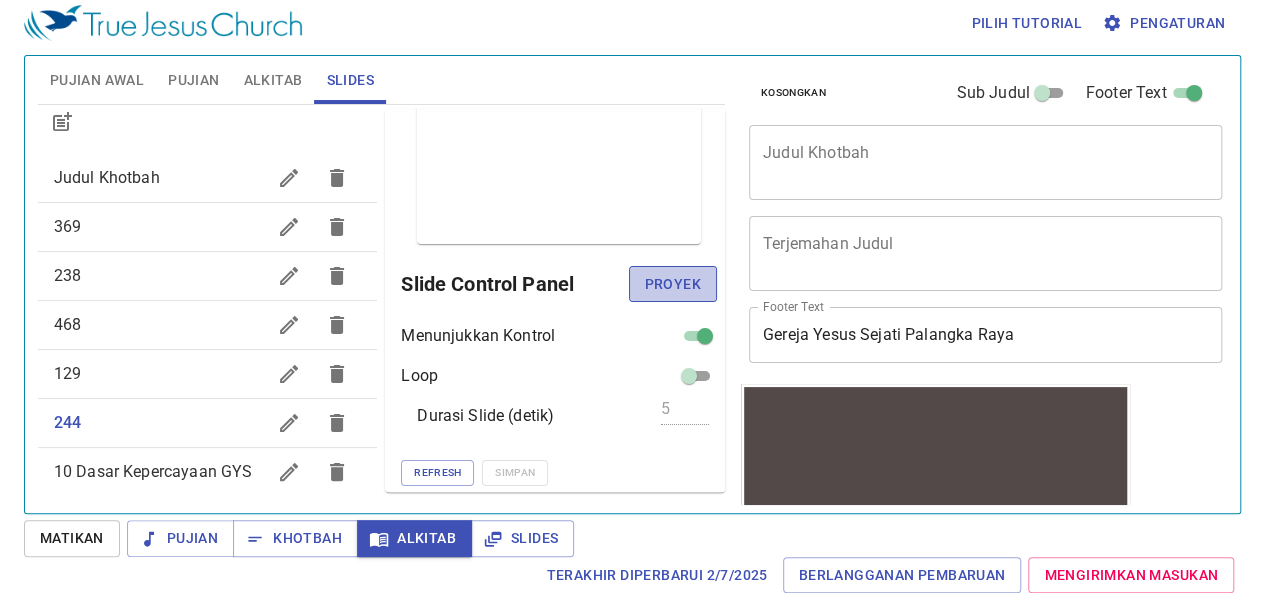 click on "Proyek" at bounding box center (673, 284) 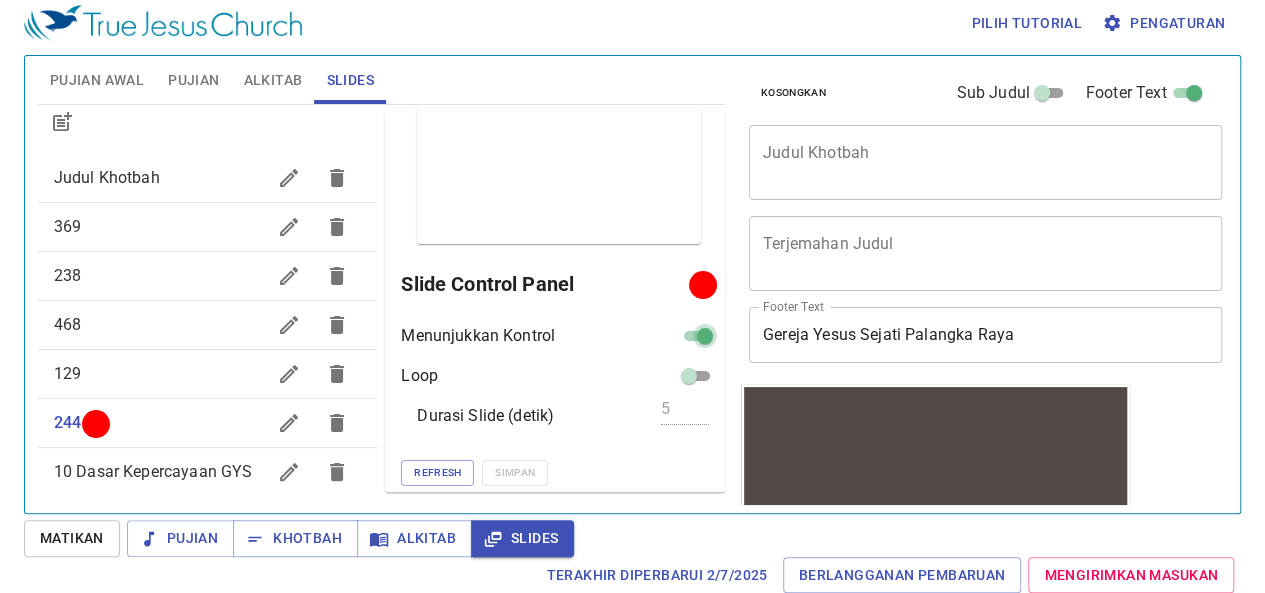 click at bounding box center (705, 340) 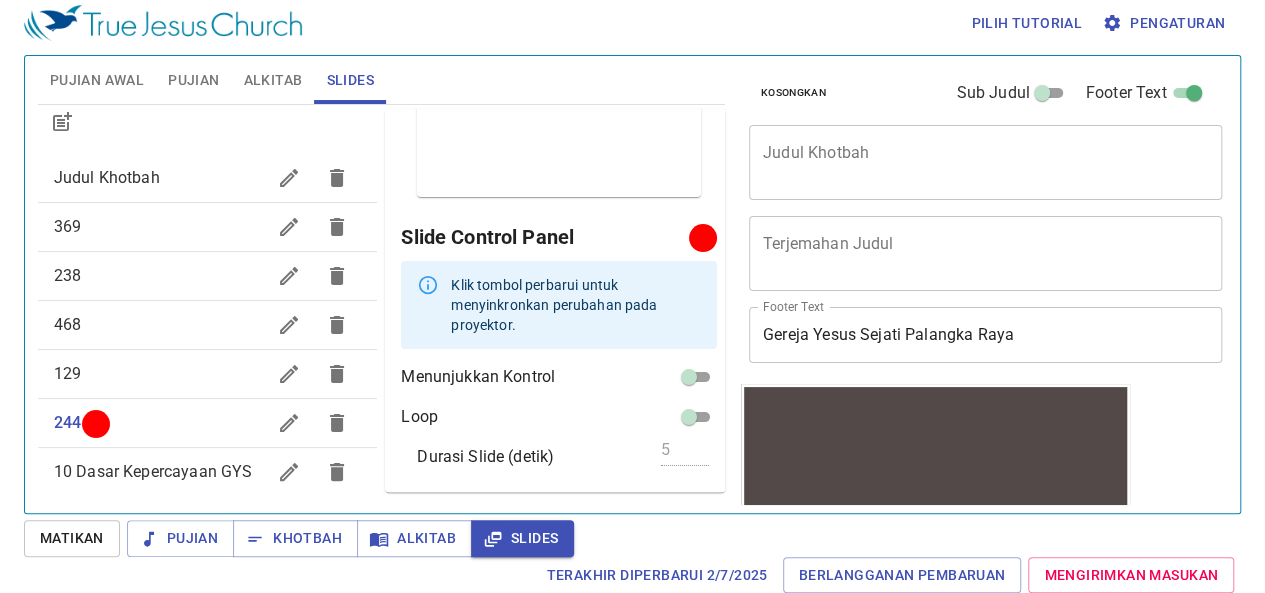 scroll, scrollTop: 119, scrollLeft: 0, axis: vertical 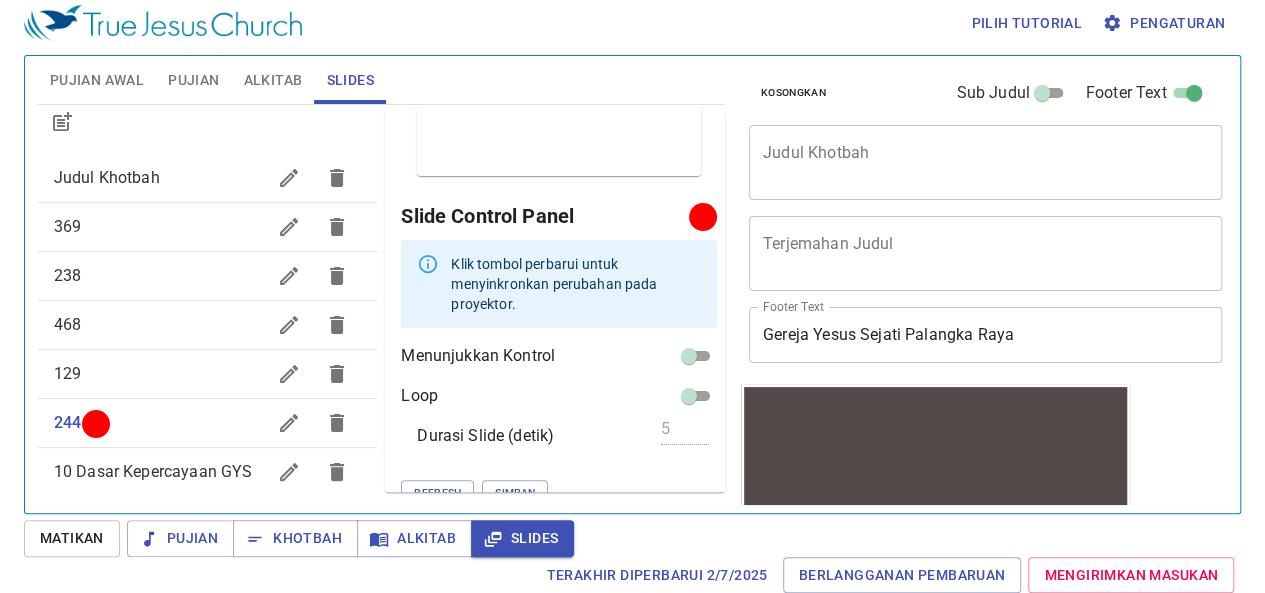 click on "Menunjukkan Kontrol Loop Durasi Slide (detik) 5 Refresh Simpan" at bounding box center (559, 425) 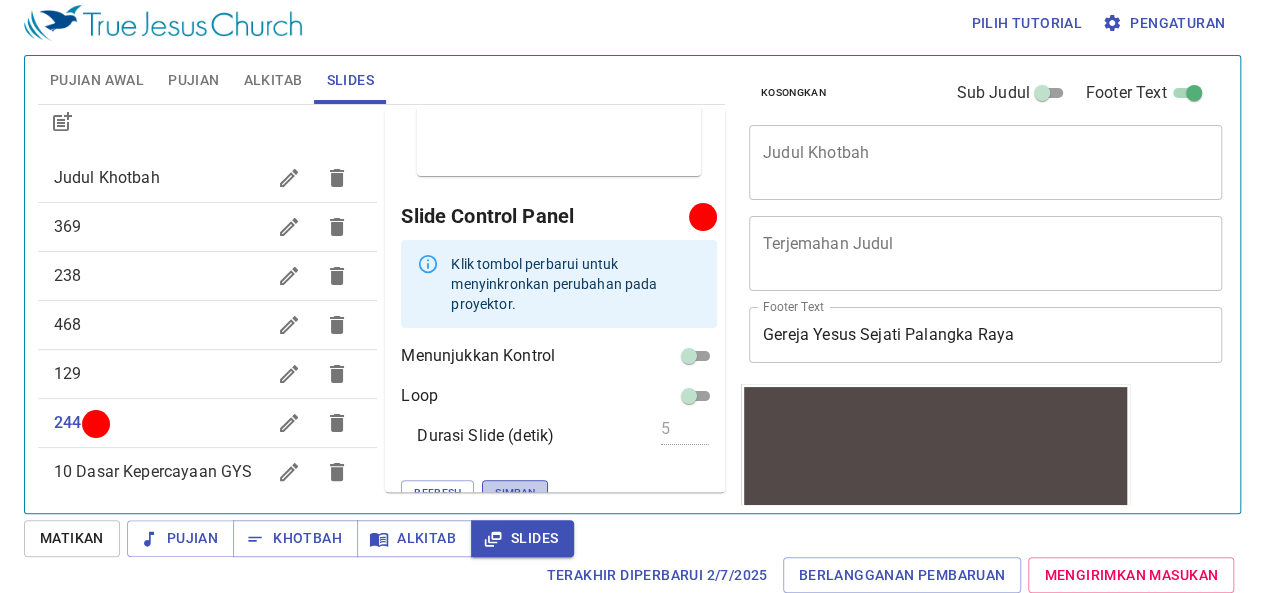 click on "Simpan" at bounding box center (515, 493) 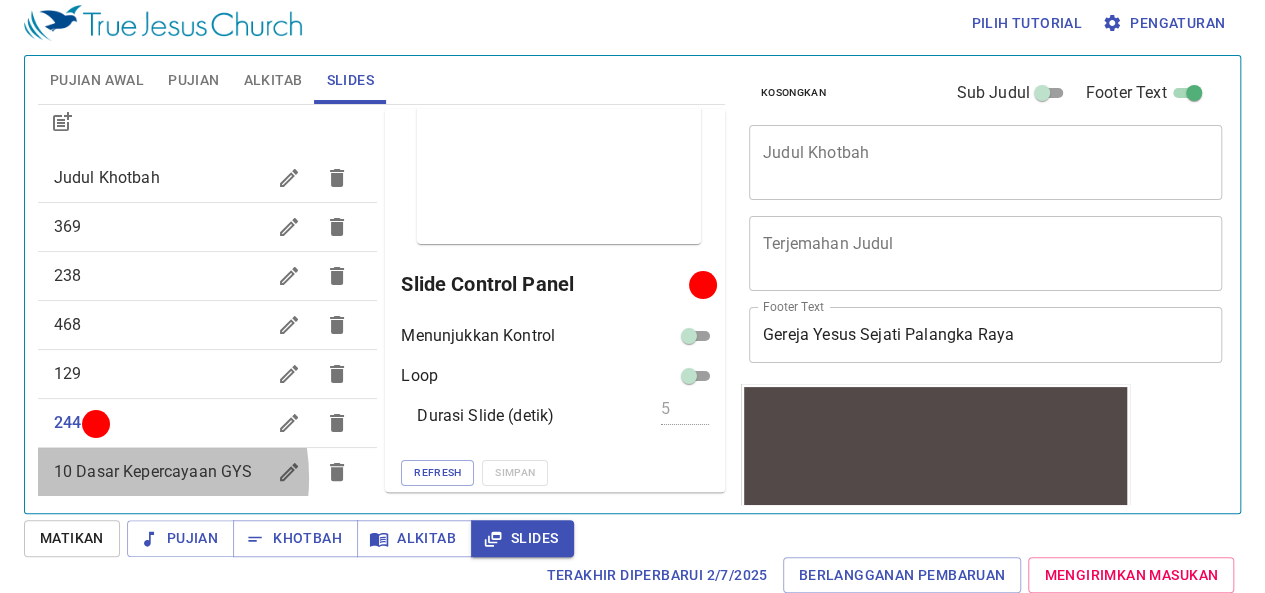 click on "10 Dasar Kepercayaan GYS" at bounding box center (153, 471) 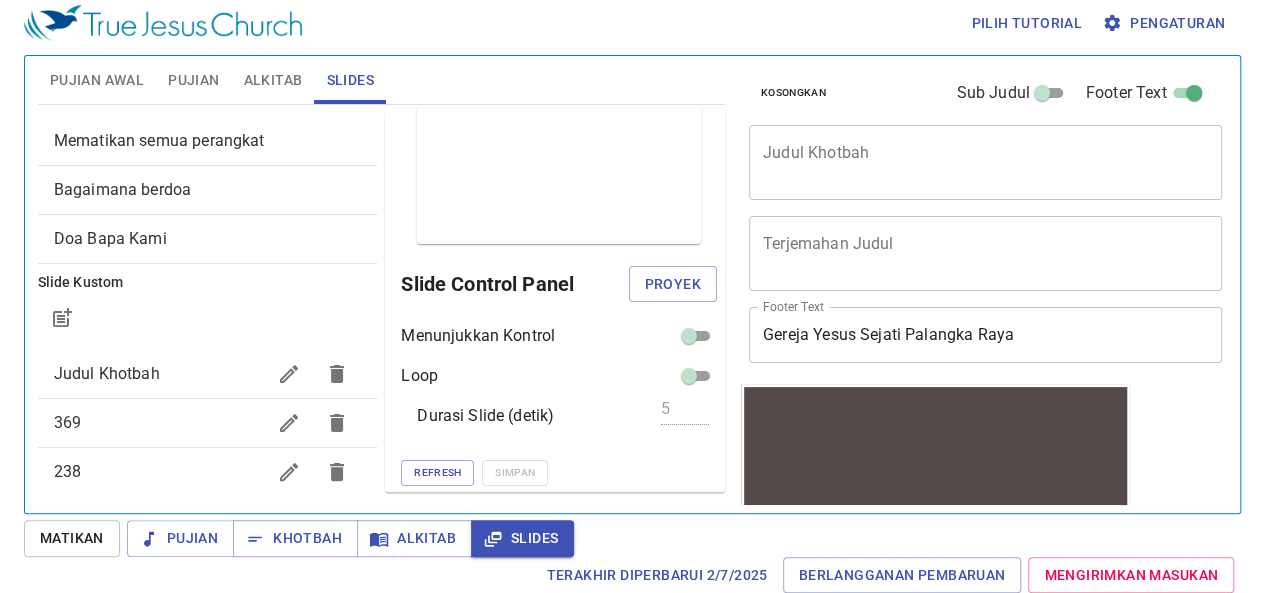 scroll, scrollTop: 26, scrollLeft: 0, axis: vertical 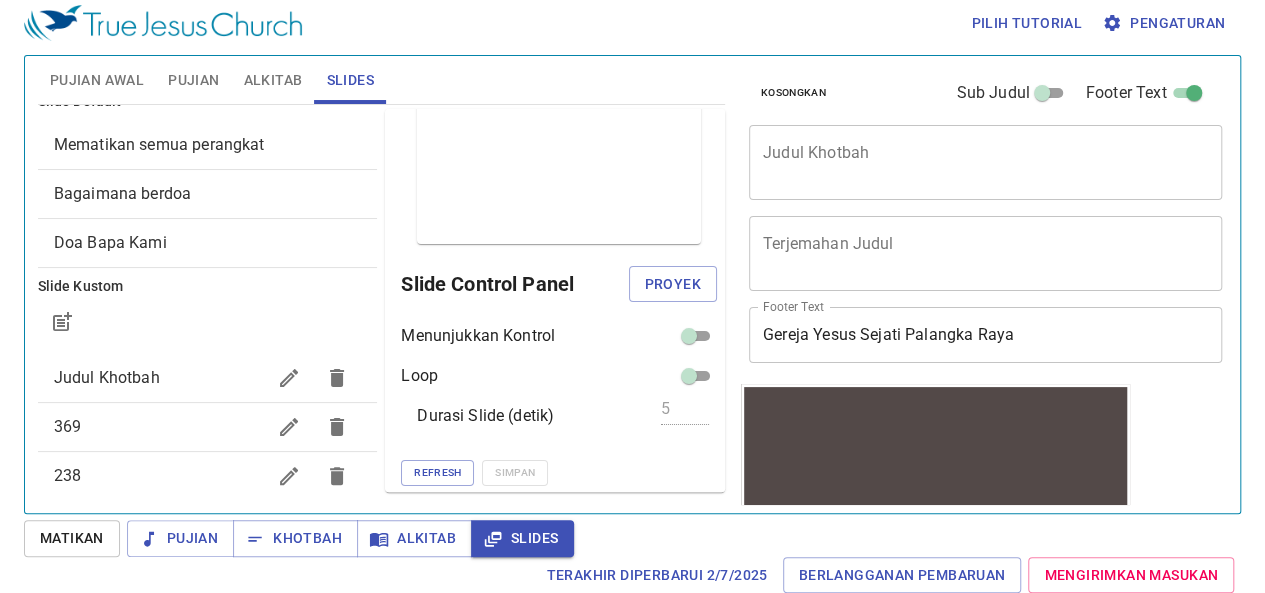 click on "Bagaimana berdoa" at bounding box center [208, 194] 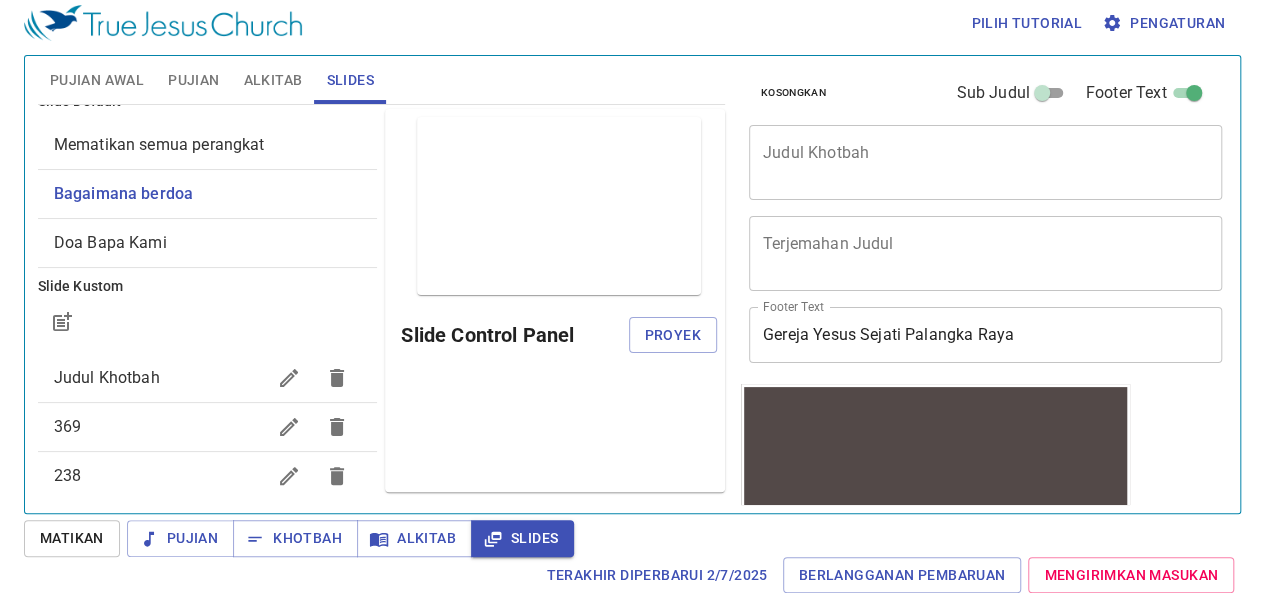 scroll, scrollTop: 0, scrollLeft: 0, axis: both 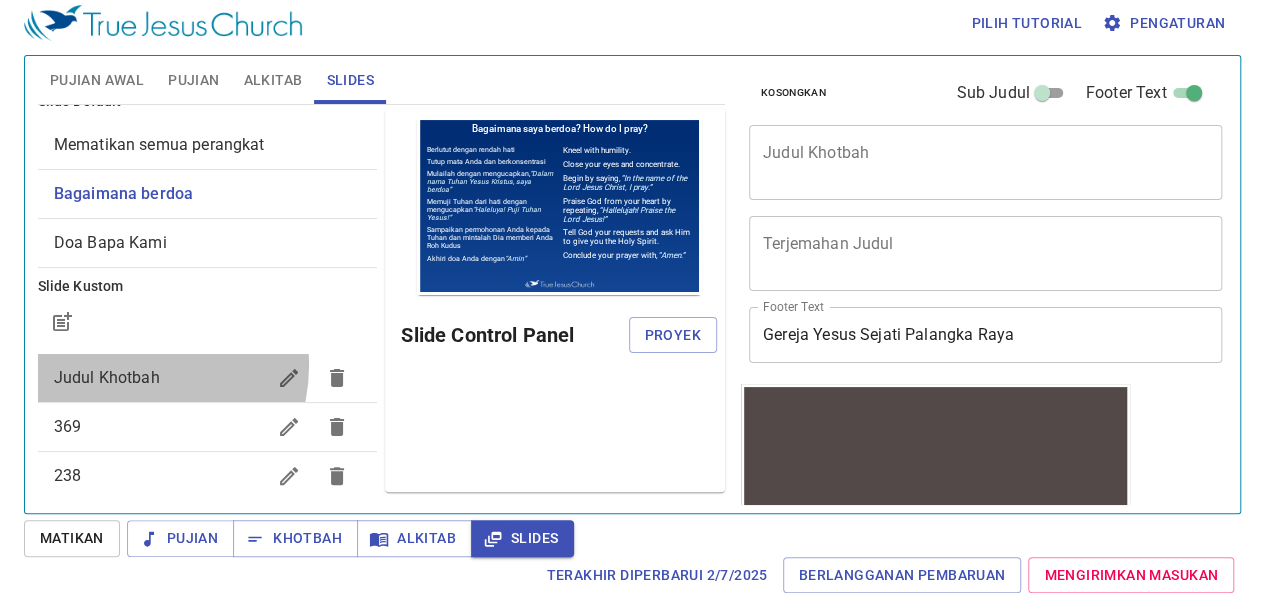 click on "Judul Khotbah" at bounding box center (160, 378) 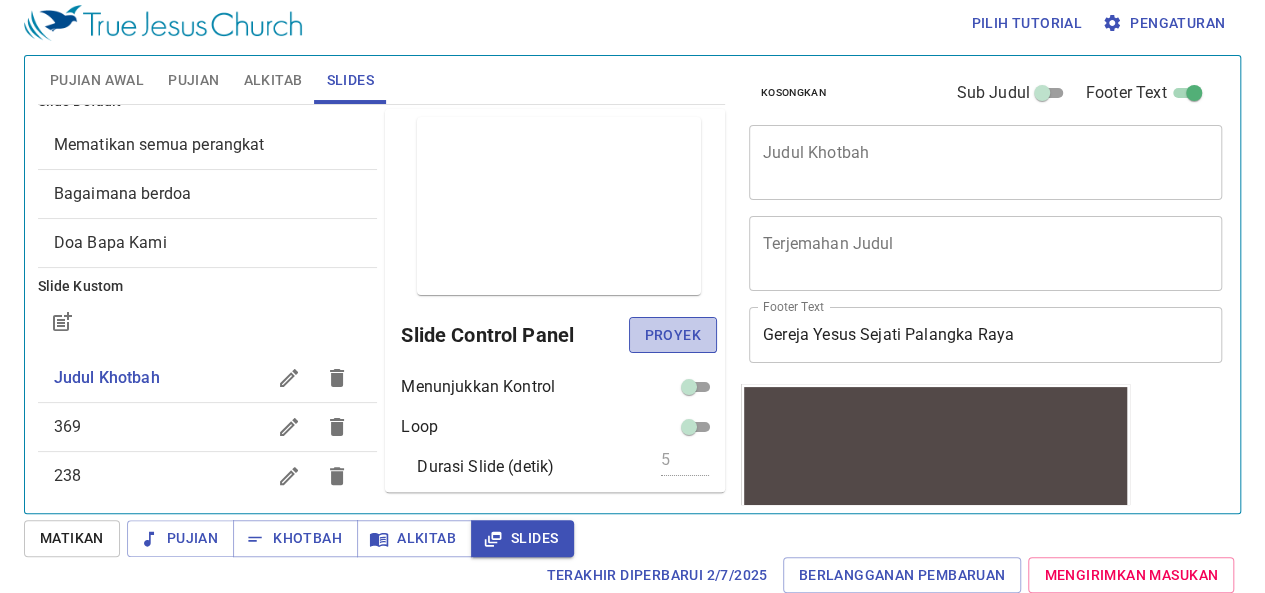 click on "Proyek" at bounding box center (673, 335) 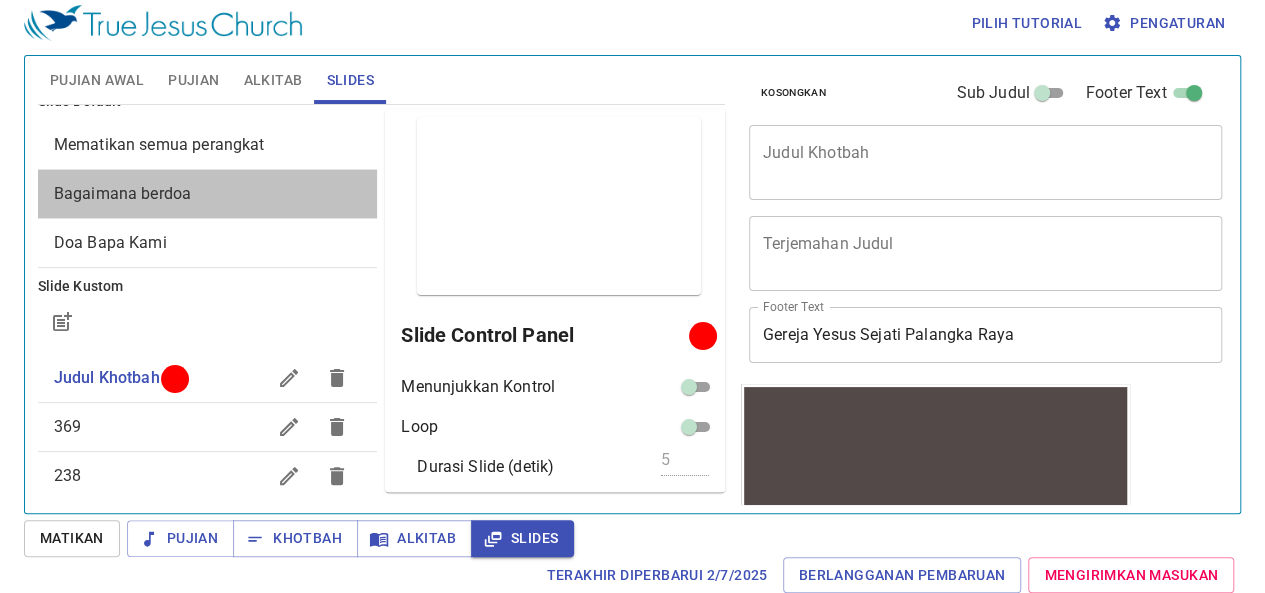 click on "Bagaimana berdoa" at bounding box center [208, 194] 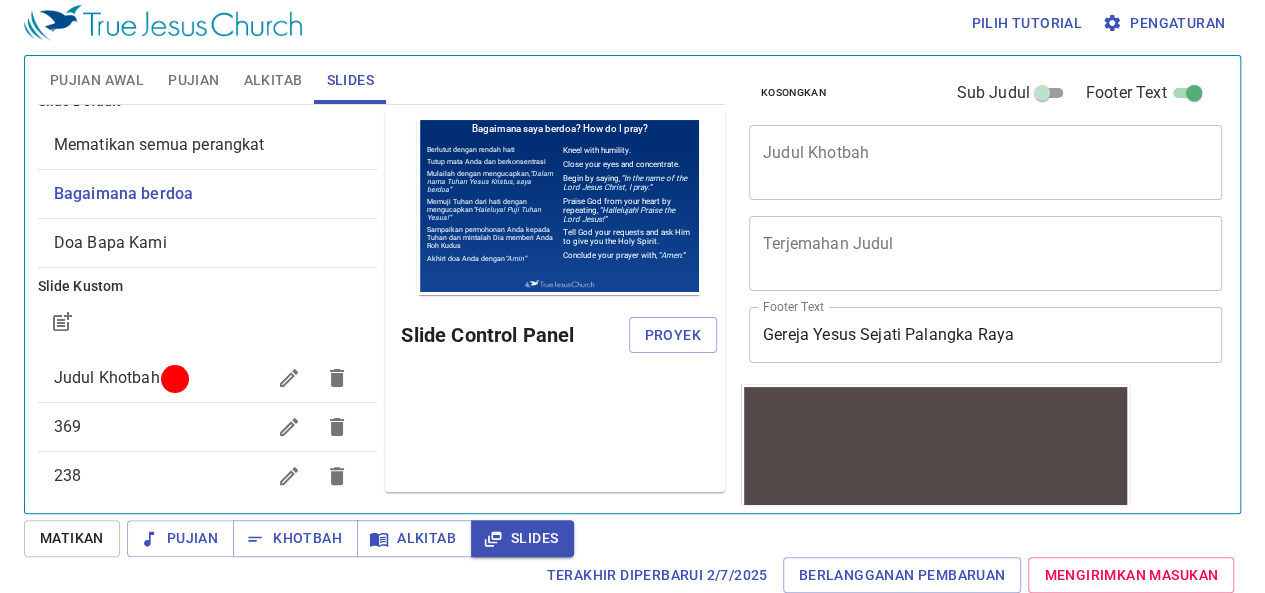 scroll, scrollTop: 0, scrollLeft: 0, axis: both 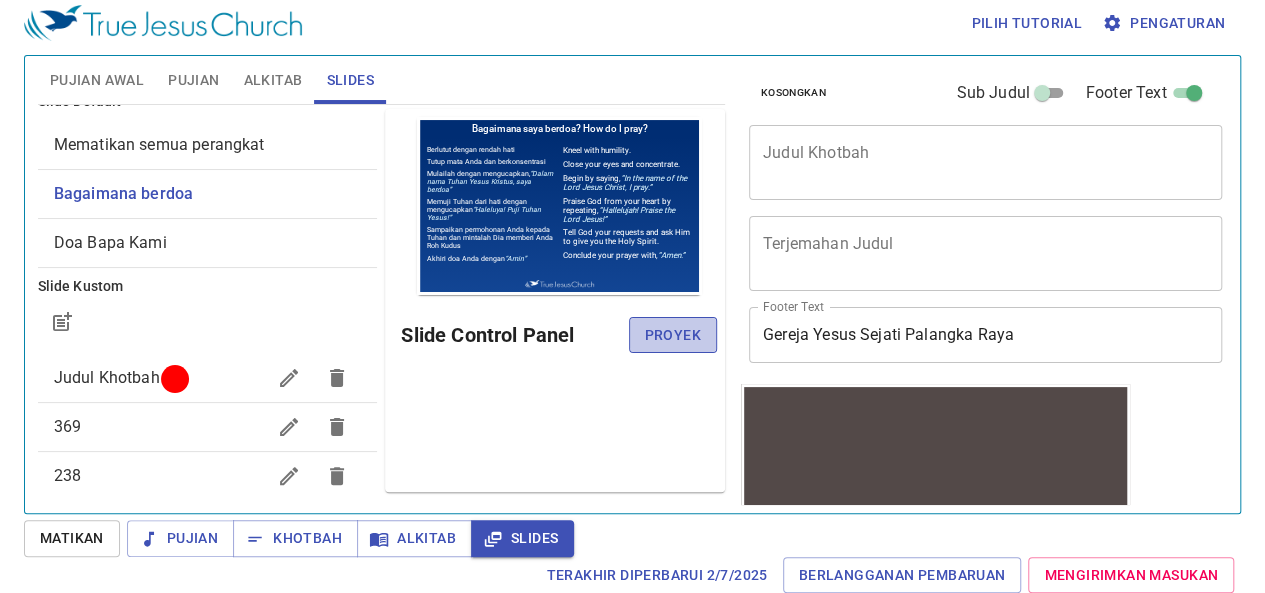 click on "Proyek" at bounding box center (673, 335) 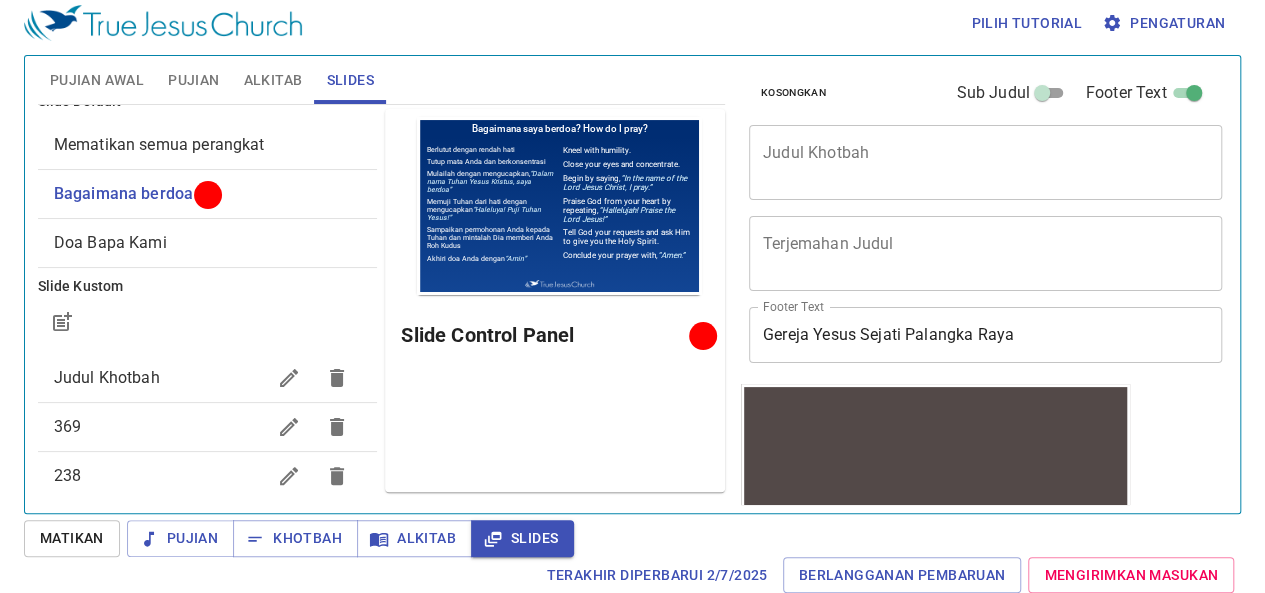 click on "Pratinjau Slide Control Panel" at bounding box center [555, 300] 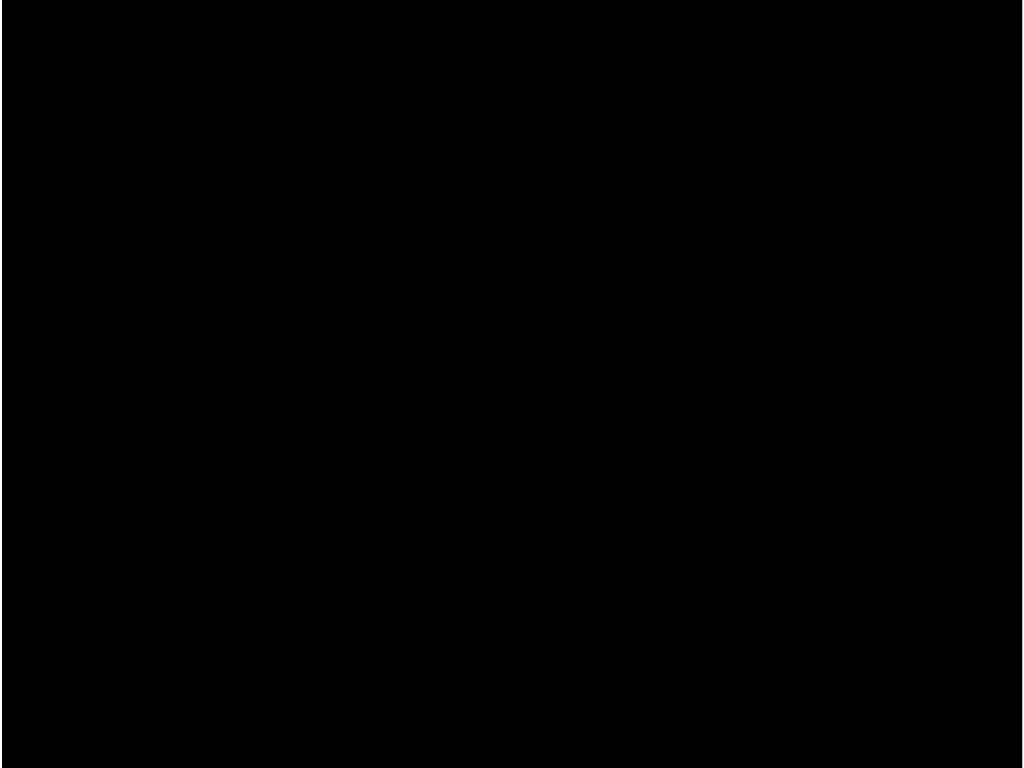 scroll, scrollTop: 0, scrollLeft: 0, axis: both 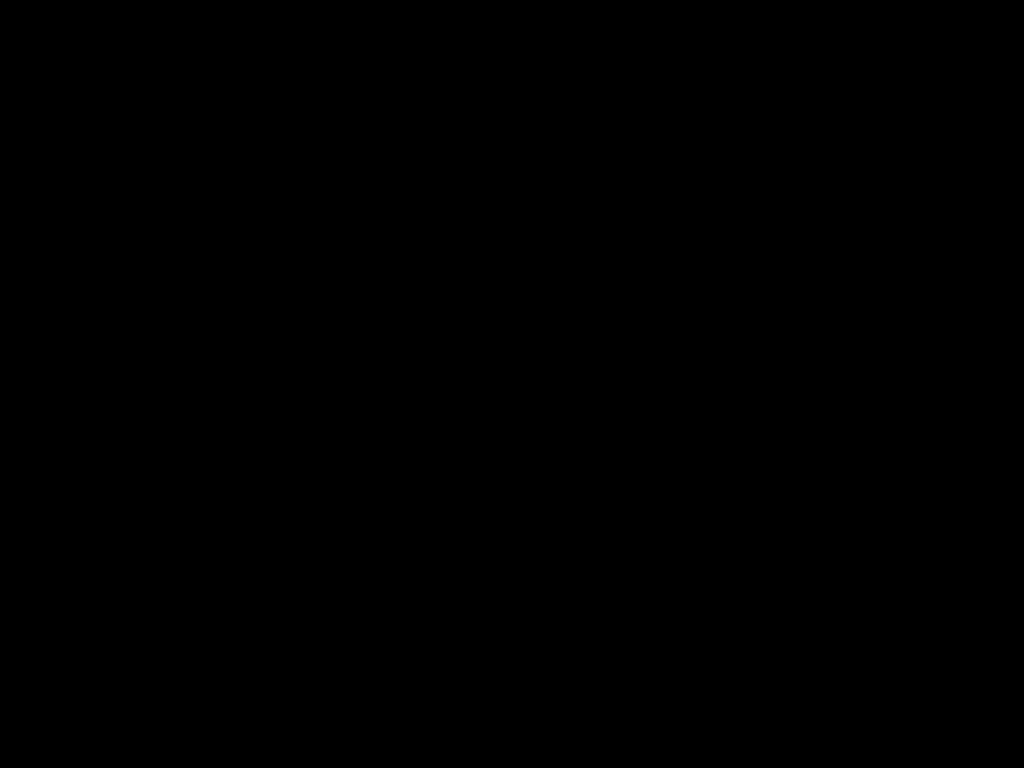 click at bounding box center (512, 384) 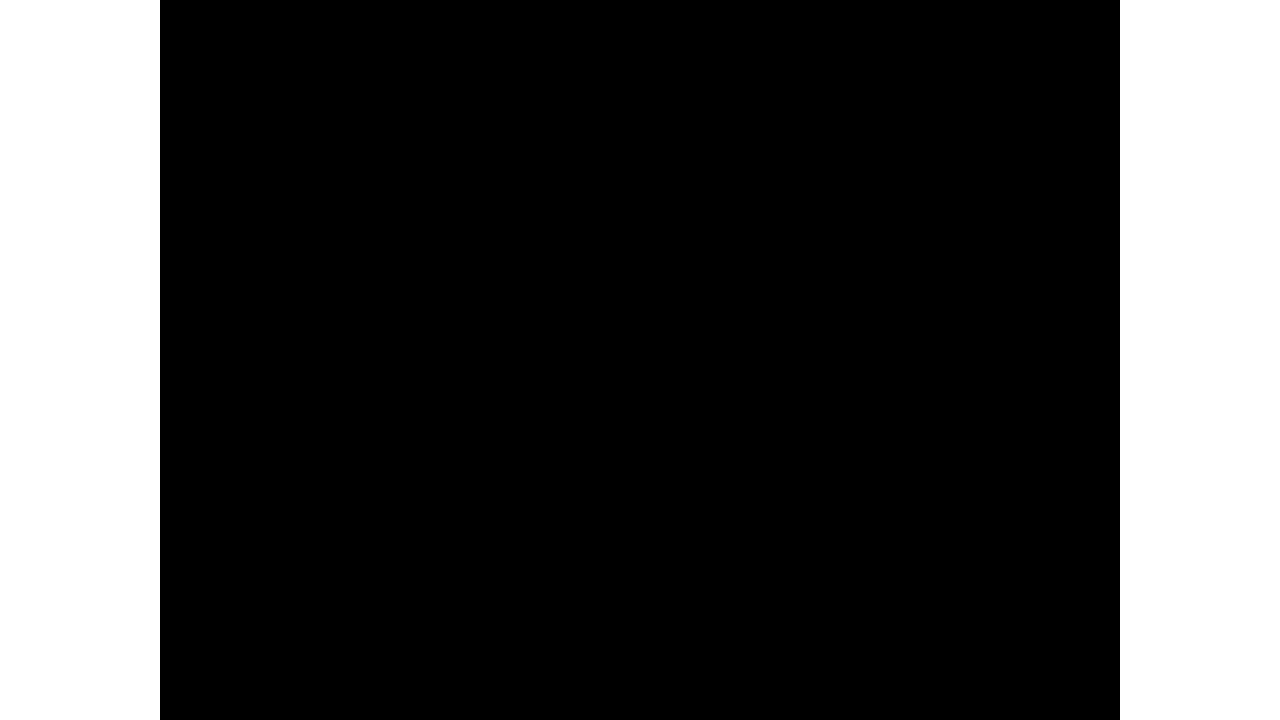 scroll, scrollTop: 0, scrollLeft: 0, axis: both 